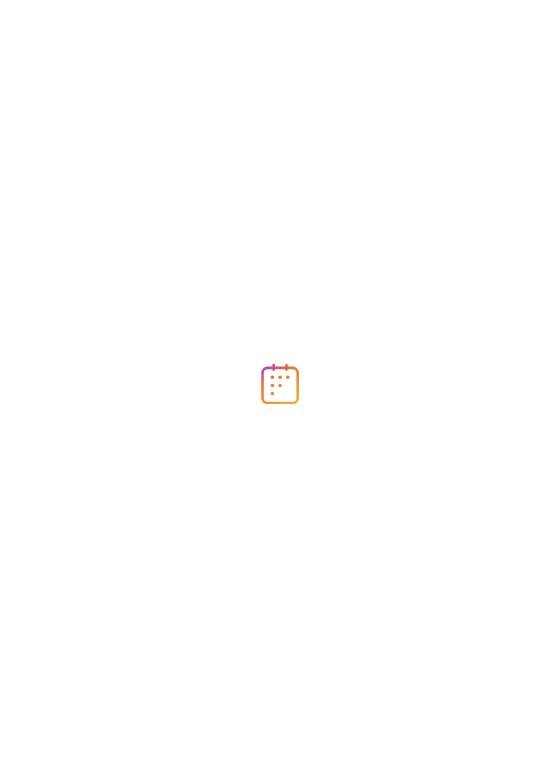 scroll, scrollTop: 0, scrollLeft: 0, axis: both 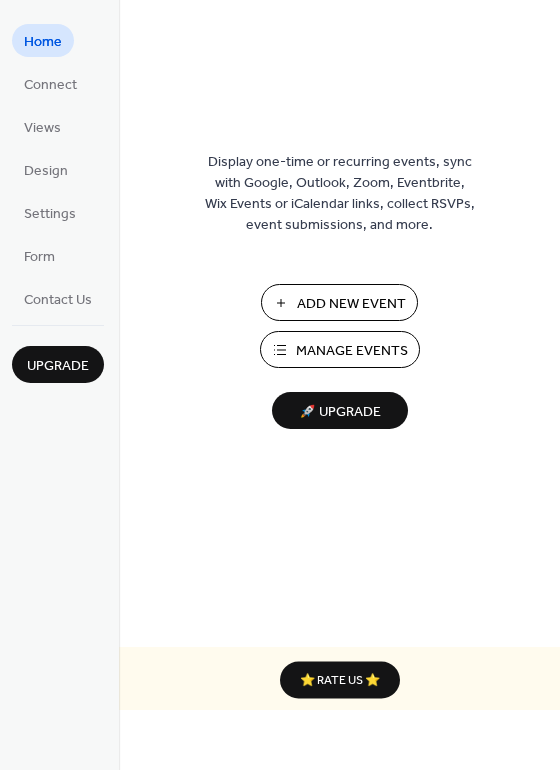 click on "Add New Event" at bounding box center [351, 304] 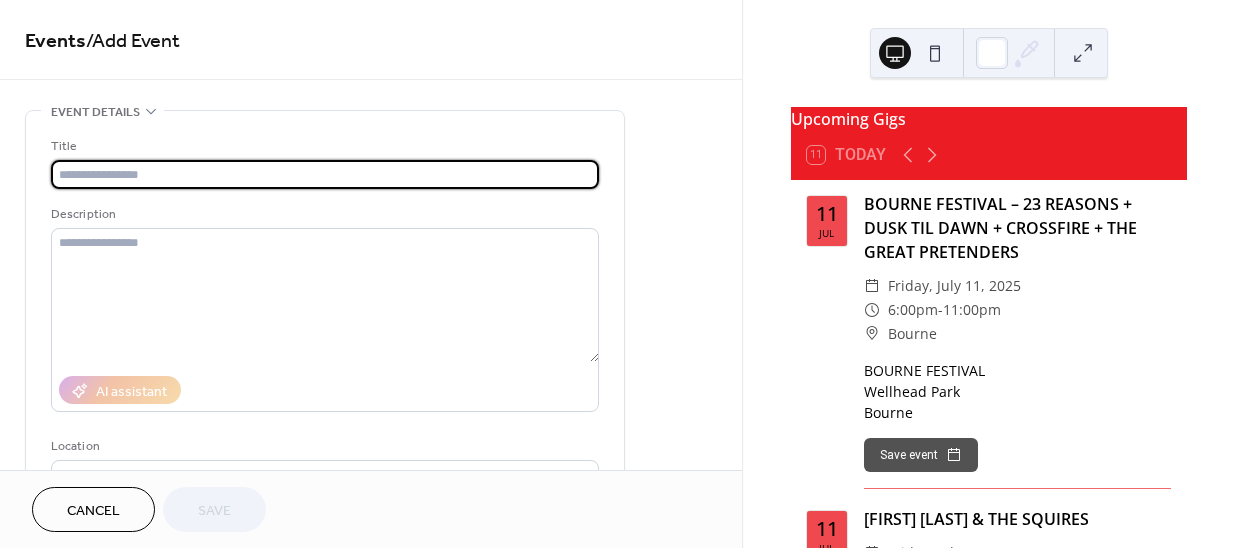 scroll, scrollTop: 0, scrollLeft: 0, axis: both 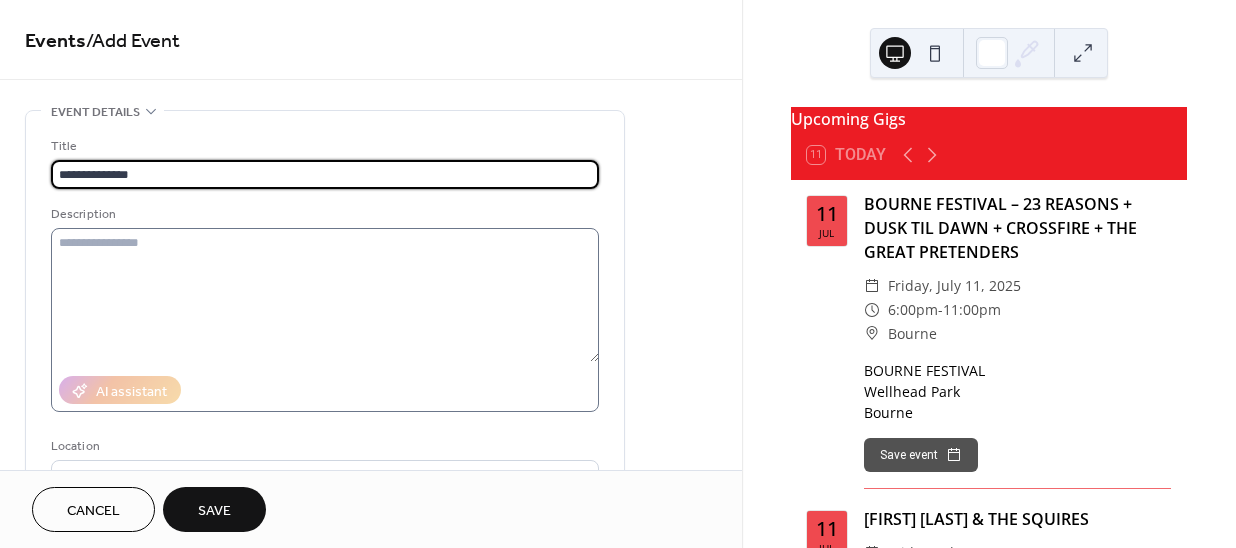 type on "**********" 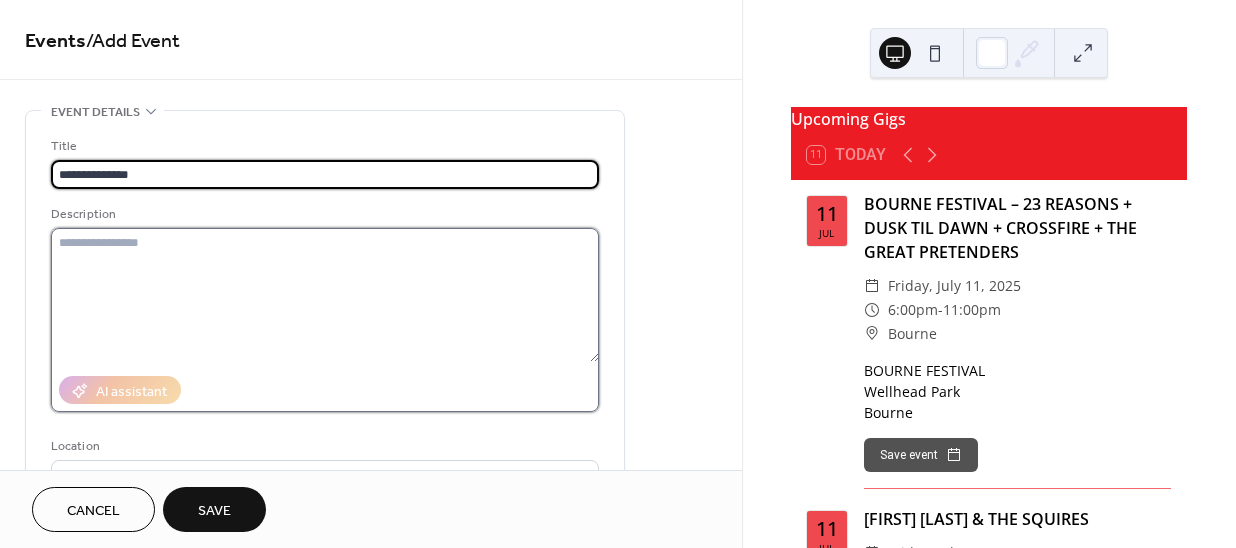 click at bounding box center [325, 295] 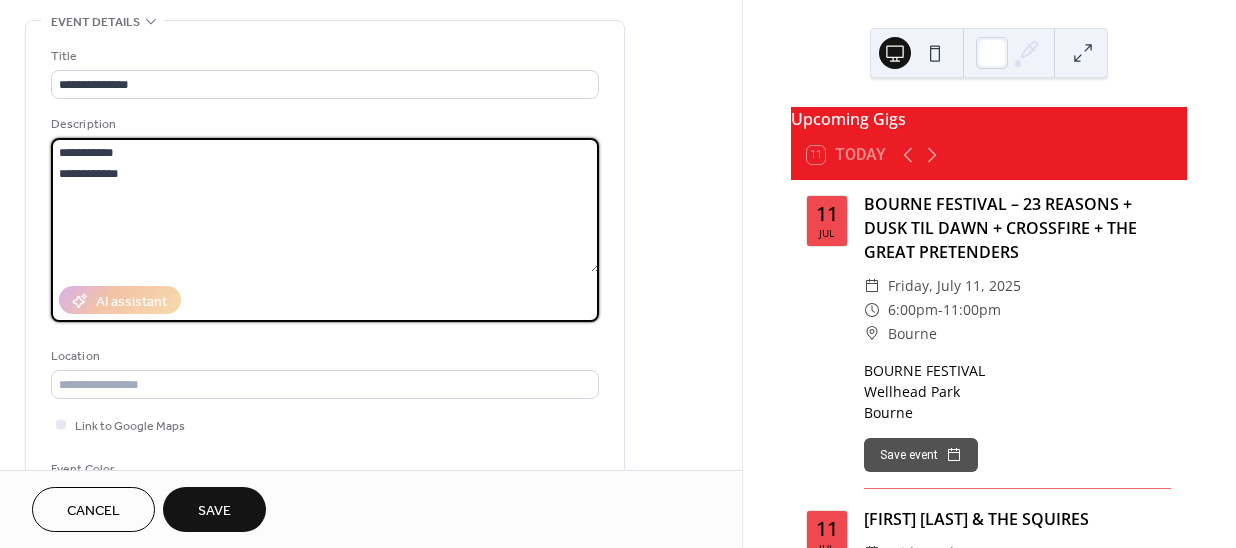 scroll, scrollTop: 90, scrollLeft: 0, axis: vertical 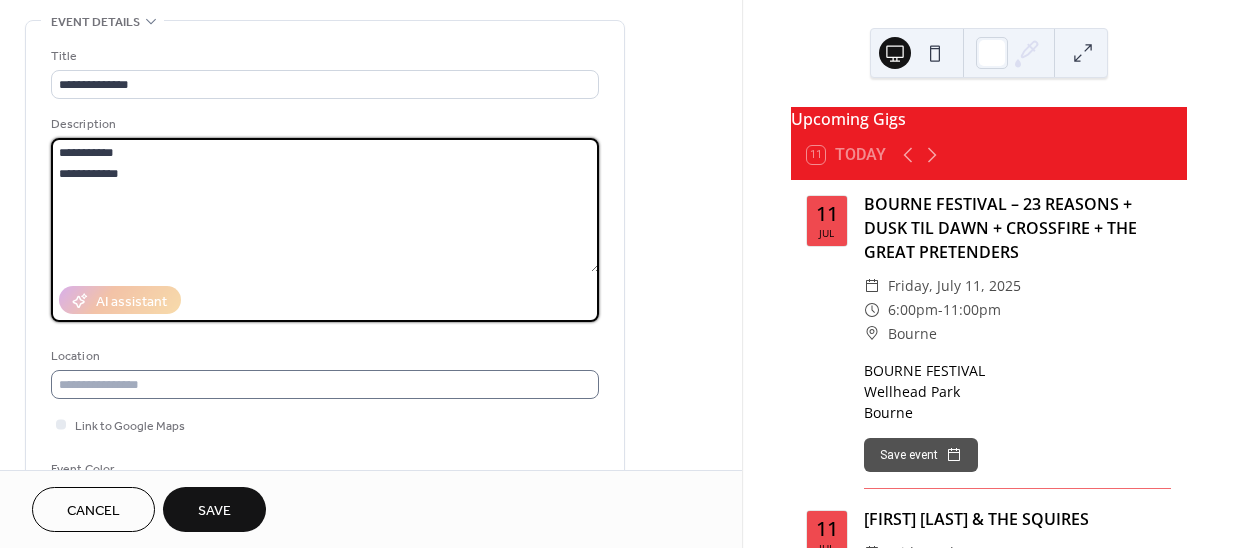 type on "**********" 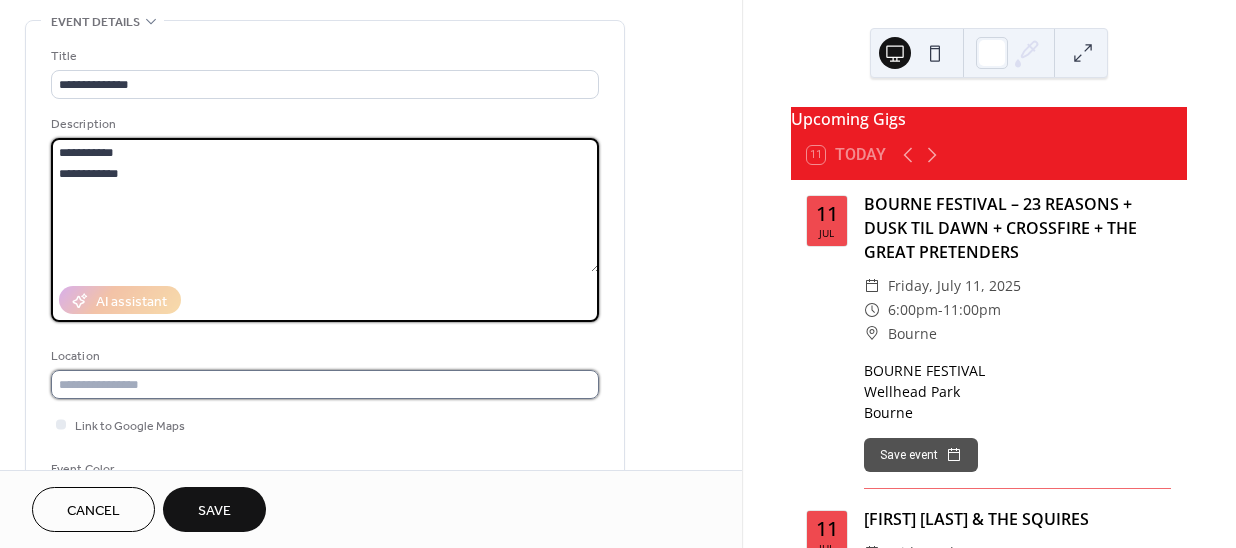 click at bounding box center [325, 384] 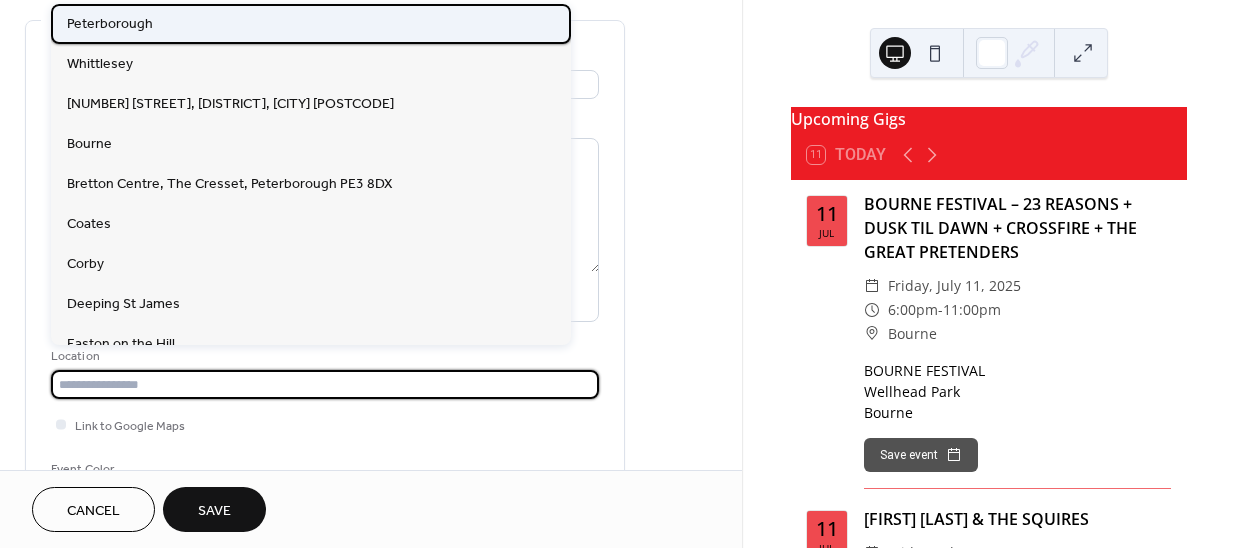 click on "Peterborough" at bounding box center (110, 24) 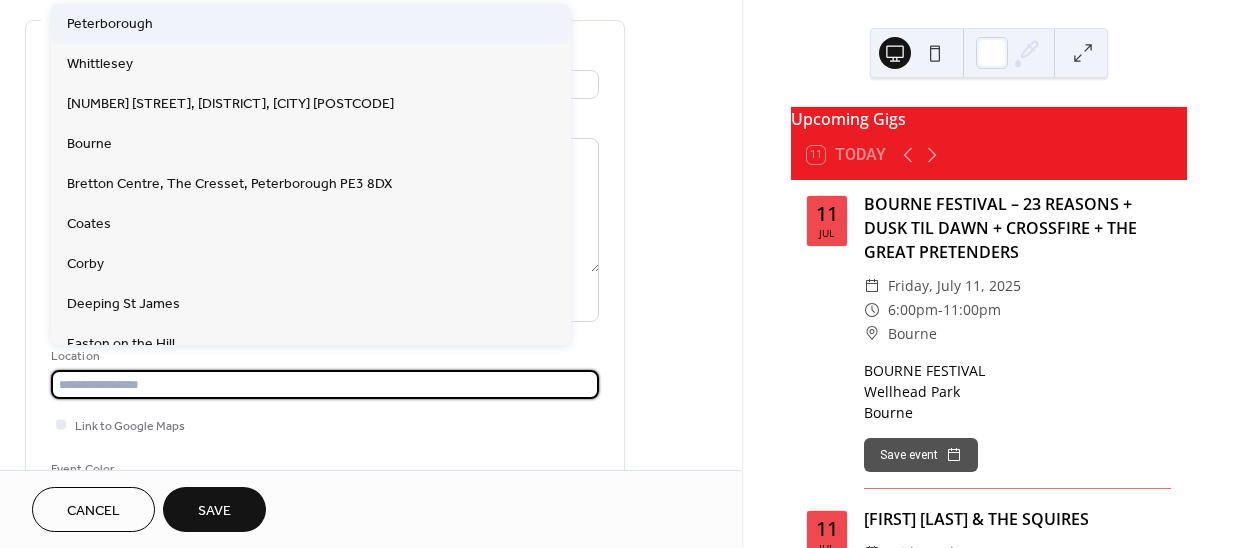 type on "**********" 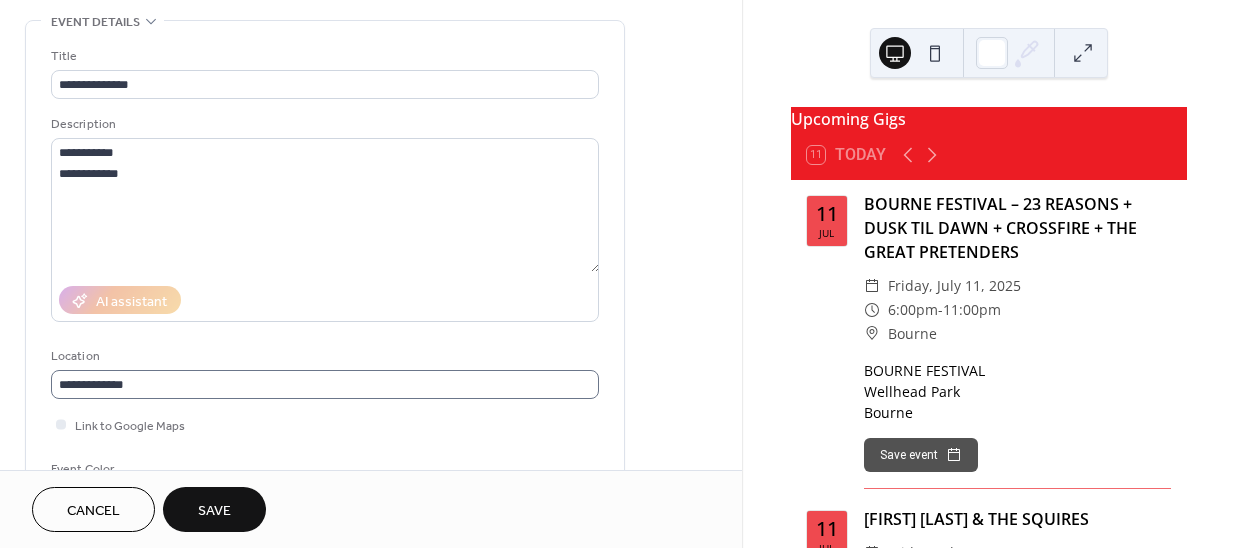 scroll, scrollTop: 0, scrollLeft: 0, axis: both 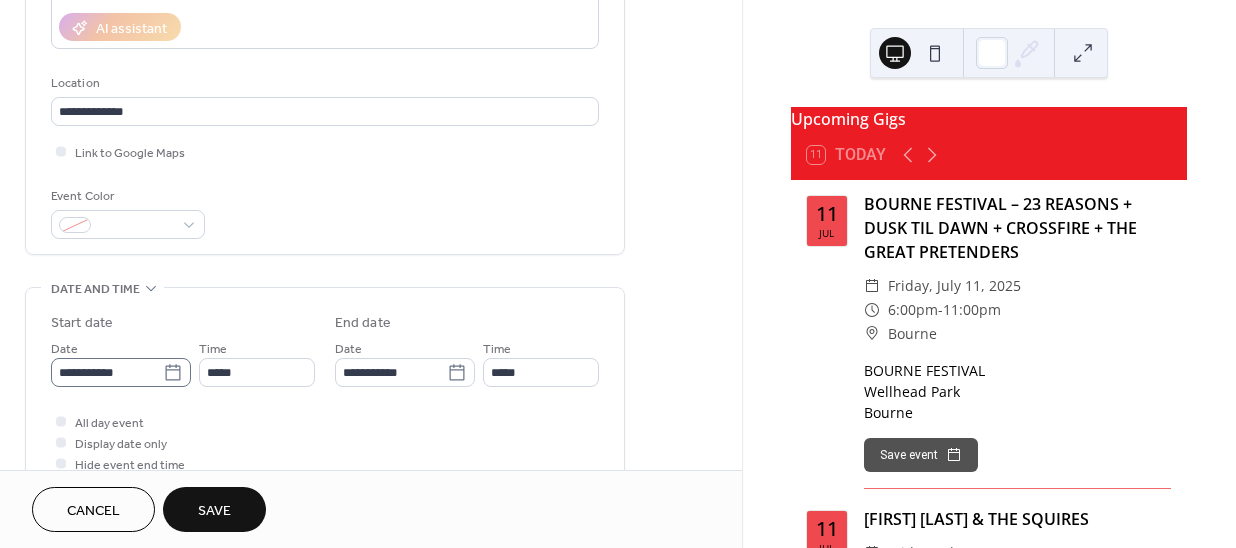click on "**********" at bounding box center [618, 274] 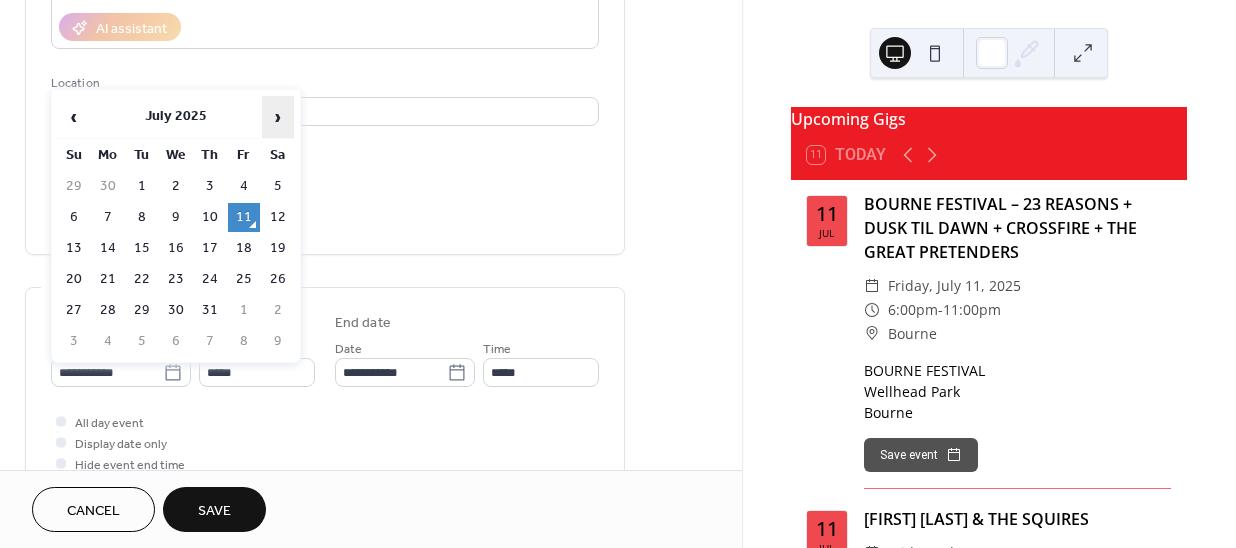 drag, startPoint x: 281, startPoint y: 110, endPoint x: 270, endPoint y: 117, distance: 13.038404 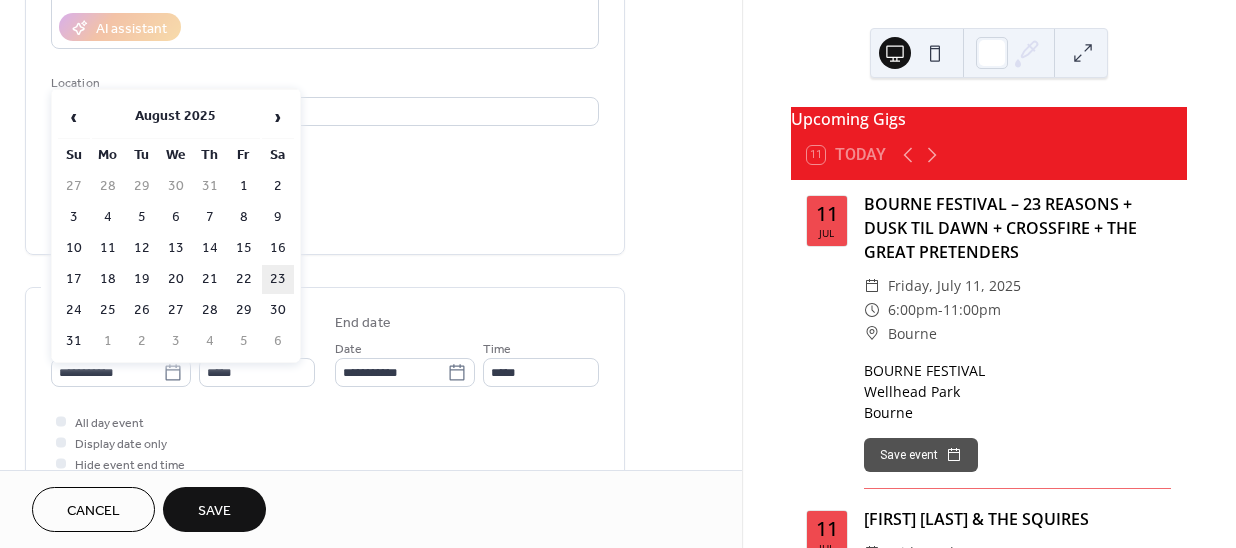 click on "23" at bounding box center (278, 279) 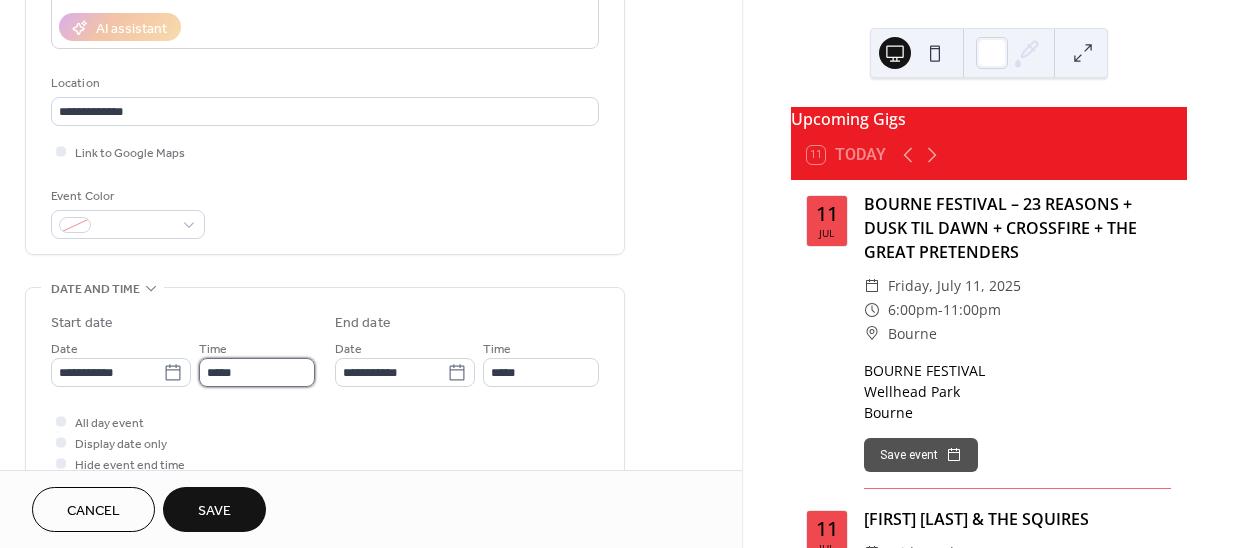 click on "*****" at bounding box center (257, 372) 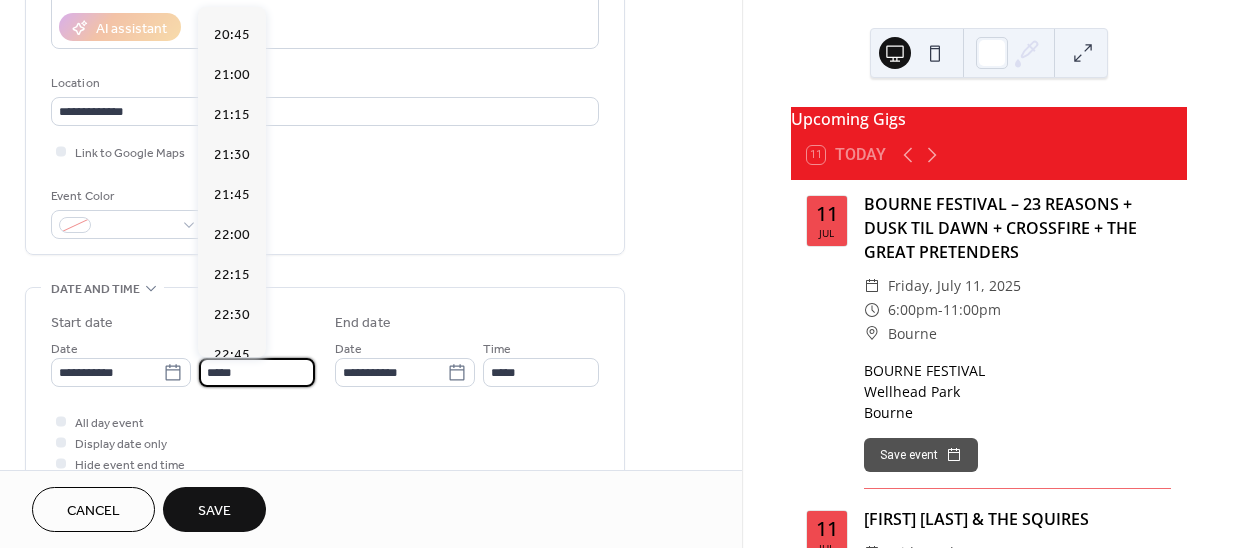 scroll, scrollTop: 3314, scrollLeft: 0, axis: vertical 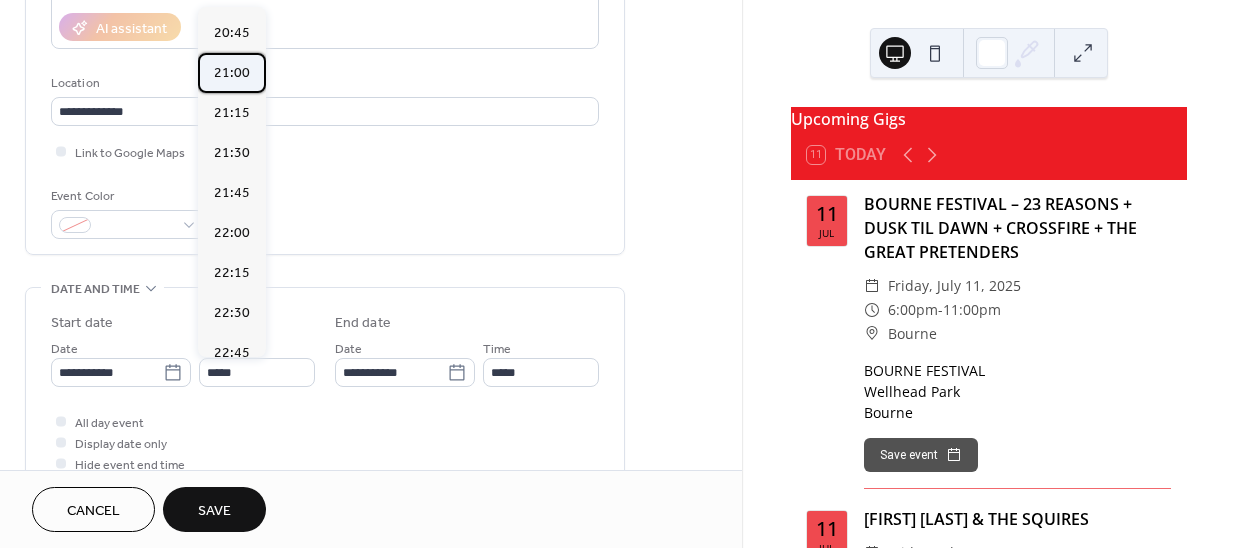 click on "21:00" at bounding box center [232, 72] 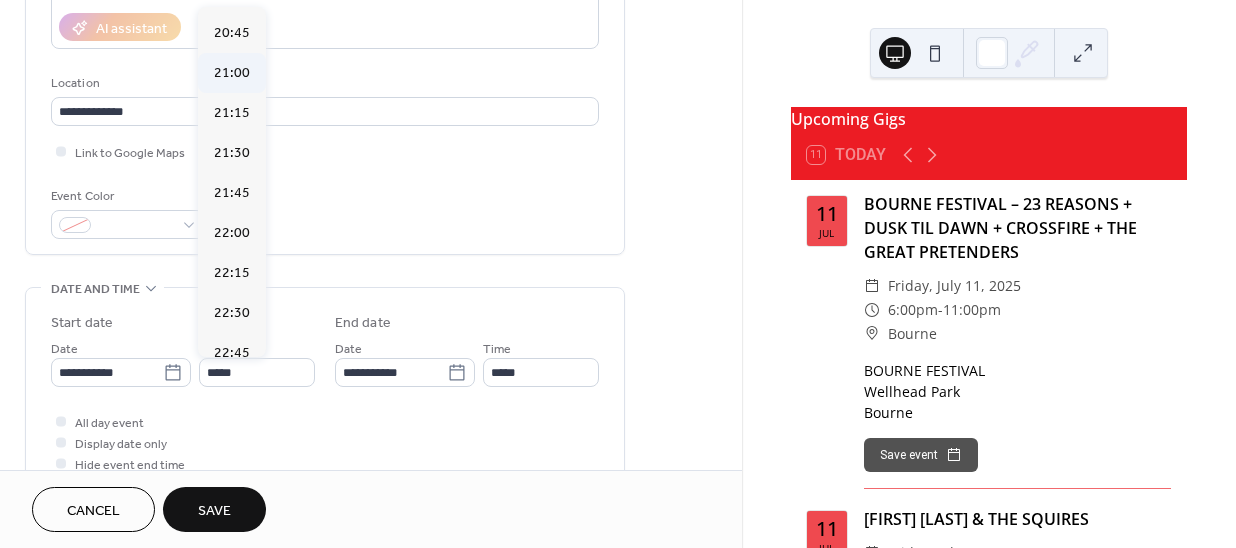 type on "*****" 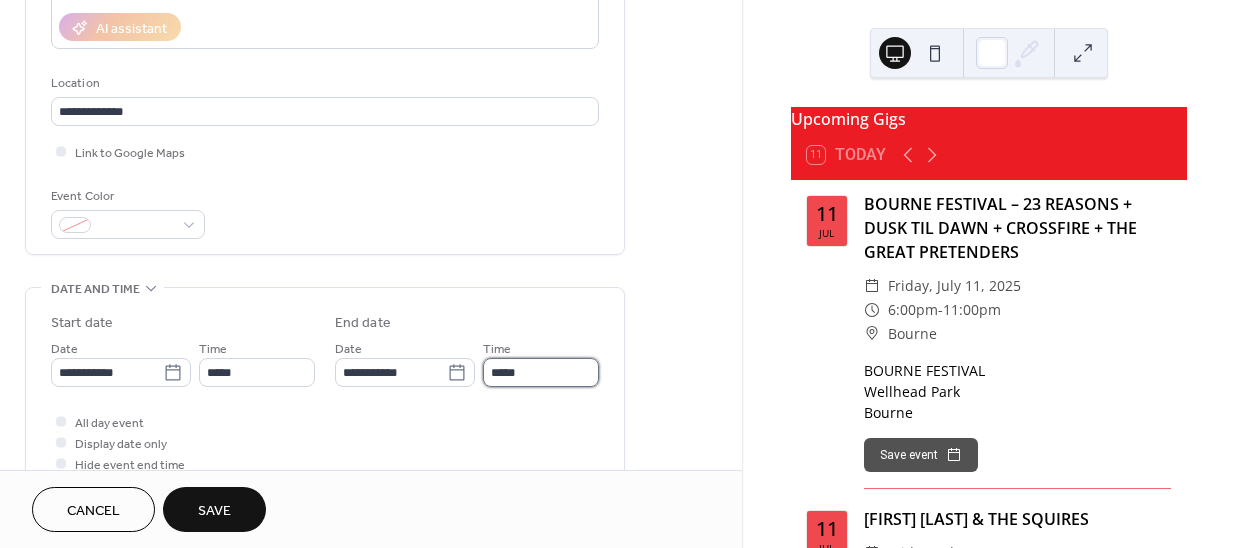 drag, startPoint x: 544, startPoint y: 380, endPoint x: 542, endPoint y: 370, distance: 10.198039 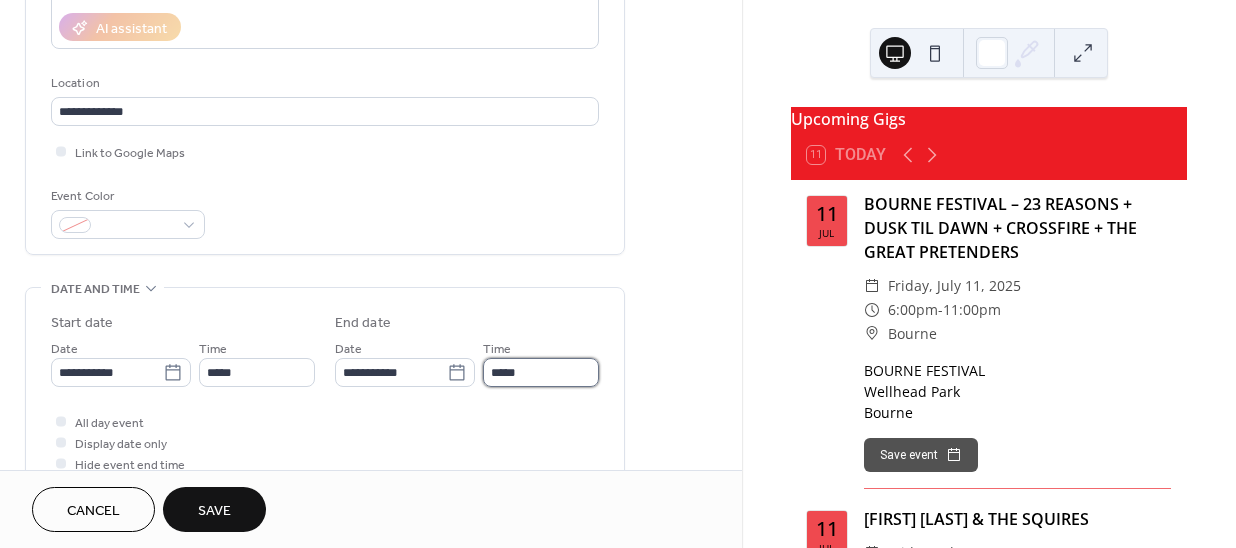 click on "*****" at bounding box center [541, 372] 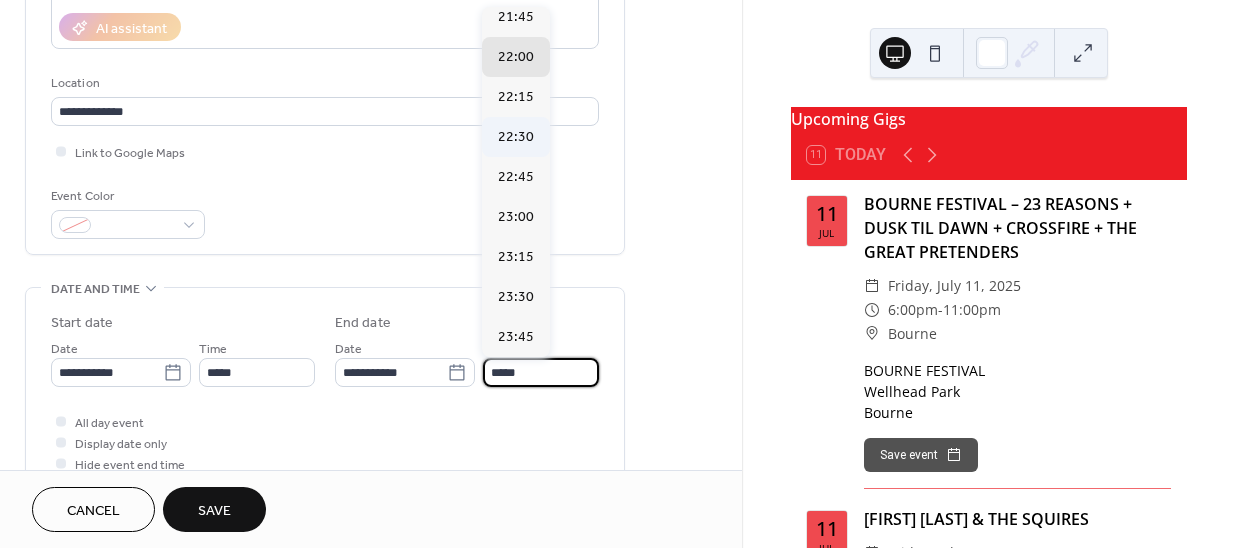 scroll, scrollTop: 97, scrollLeft: 0, axis: vertical 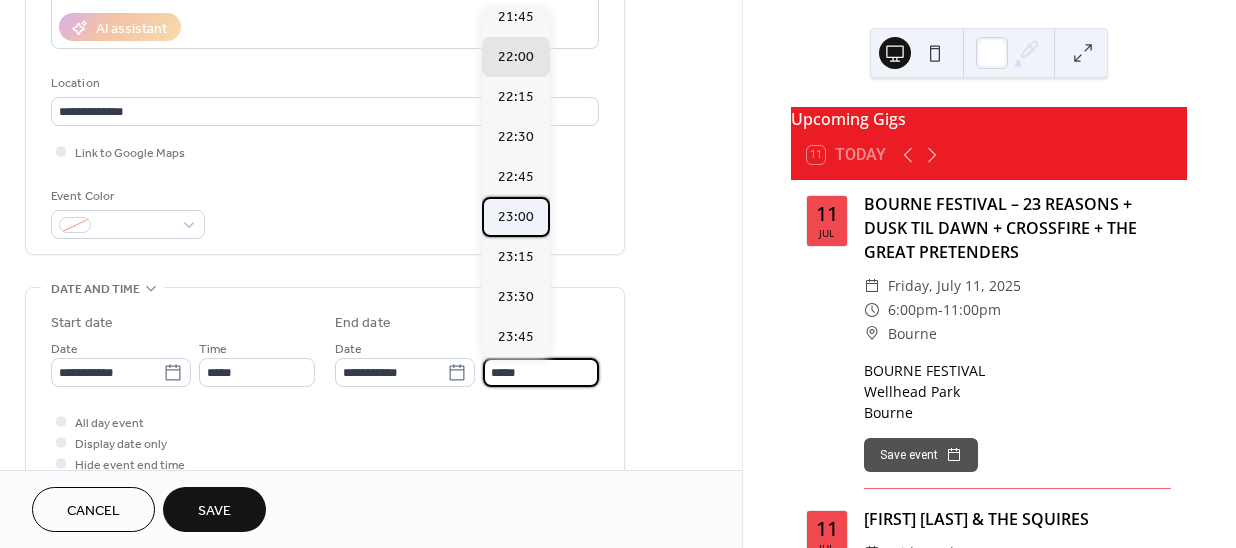 click on "23:00" at bounding box center (516, 216) 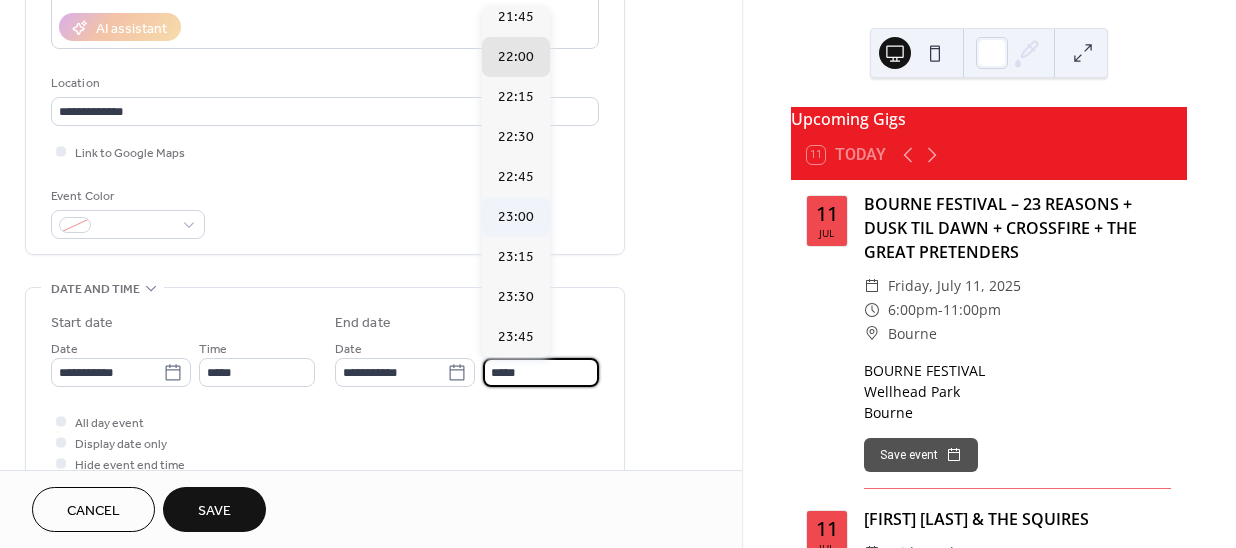 drag, startPoint x: 518, startPoint y: 211, endPoint x: 333, endPoint y: 390, distance: 257.42184 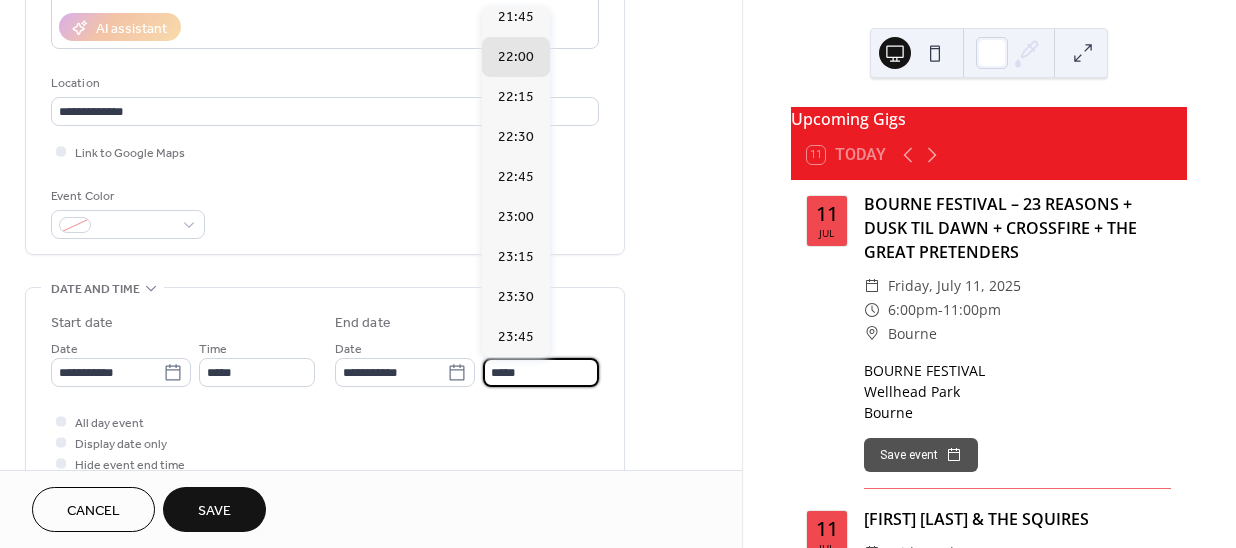 type on "*****" 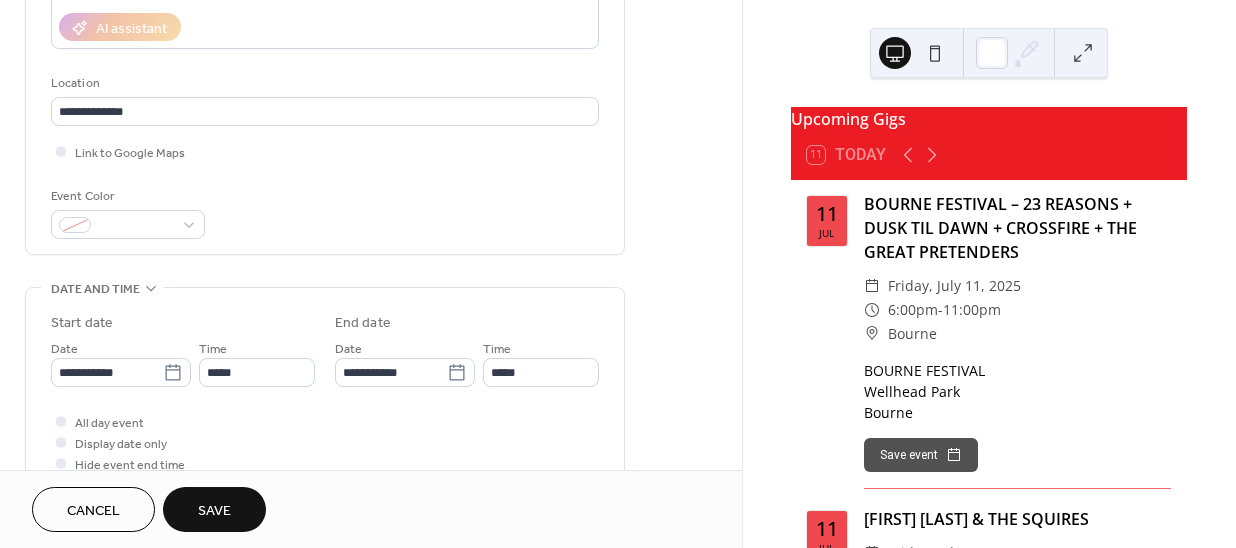 click on "Save" at bounding box center (214, 511) 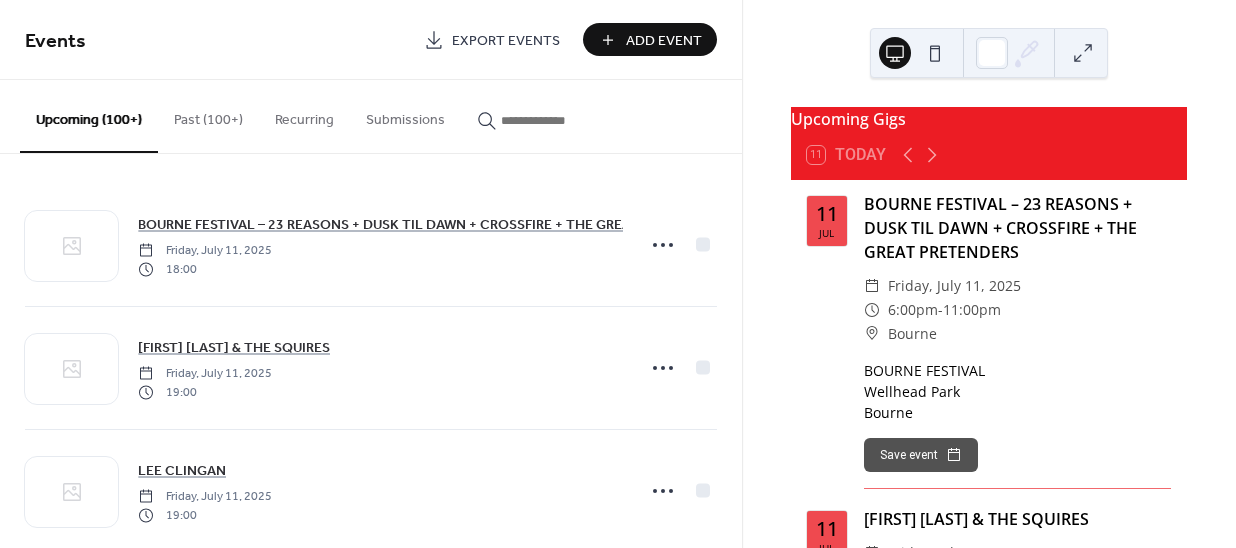 click on "Add Event" at bounding box center (650, 39) 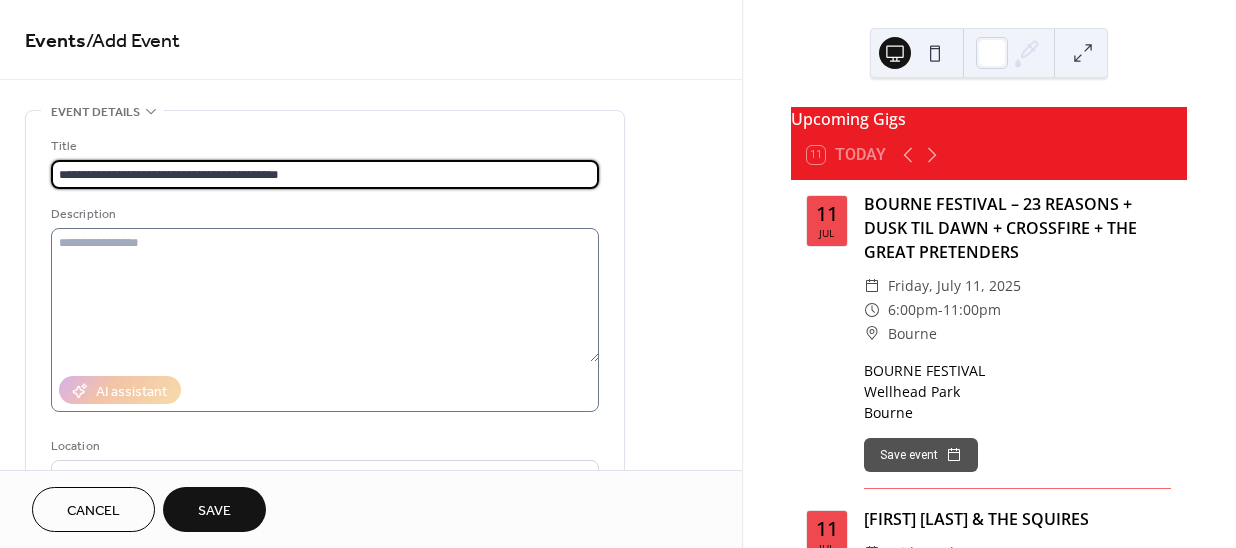 type on "**********" 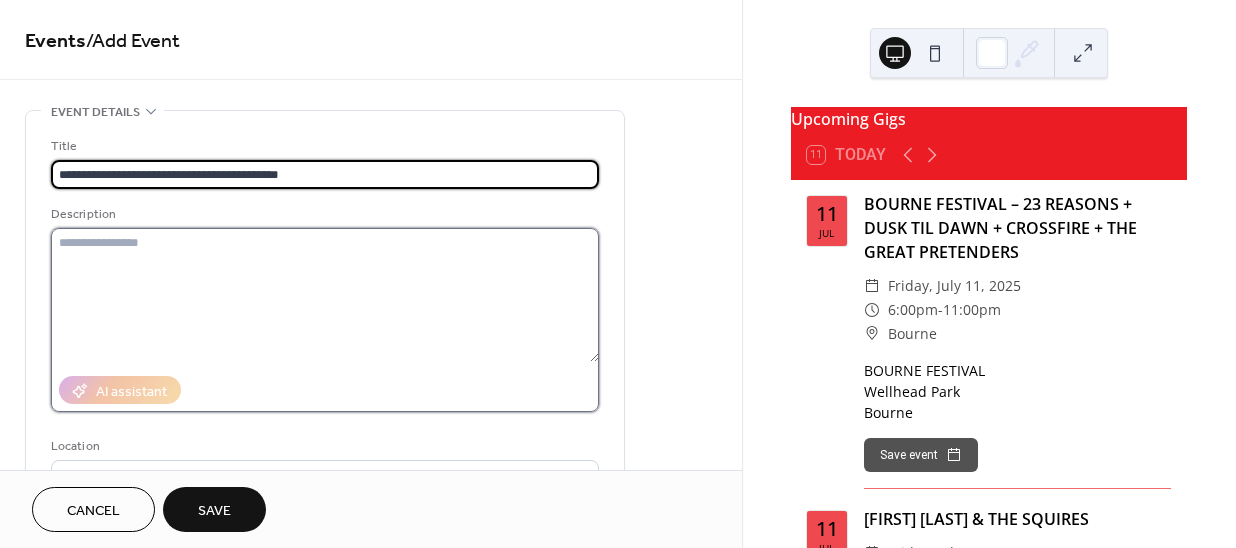 click at bounding box center [325, 295] 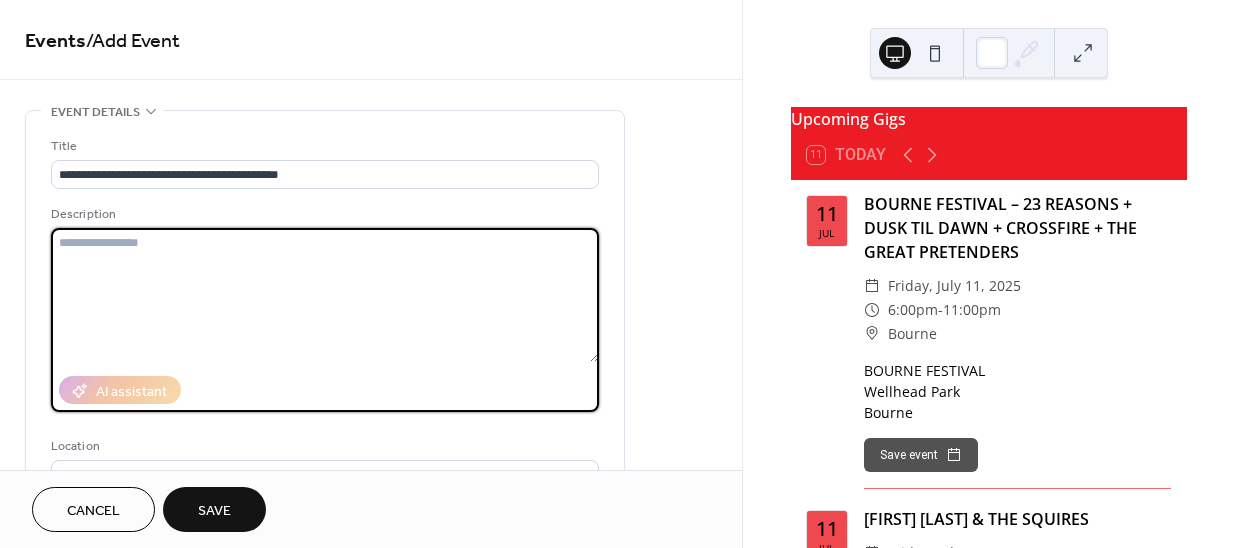 paste on "**********" 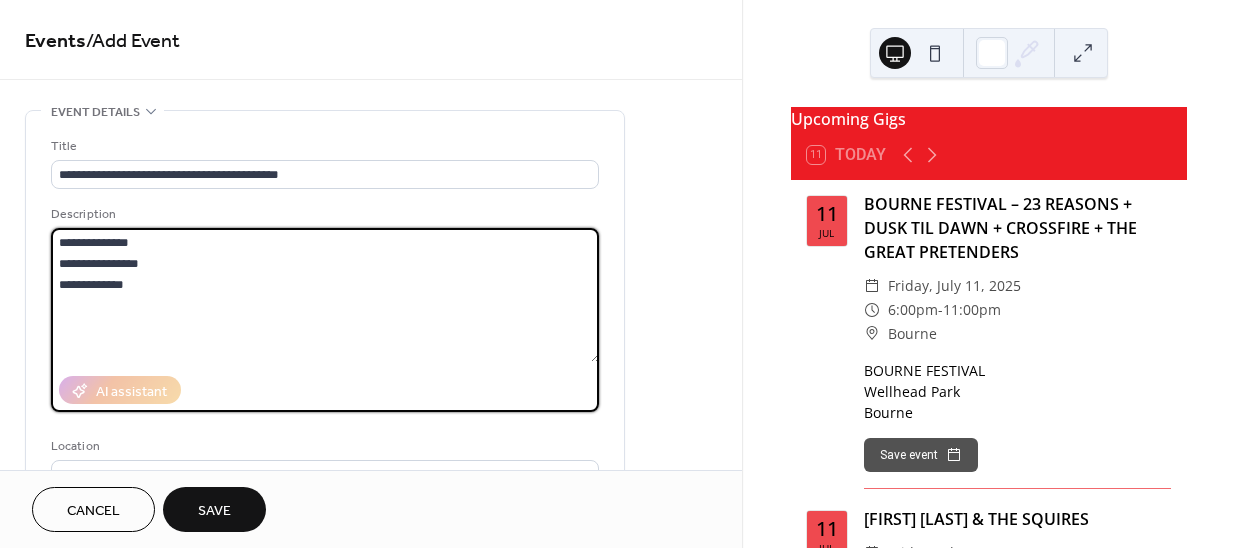drag, startPoint x: 158, startPoint y: 238, endPoint x: 28, endPoint y: 229, distance: 130.31117 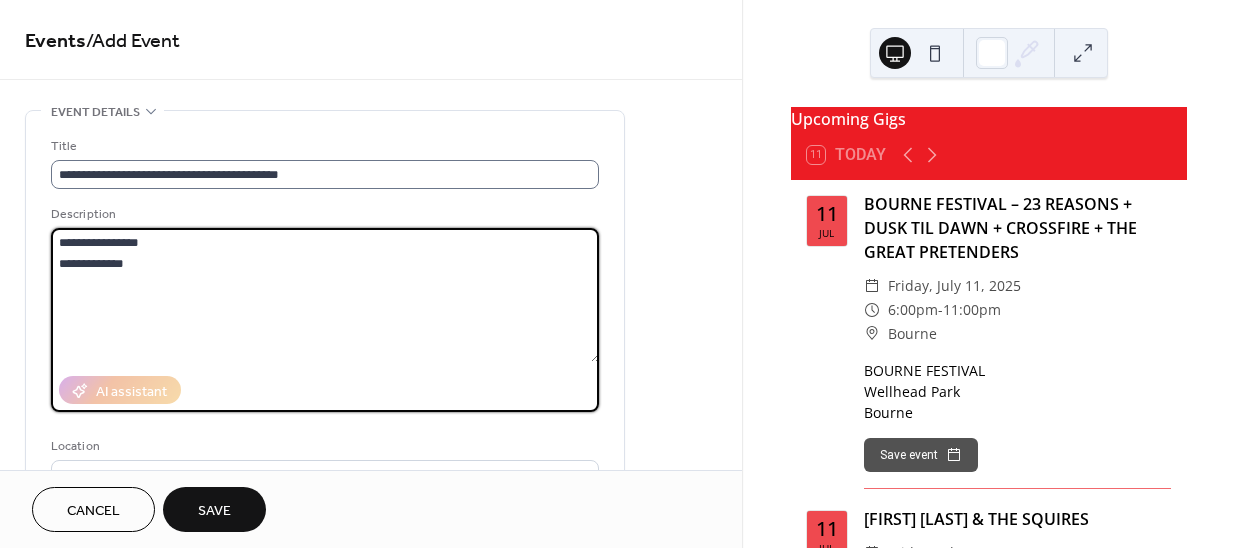 type on "**********" 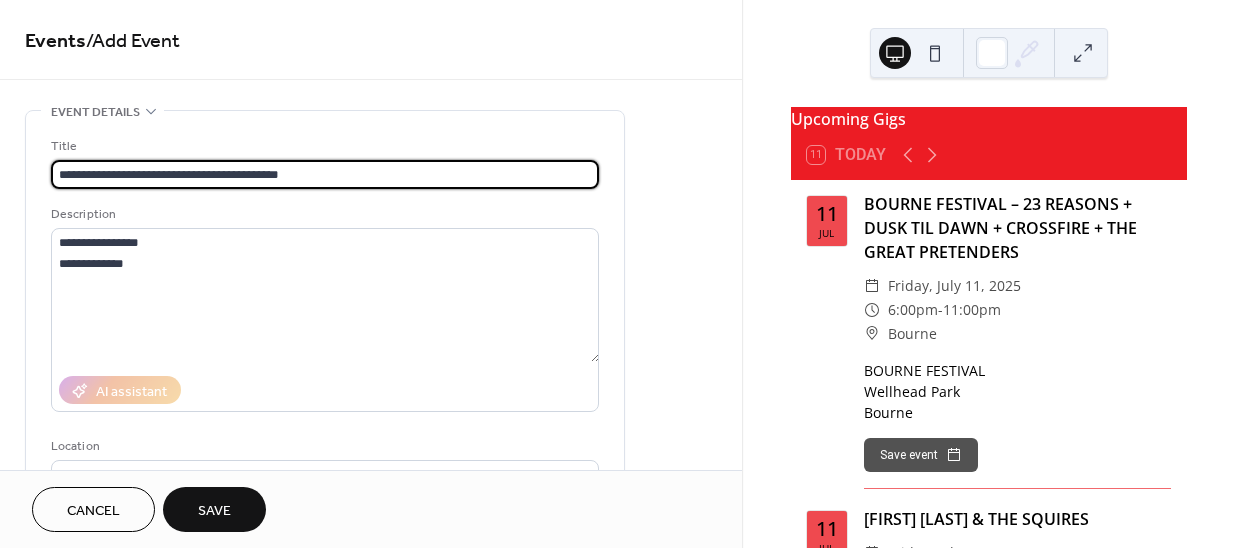 drag, startPoint x: 350, startPoint y: 166, endPoint x: 157, endPoint y: 167, distance: 193.0026 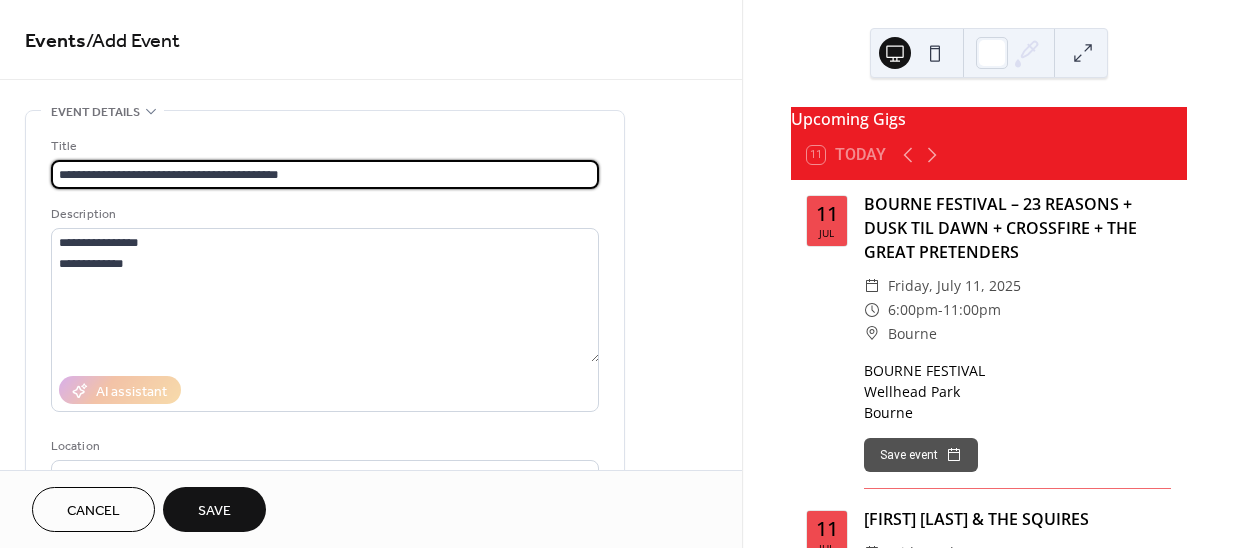 click on "**********" at bounding box center (325, 174) 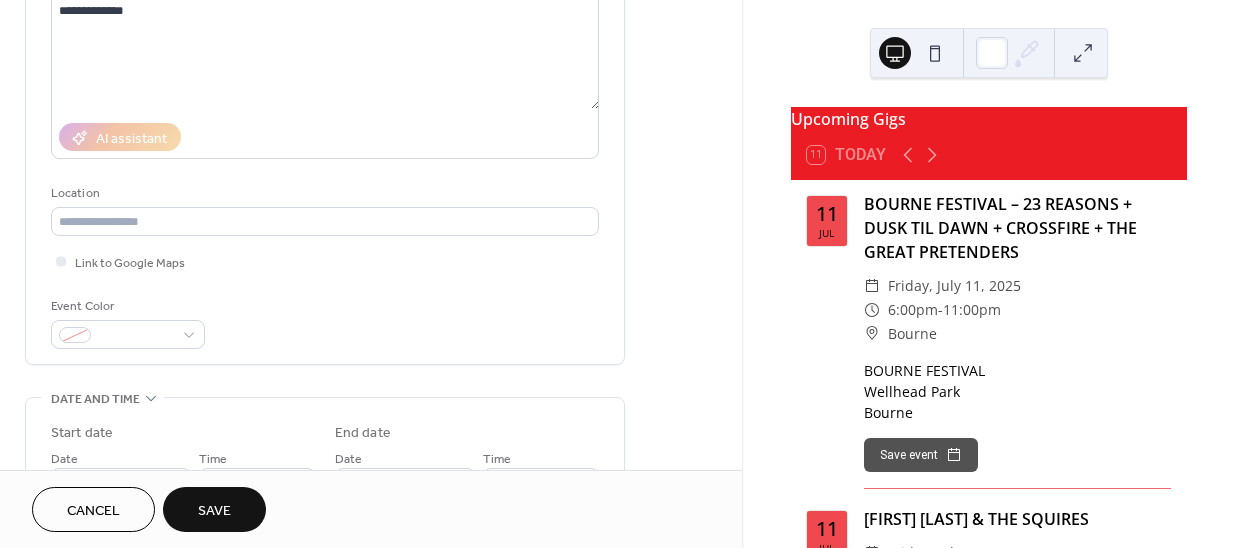 scroll, scrollTop: 272, scrollLeft: 0, axis: vertical 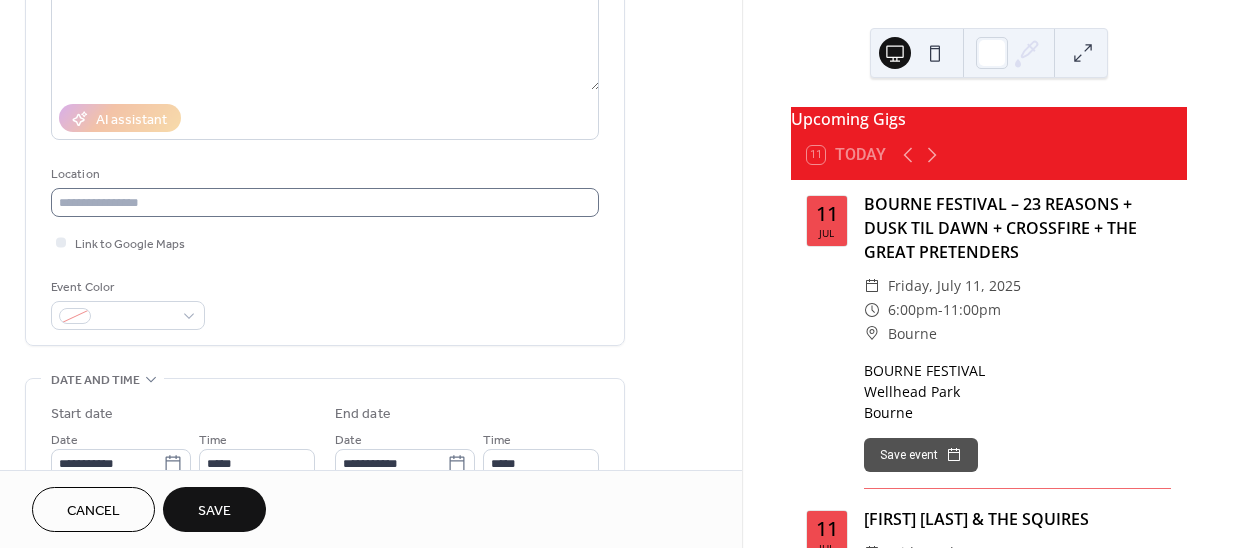 type on "**********" 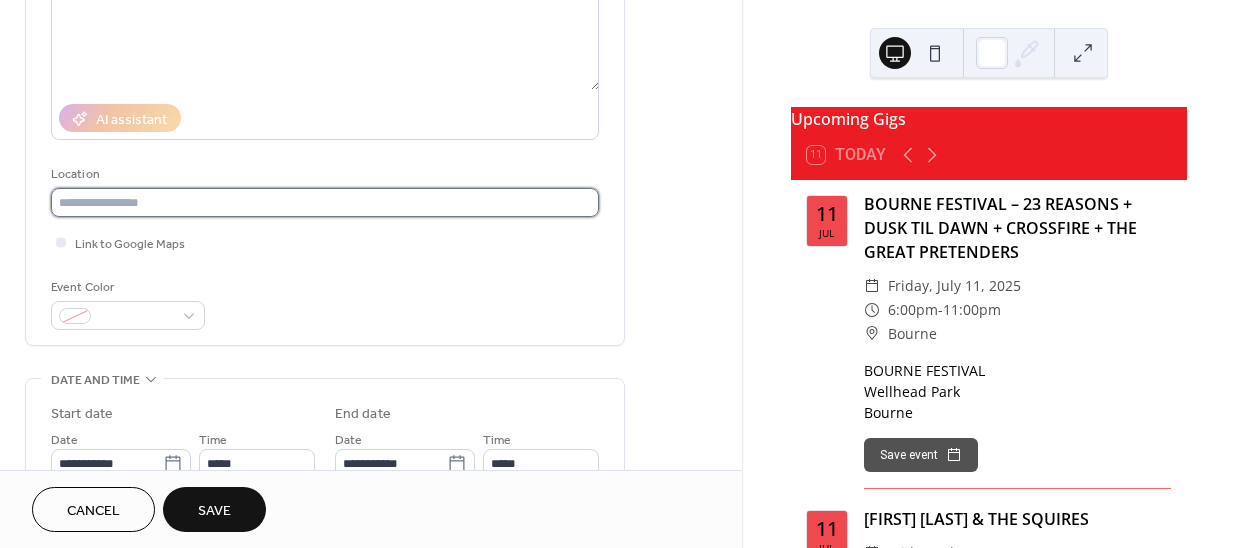 click at bounding box center [325, 202] 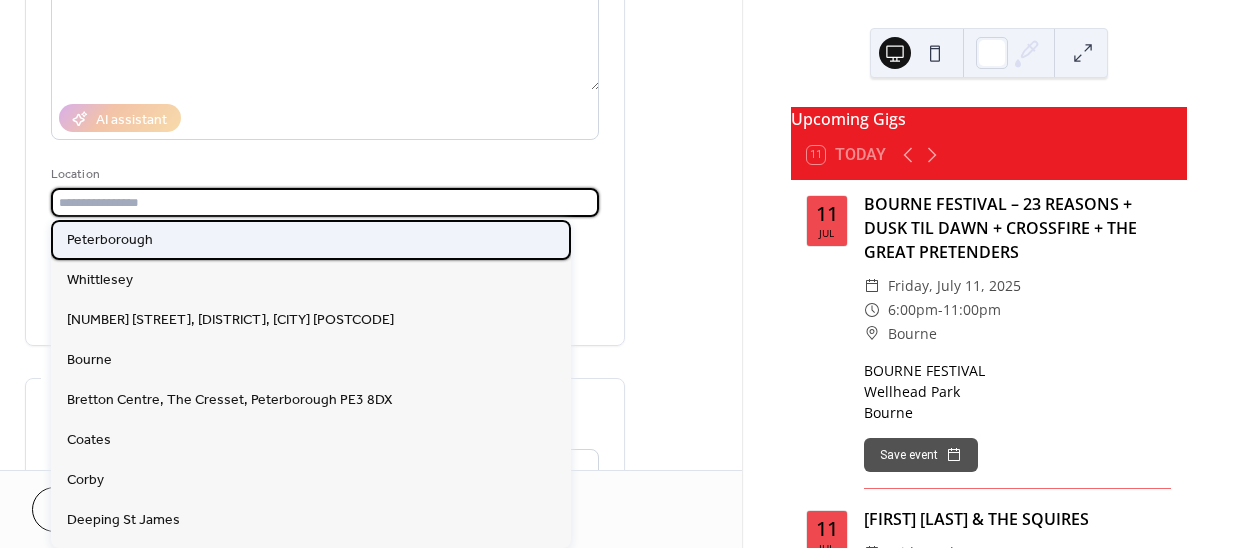 click on "Peterborough" at bounding box center [110, 240] 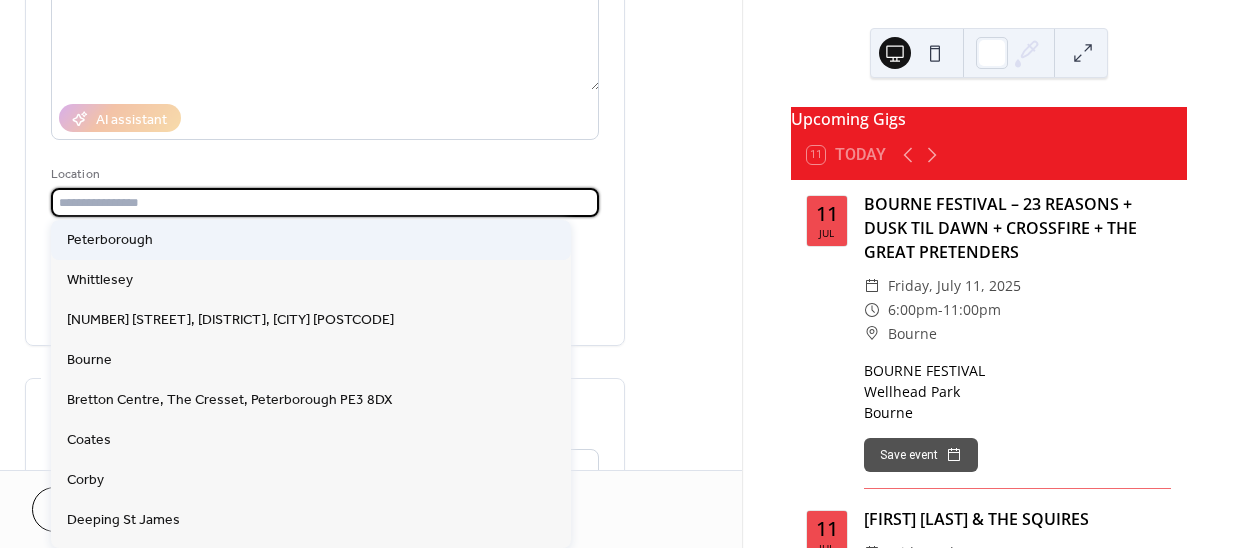 type on "**********" 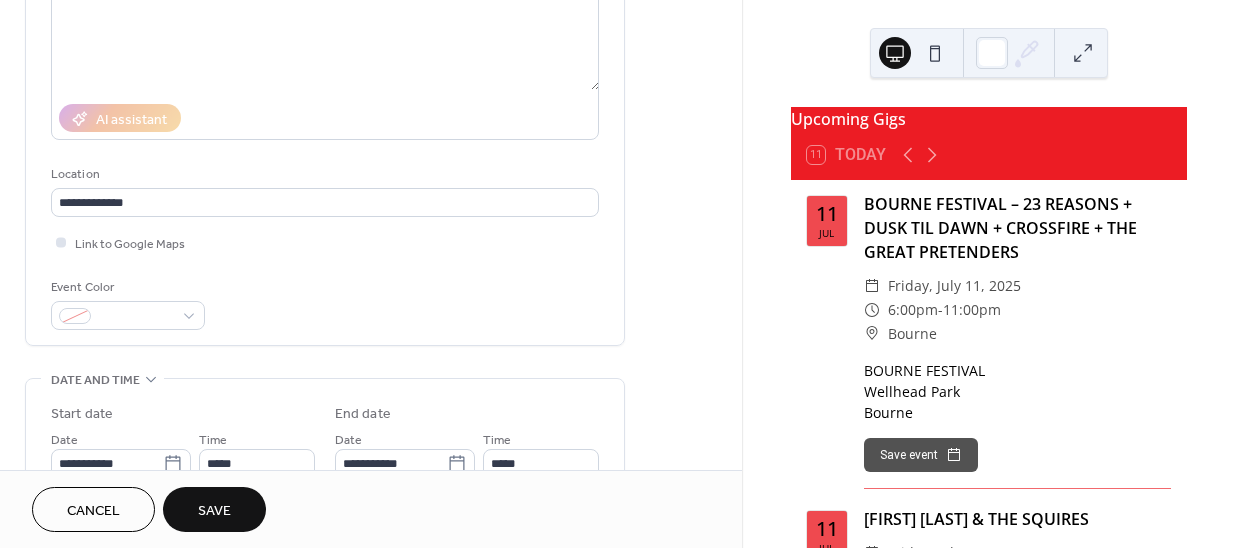 scroll, scrollTop: 636, scrollLeft: 0, axis: vertical 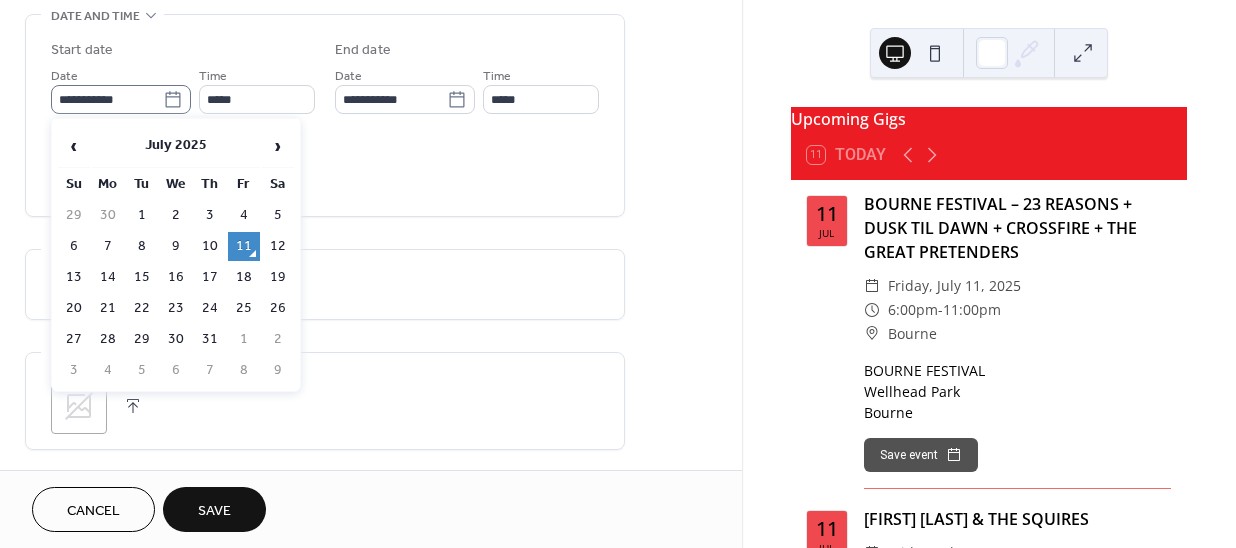 click 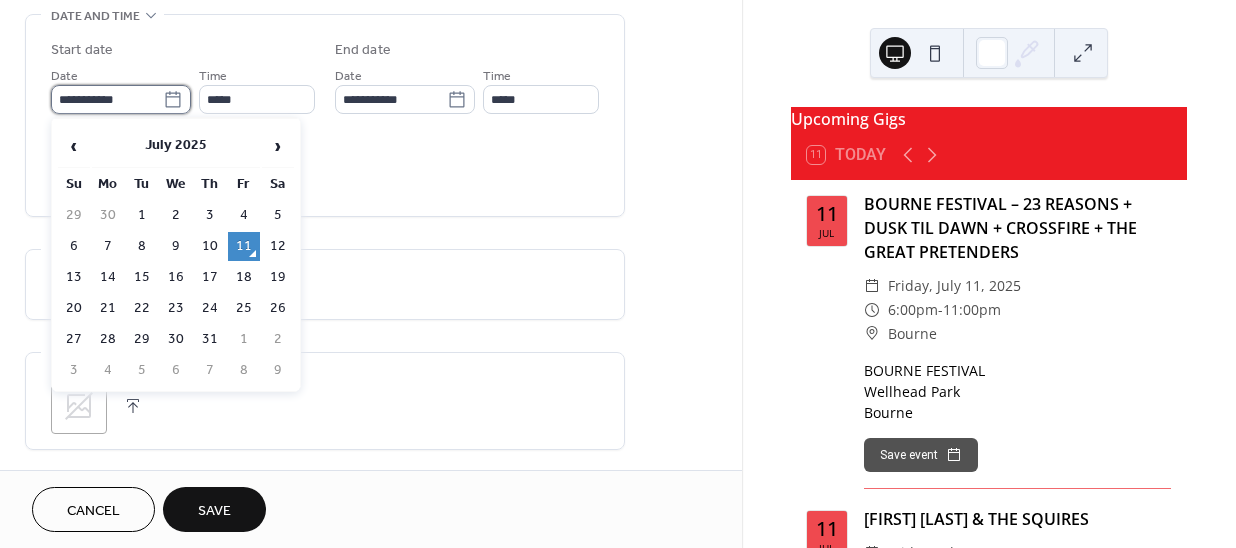 click on "**********" at bounding box center [107, 99] 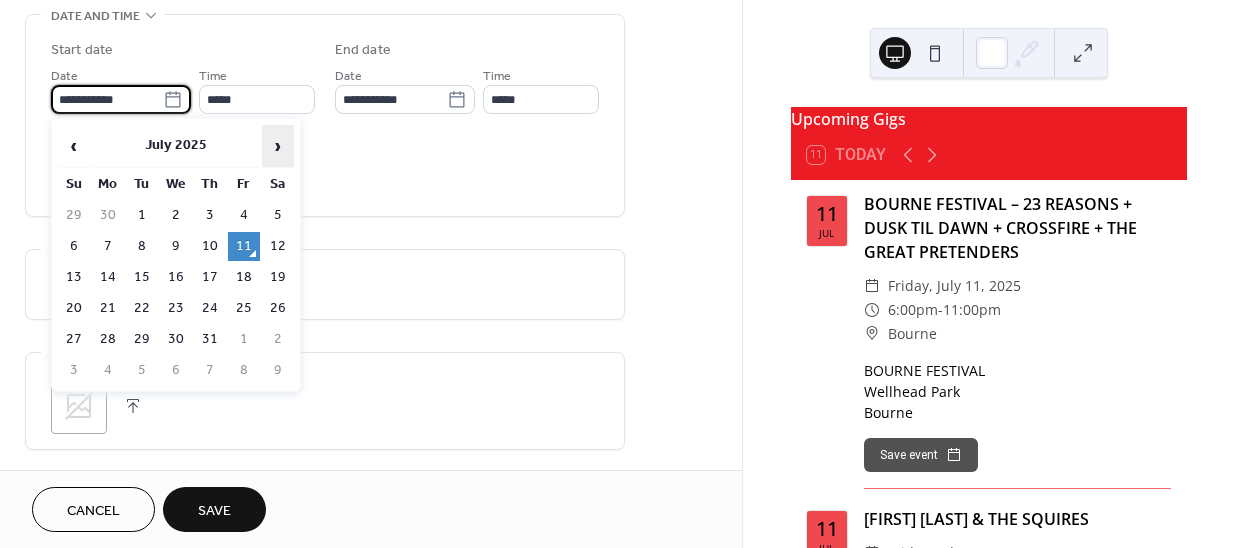 click on "›" at bounding box center [278, 146] 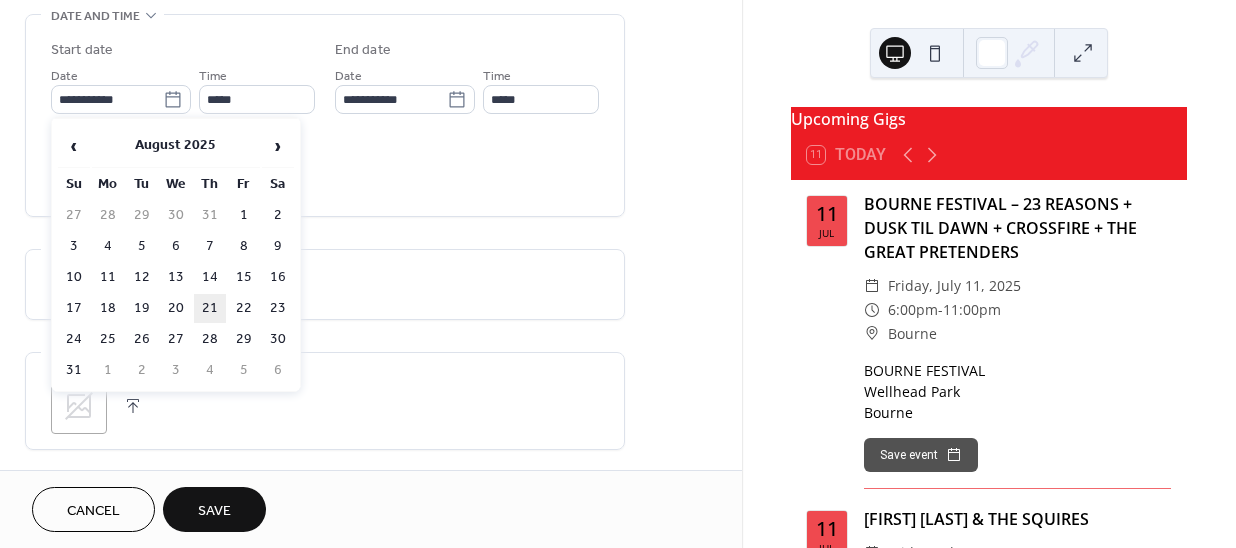 click on "21" at bounding box center [210, 308] 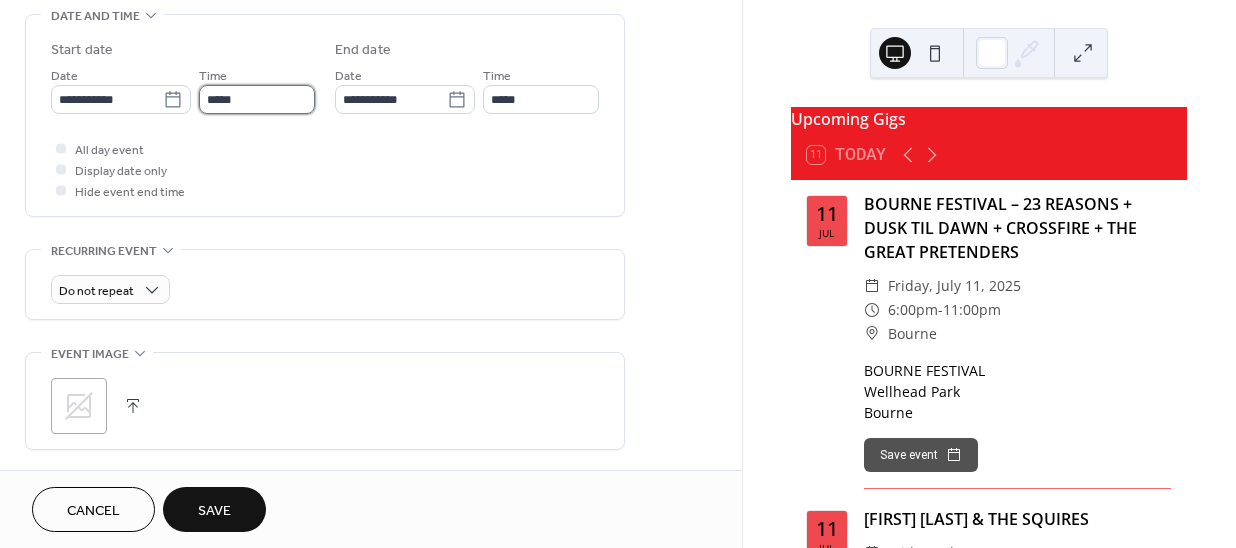click on "*****" at bounding box center [257, 99] 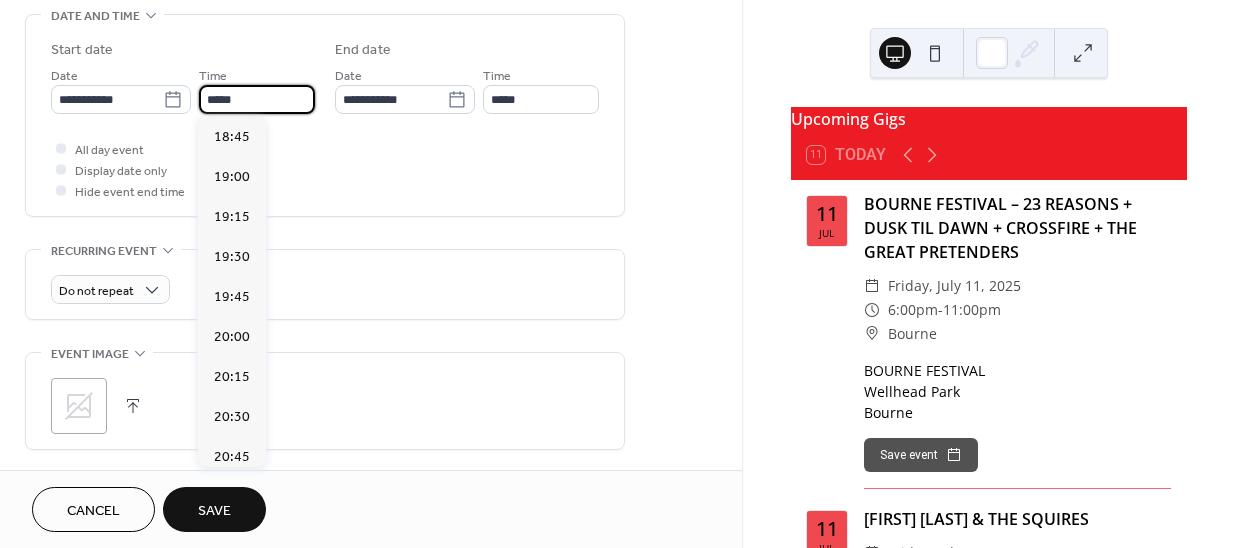 scroll, scrollTop: 3041, scrollLeft: 0, axis: vertical 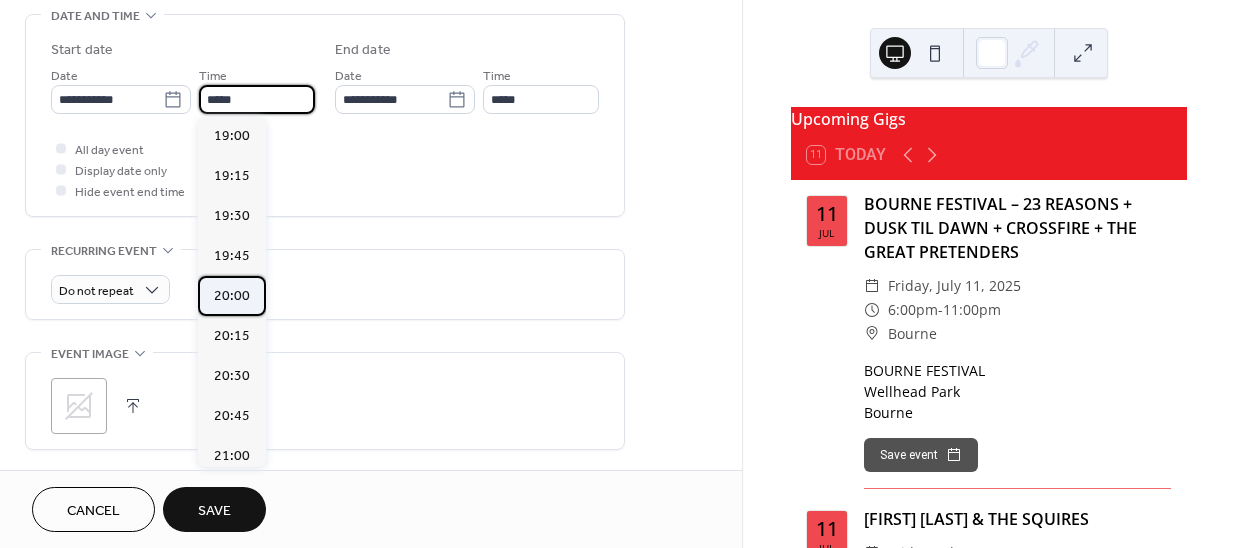 click on "20:00" at bounding box center (232, 295) 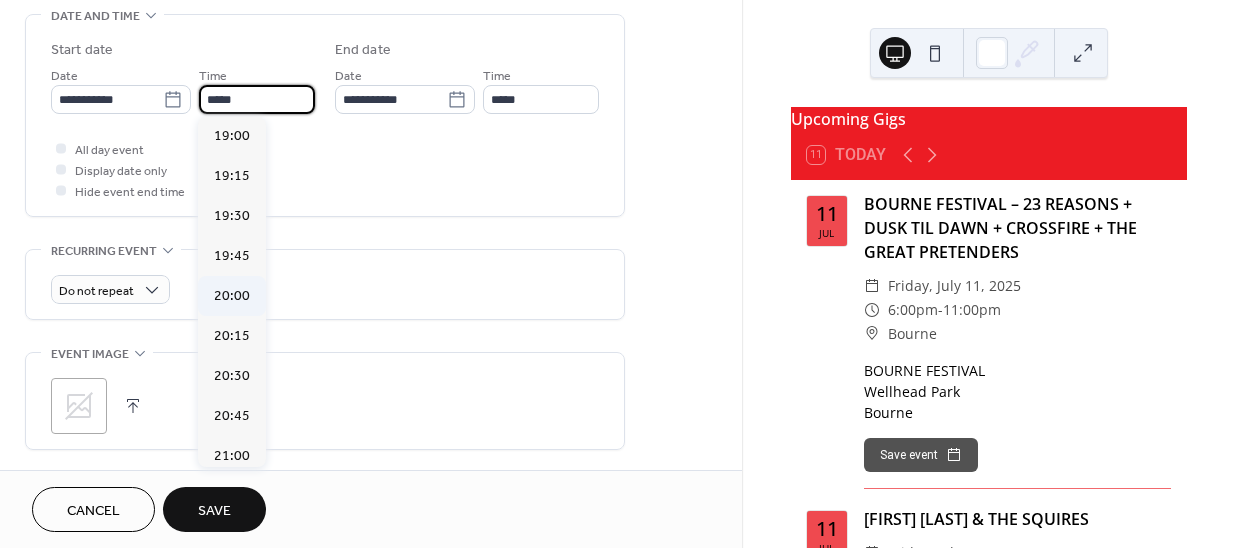 type on "*****" 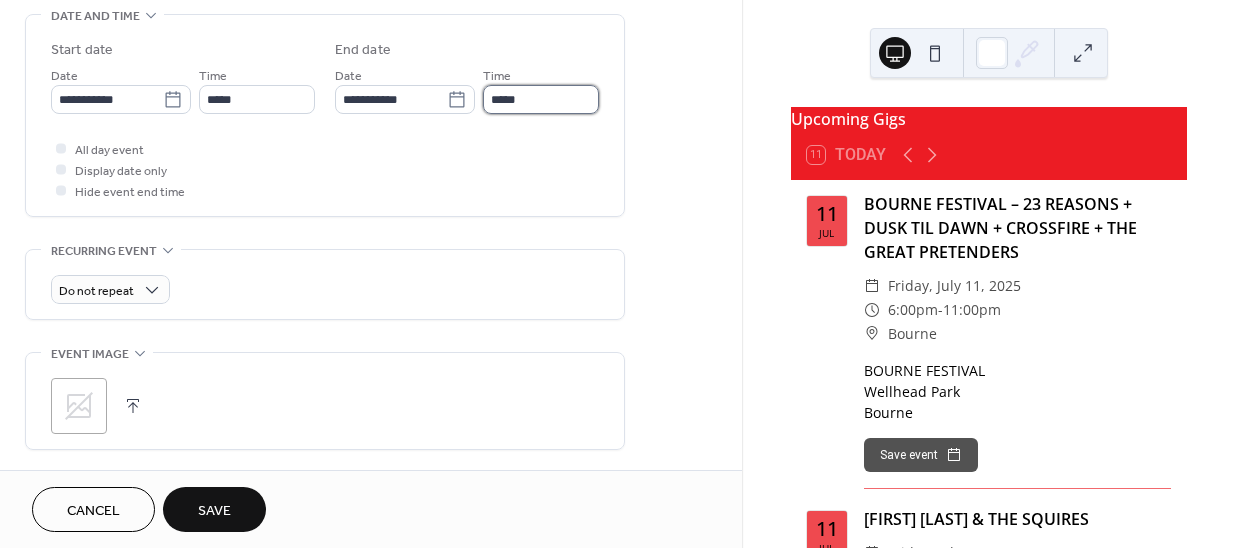 click on "*****" at bounding box center (541, 99) 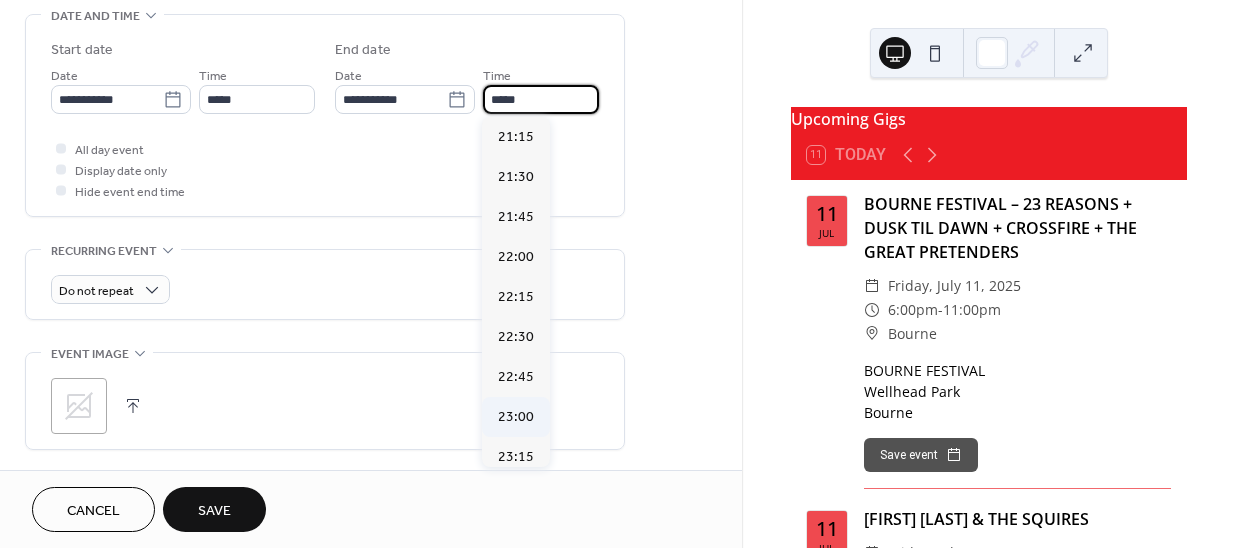 scroll, scrollTop: 181, scrollLeft: 0, axis: vertical 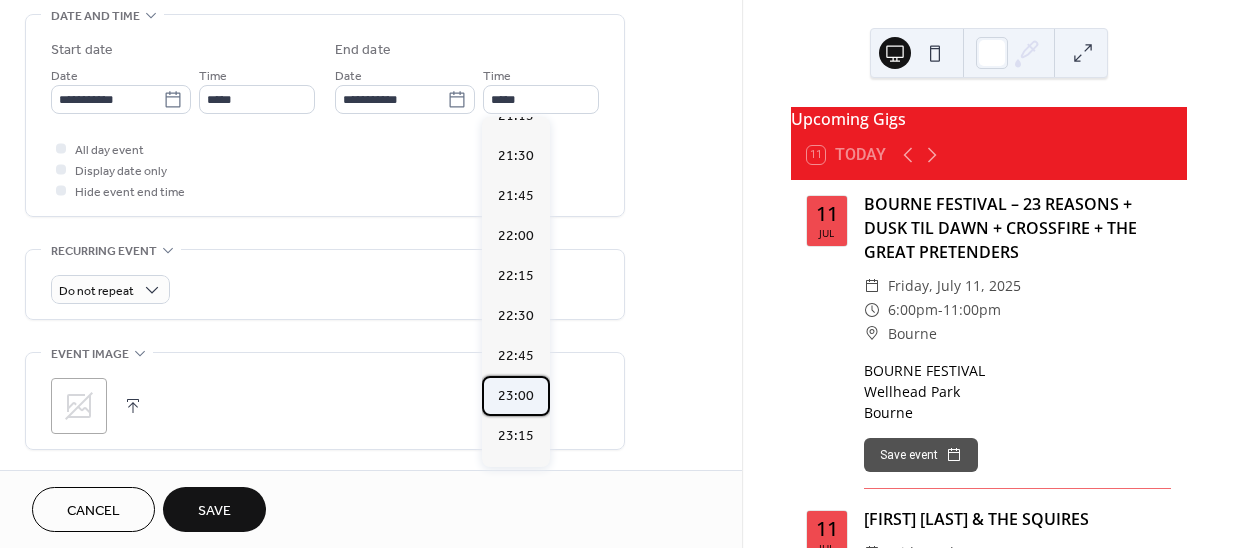 click on "23:00" at bounding box center (516, 395) 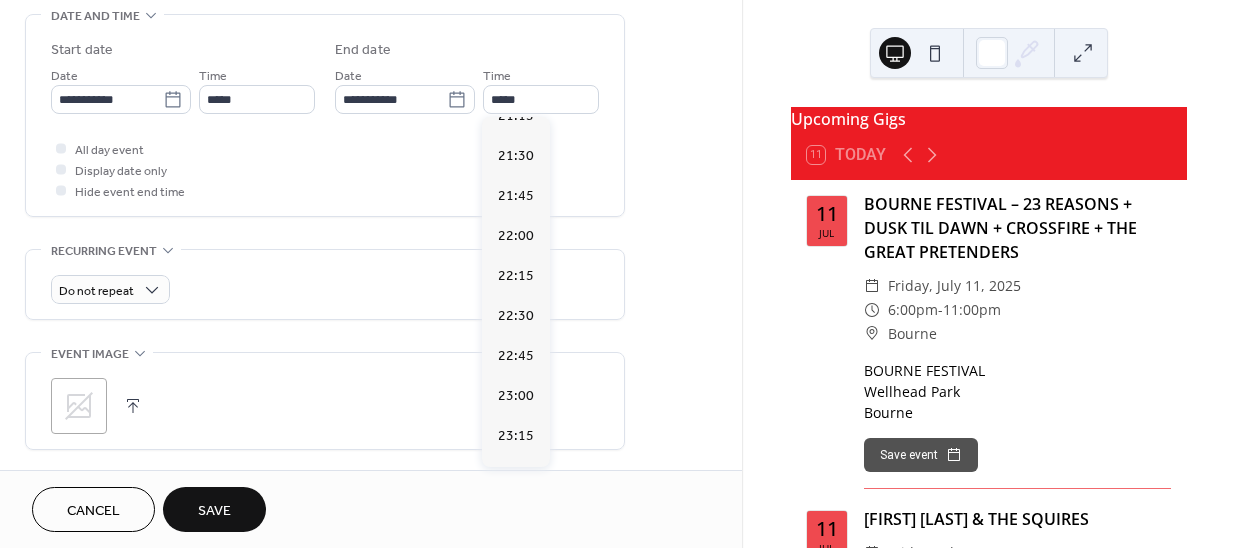 type on "*****" 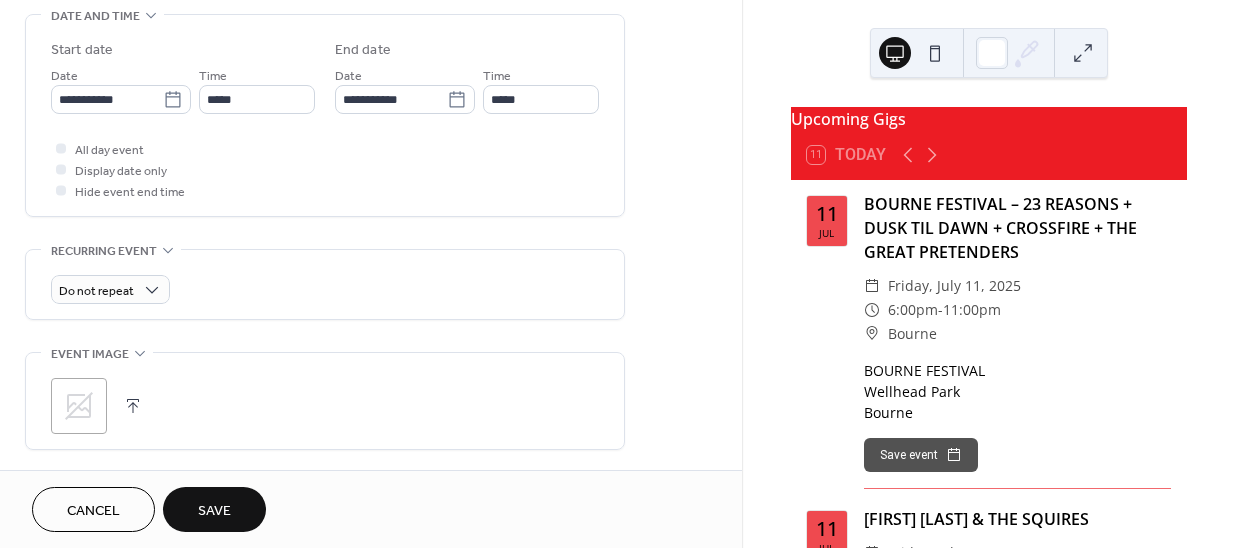 click on "Save" at bounding box center (214, 509) 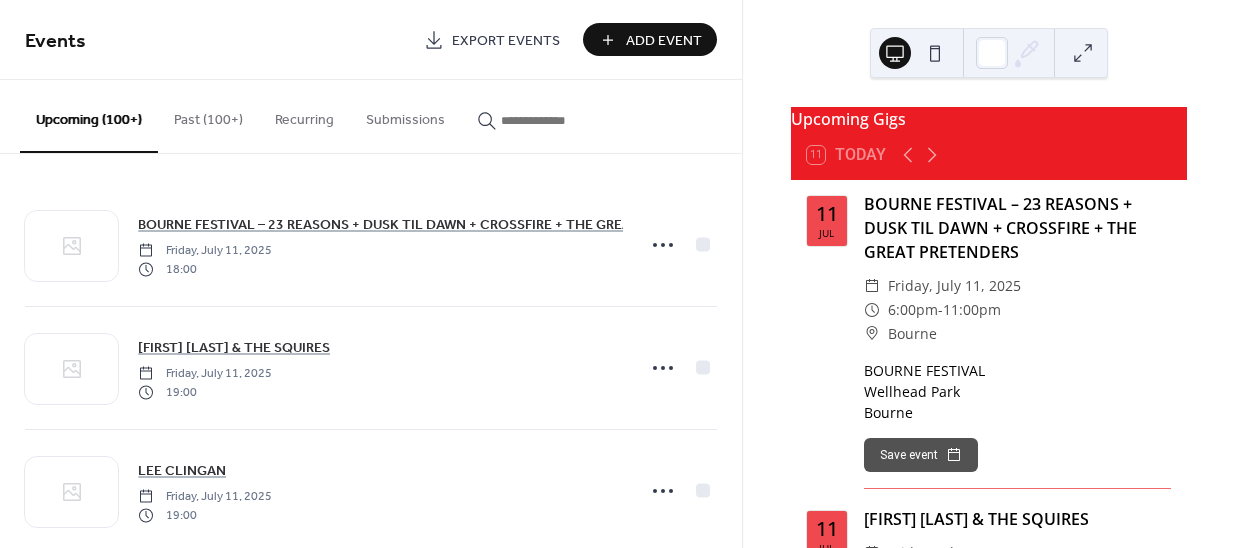 click on "Add Event" at bounding box center [664, 41] 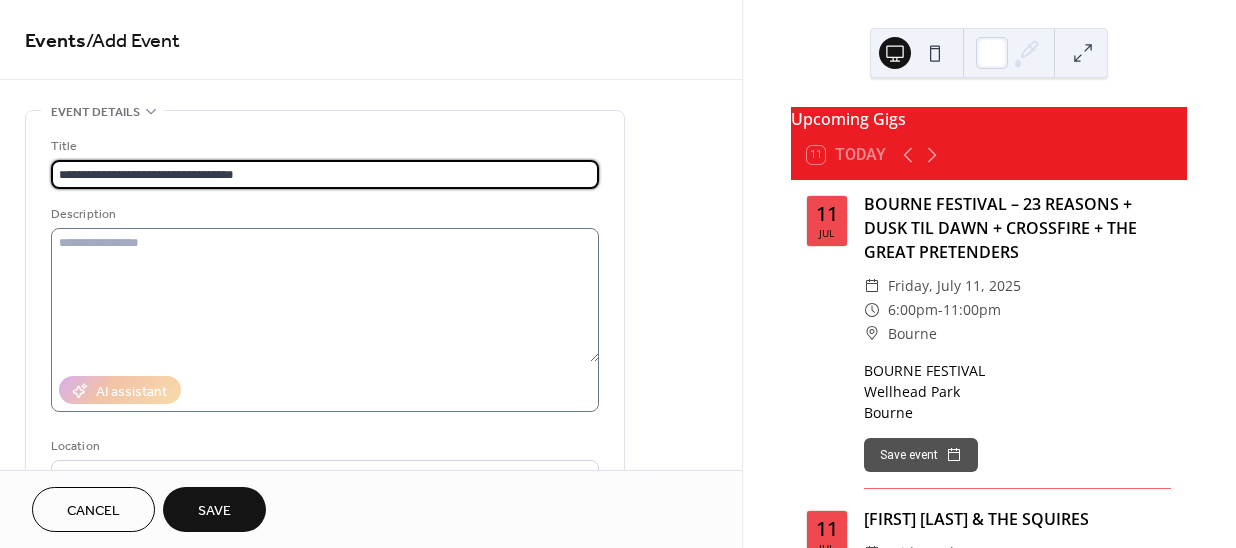 type on "**********" 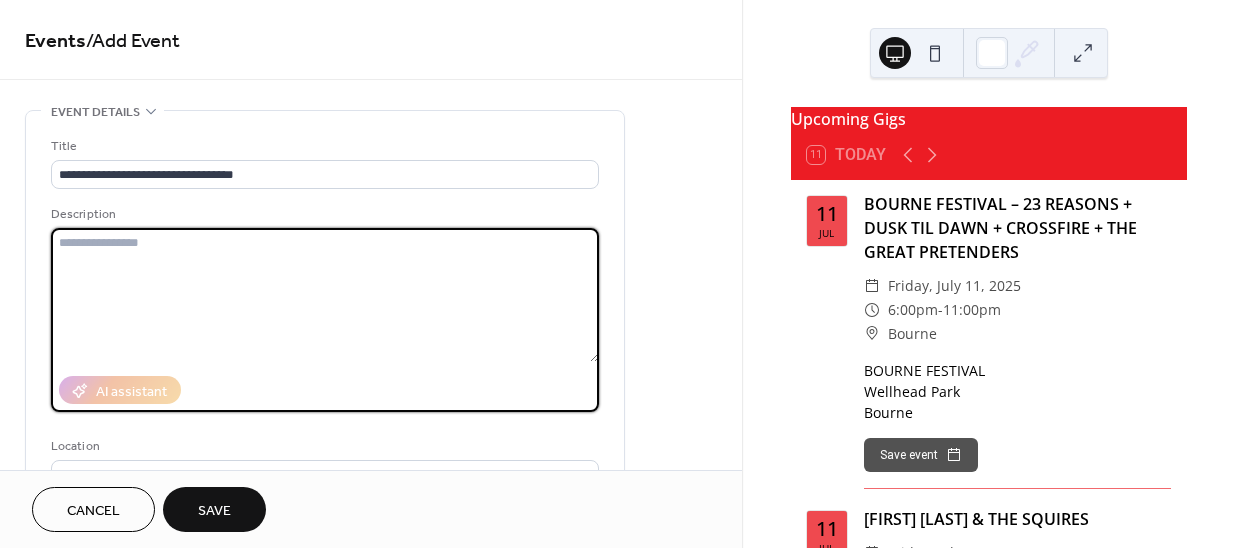 click at bounding box center (325, 295) 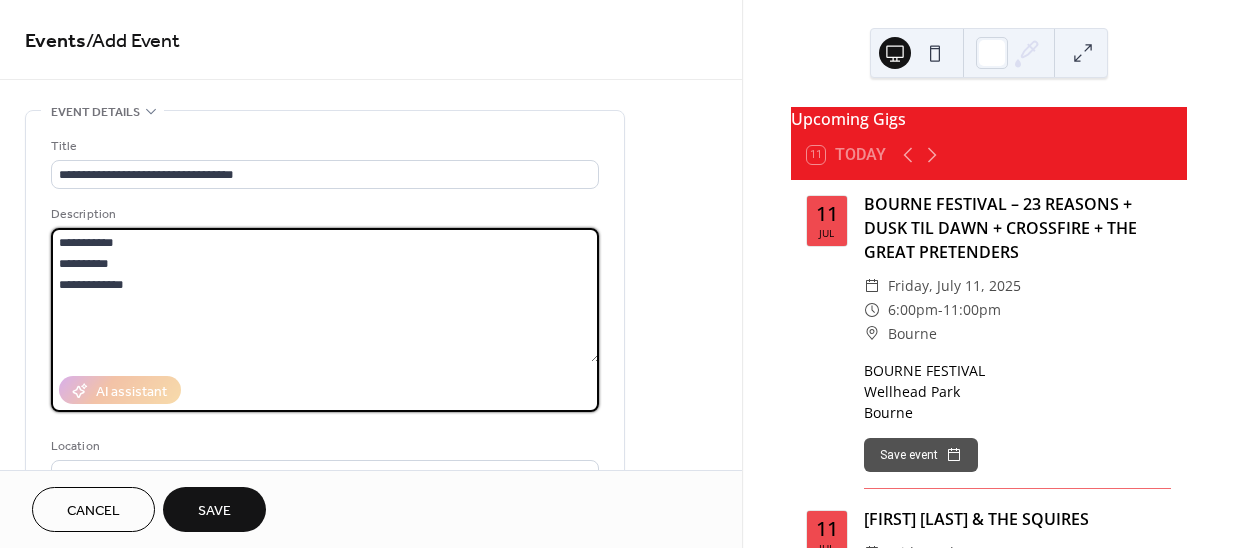 drag, startPoint x: 181, startPoint y: 238, endPoint x: 27, endPoint y: 245, distance: 154.15901 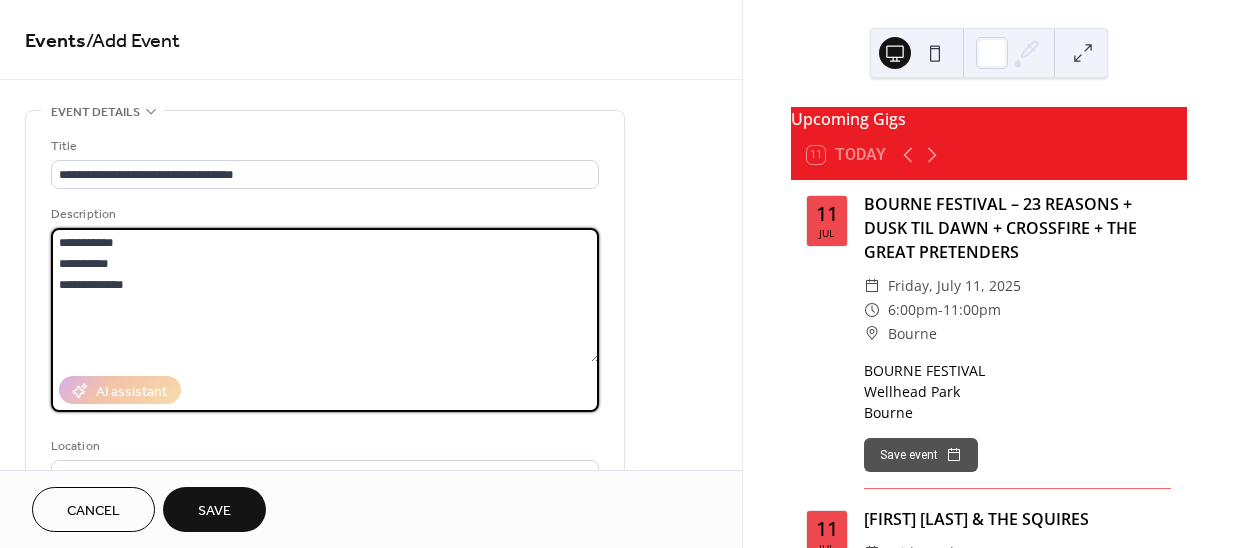click on "**********" at bounding box center (325, 364) 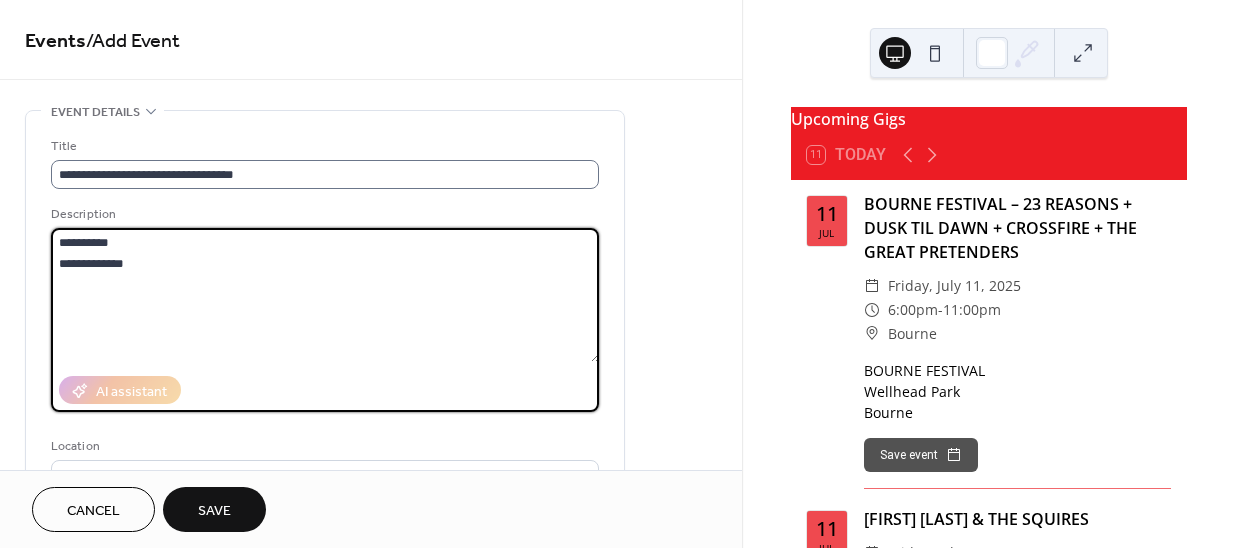 type on "**********" 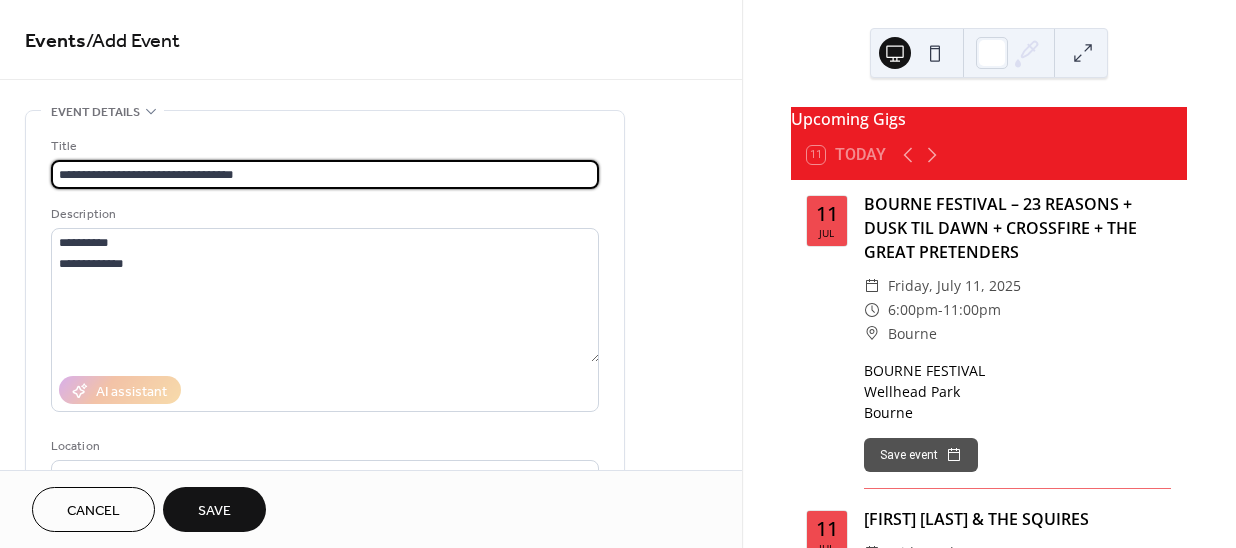 drag, startPoint x: 284, startPoint y: 172, endPoint x: 141, endPoint y: 170, distance: 143.01399 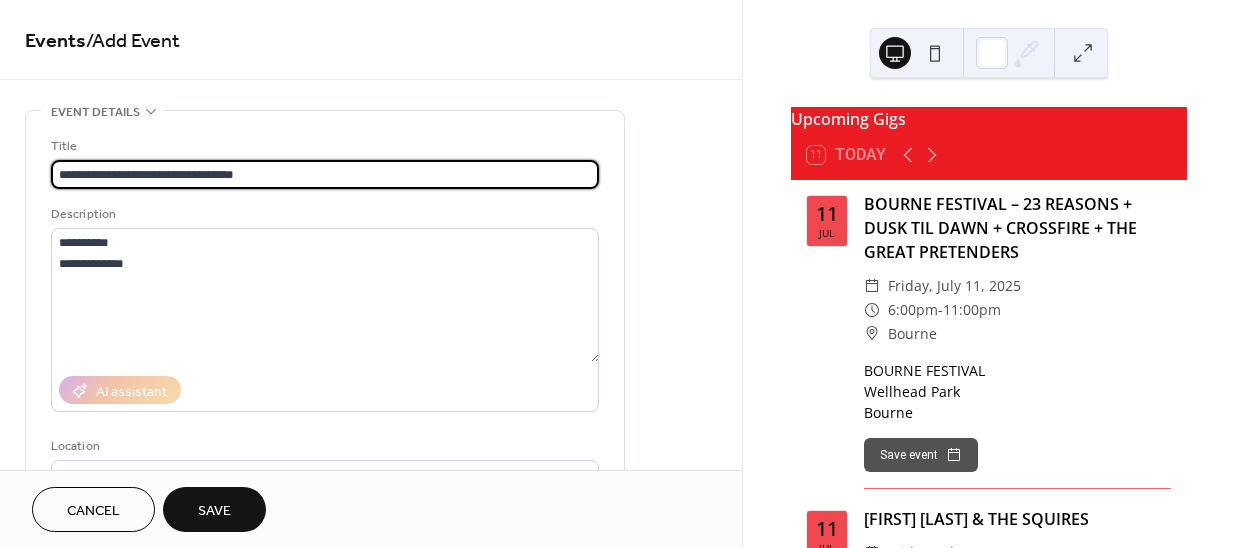 click on "**********" at bounding box center [325, 174] 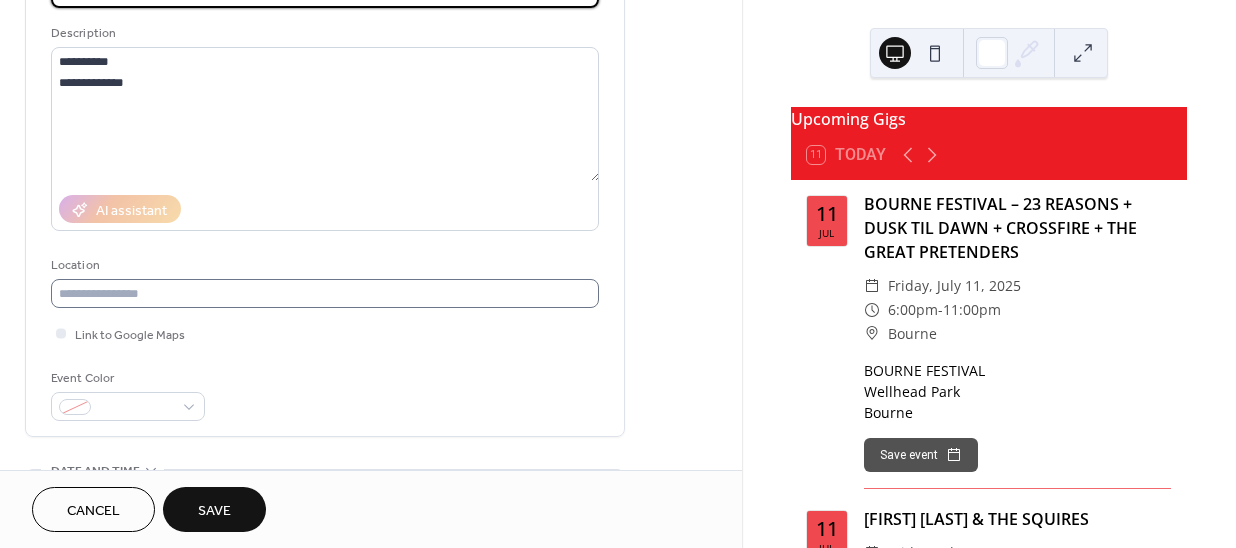 scroll, scrollTop: 181, scrollLeft: 0, axis: vertical 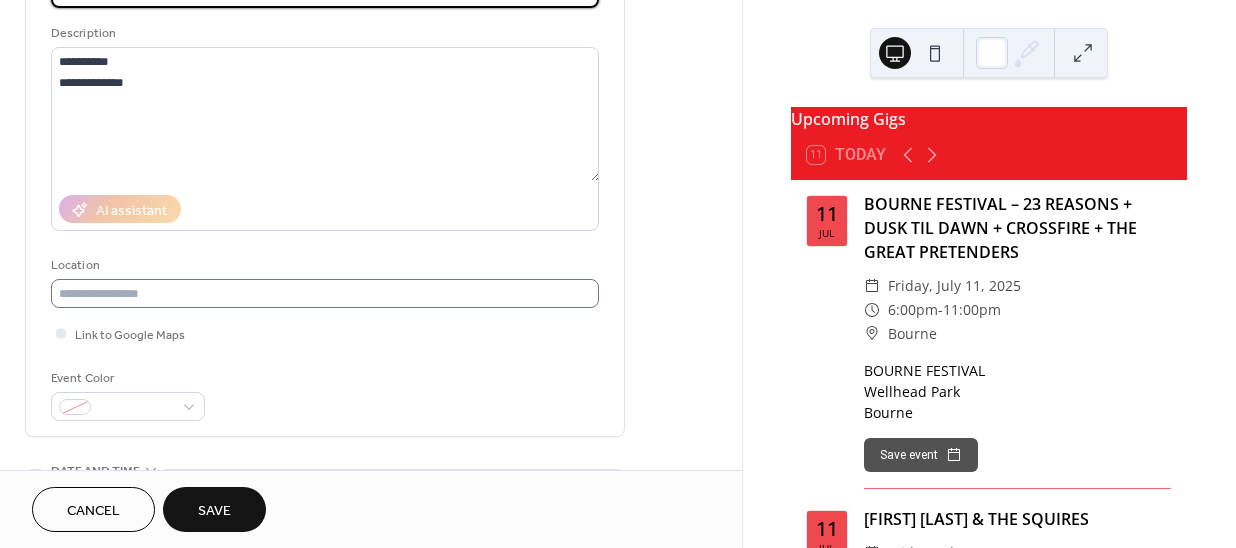 type on "**********" 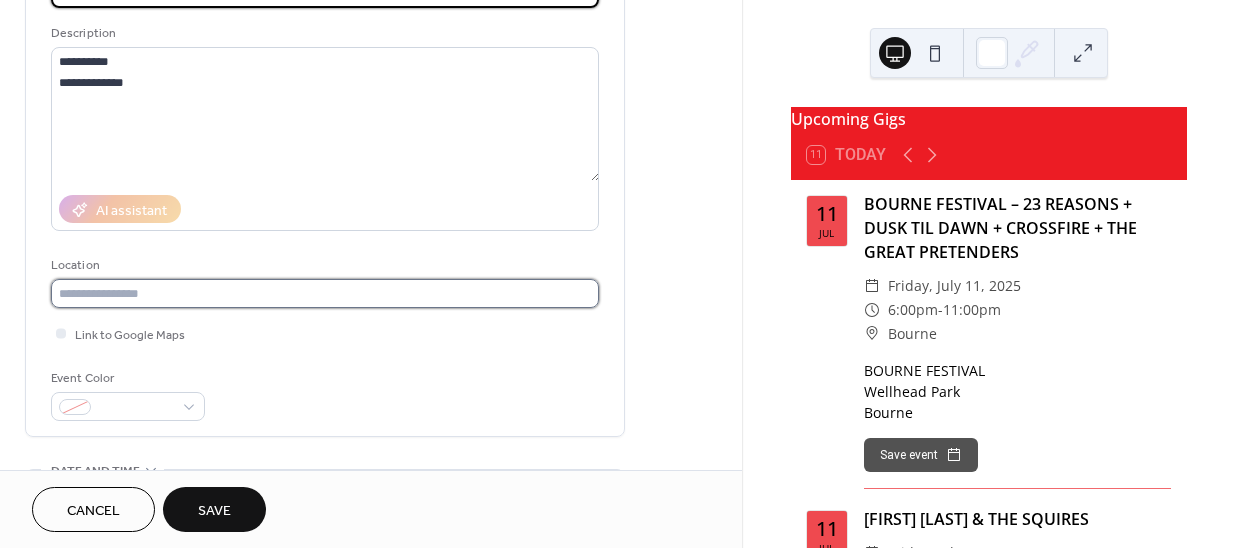 click at bounding box center (325, 293) 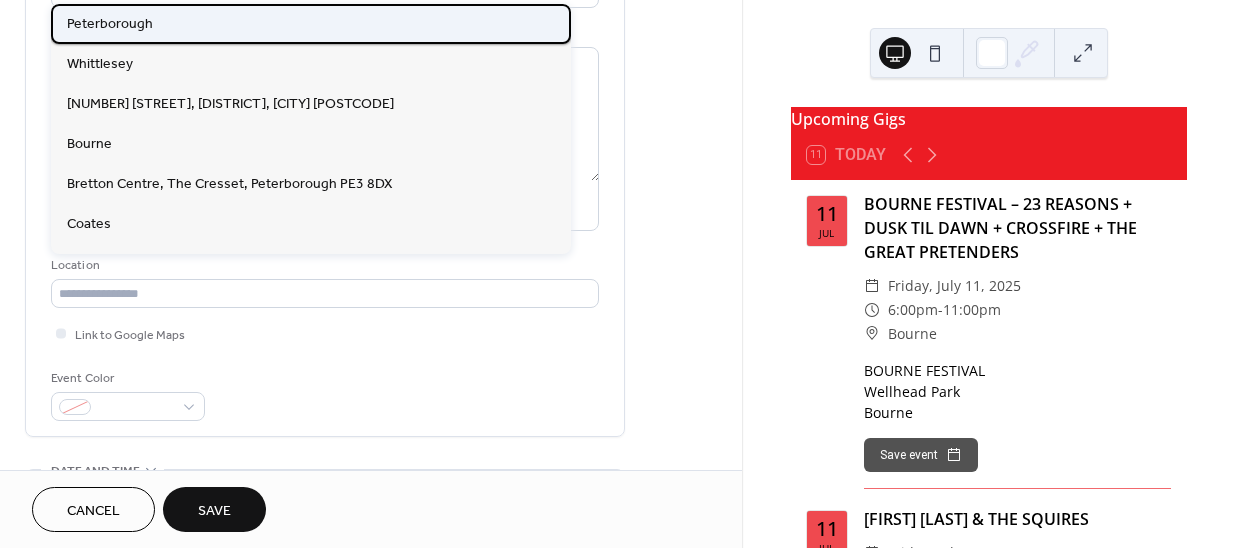 click on "Peterborough" at bounding box center [110, 24] 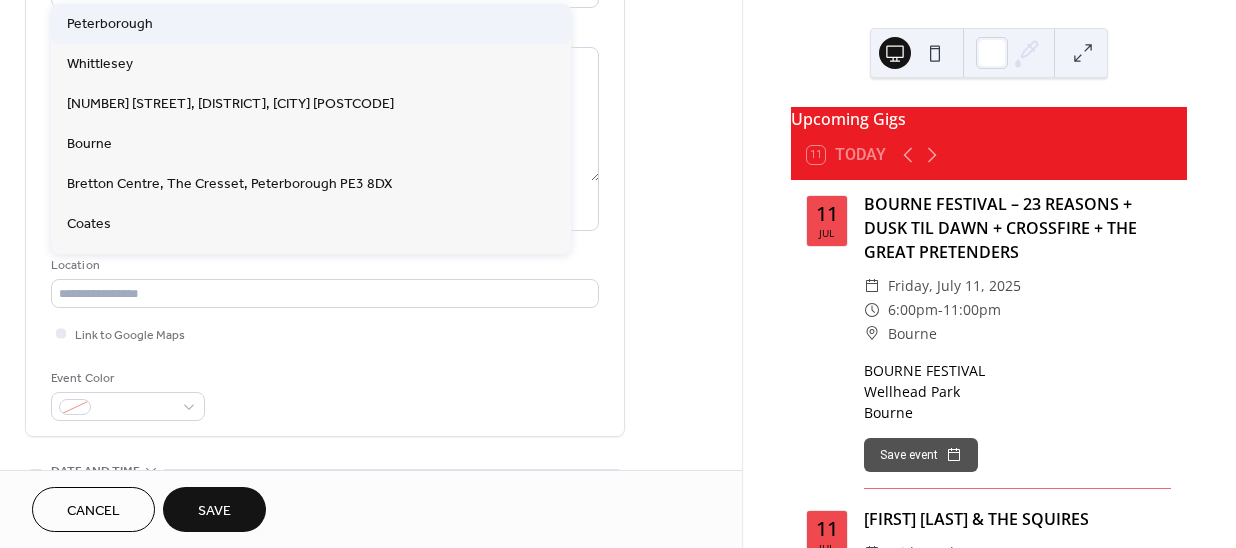 type on "**********" 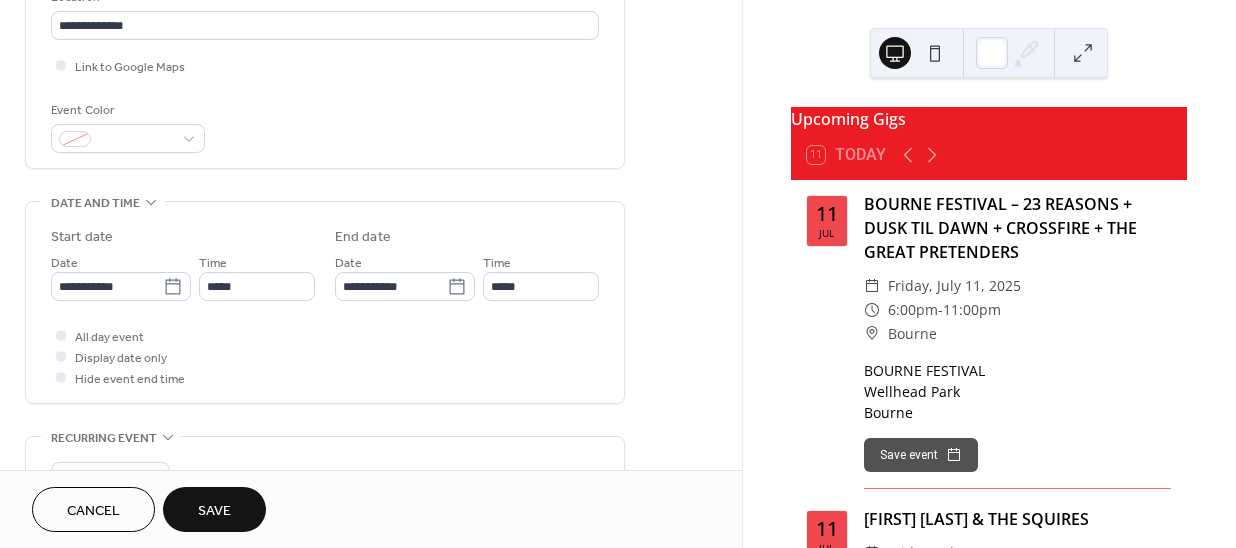 scroll, scrollTop: 454, scrollLeft: 0, axis: vertical 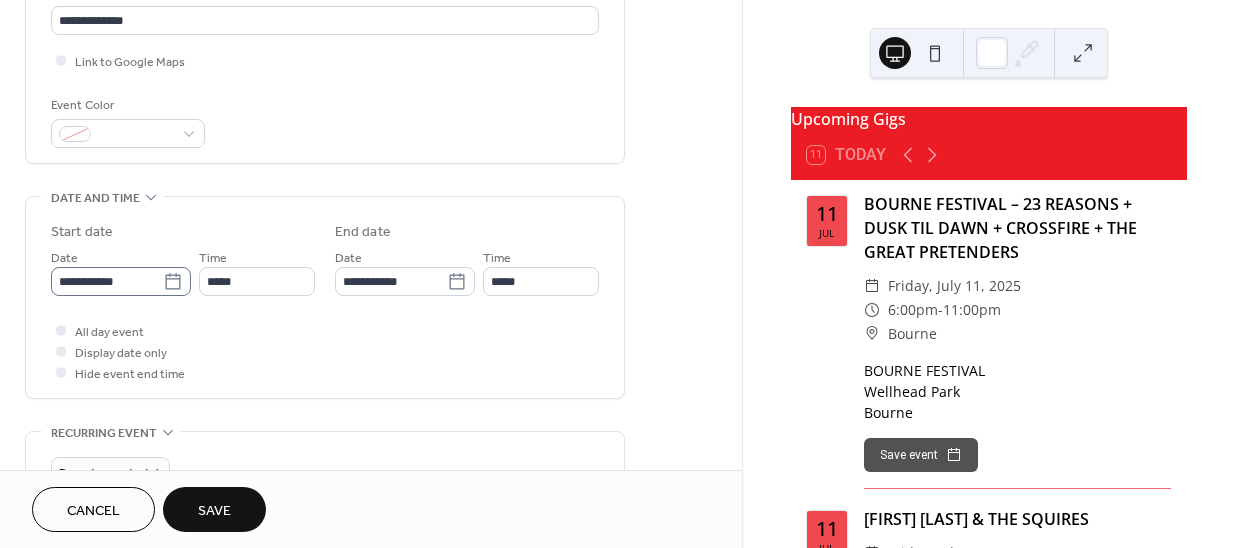 click 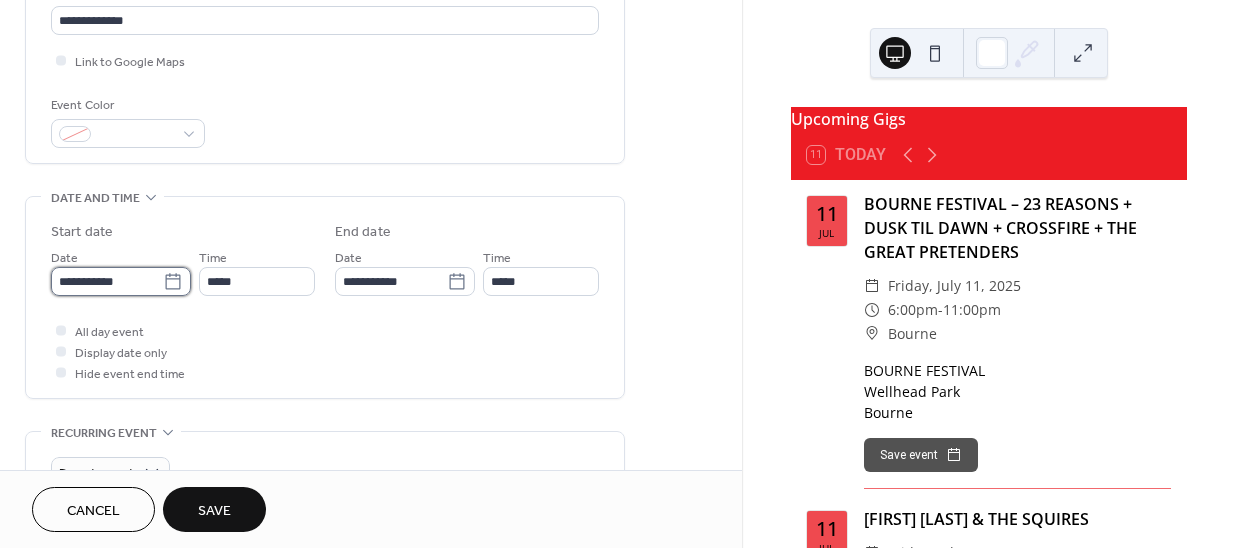 click on "**********" at bounding box center [107, 281] 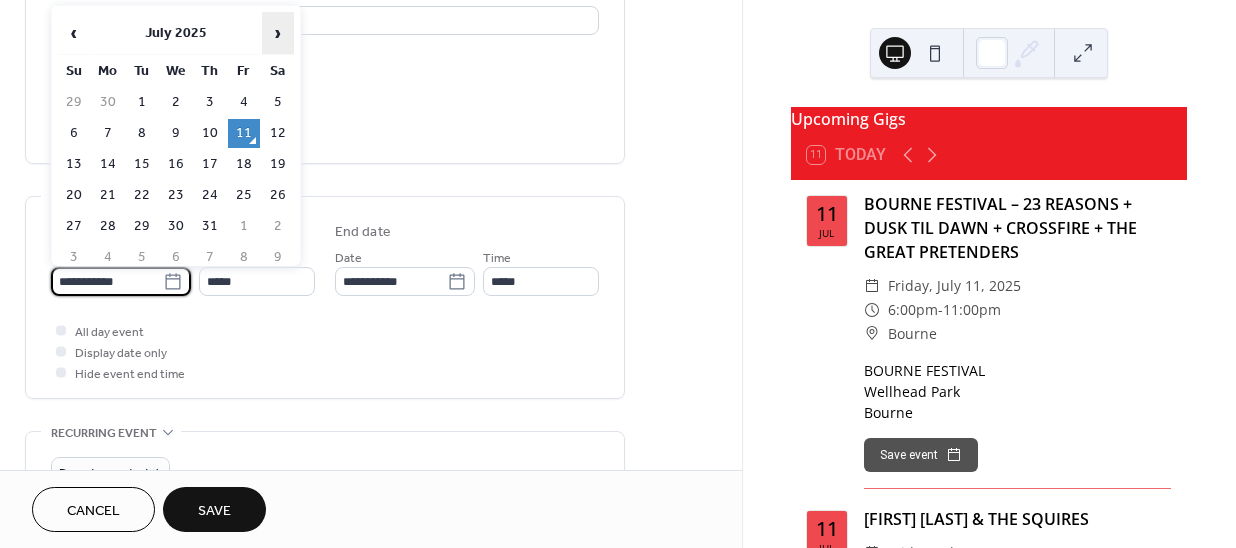 click on "›" at bounding box center [278, 33] 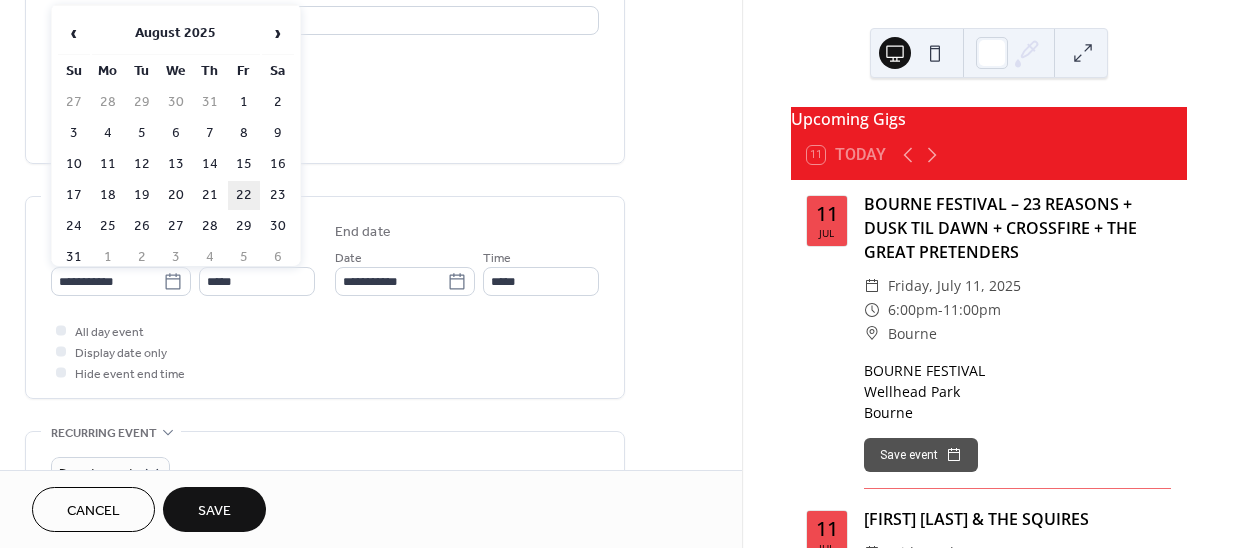click on "22" at bounding box center (244, 195) 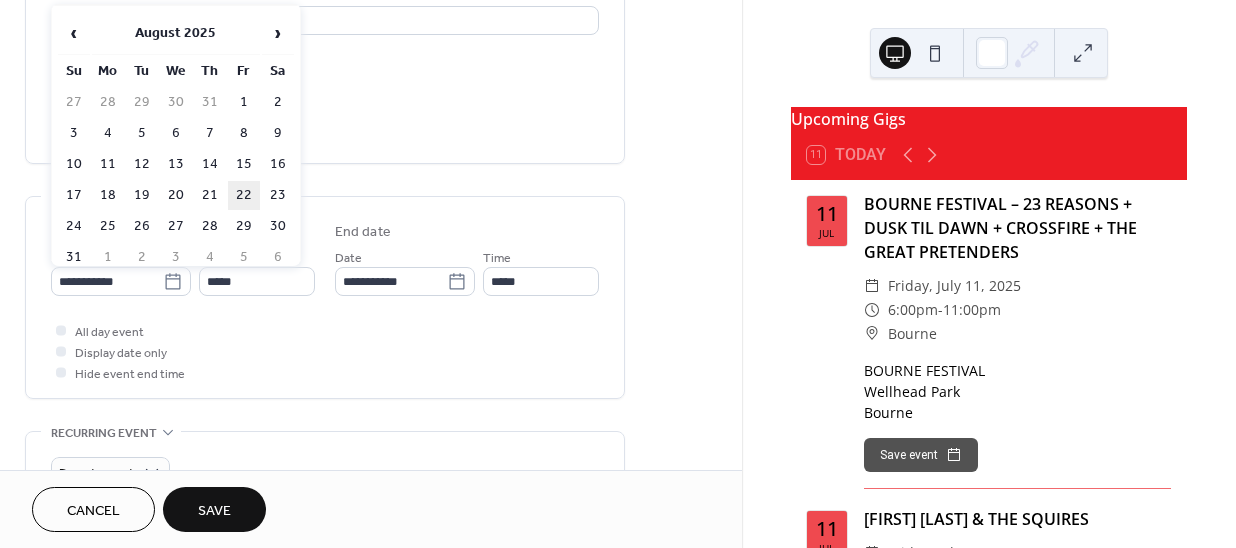 type on "**********" 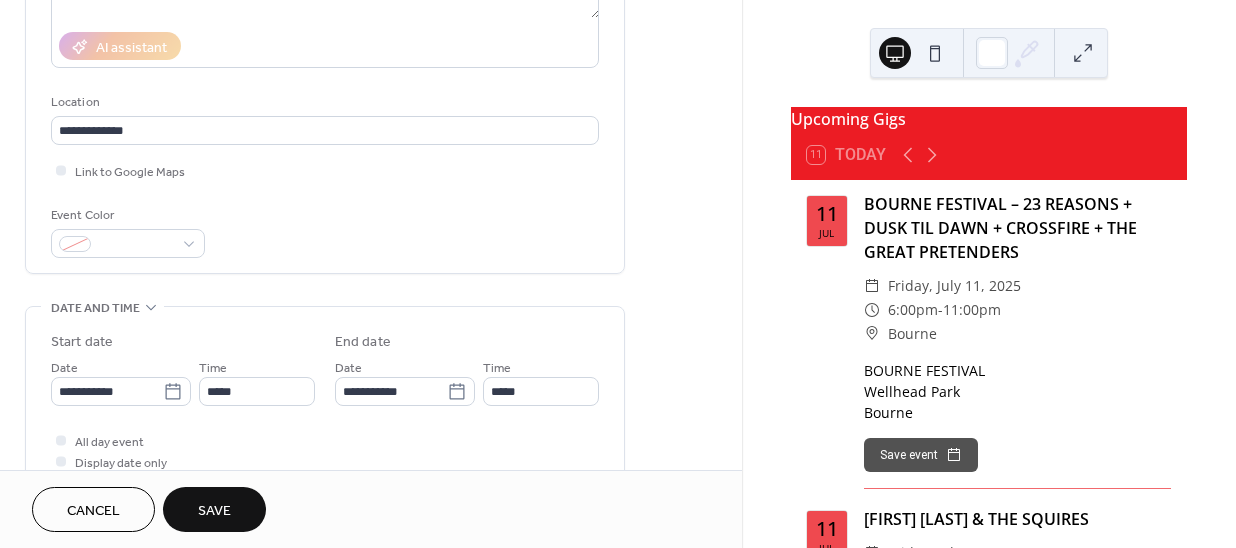 scroll, scrollTop: 454, scrollLeft: 0, axis: vertical 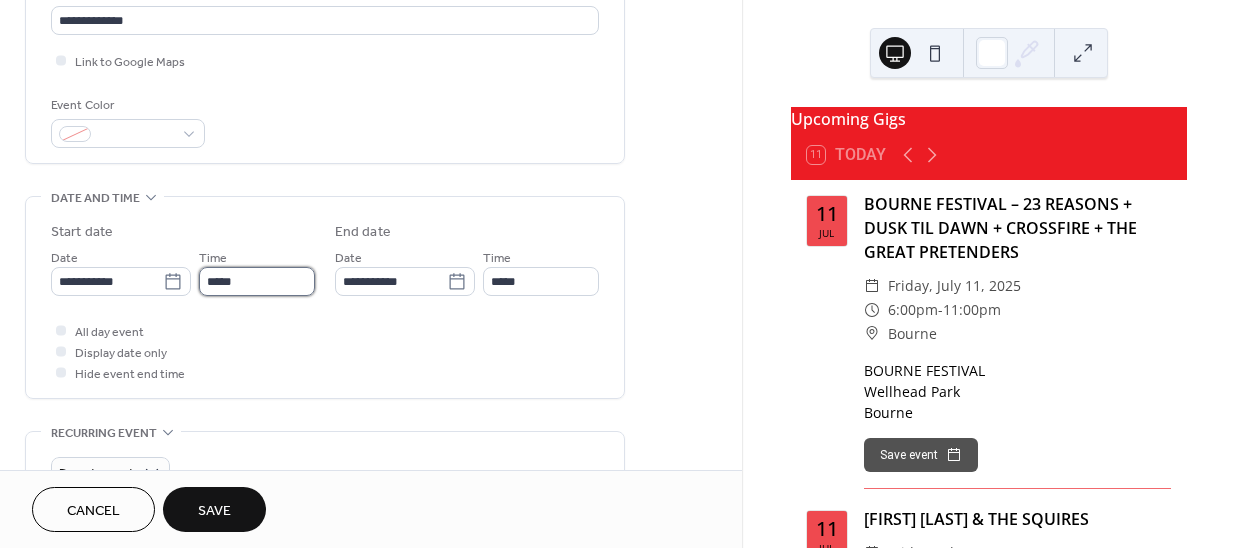 click on "*****" at bounding box center [257, 281] 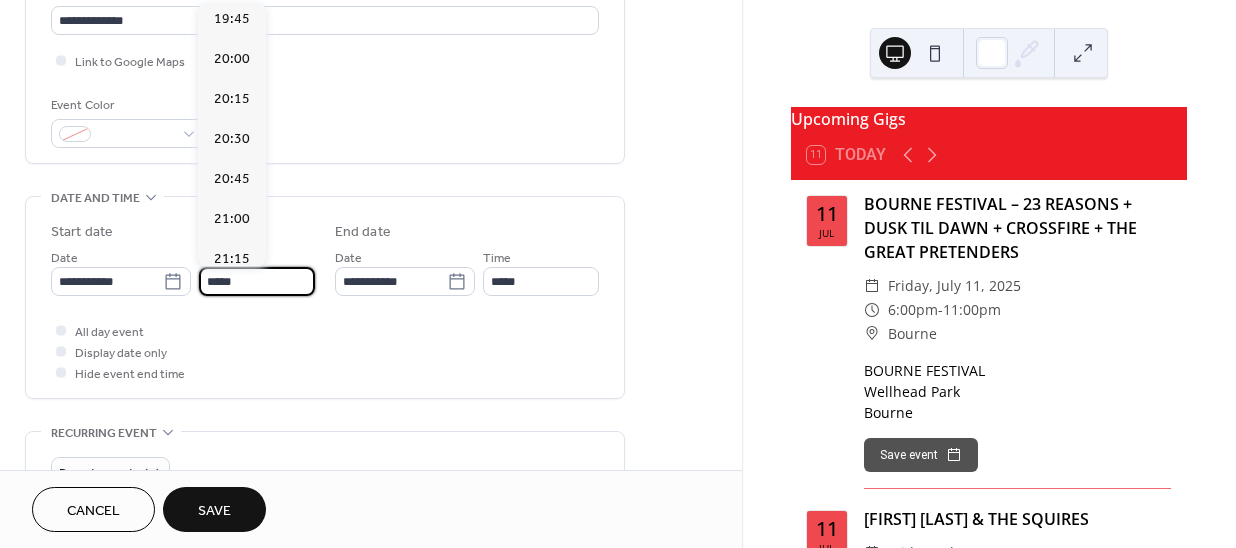 scroll, scrollTop: 3223, scrollLeft: 0, axis: vertical 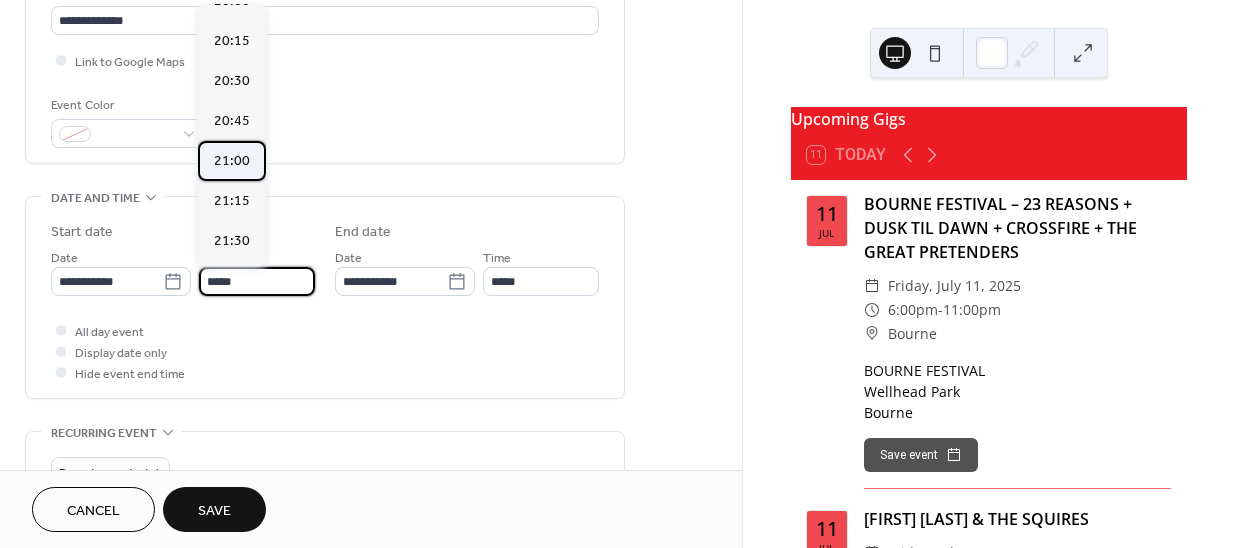 click on "21:00" at bounding box center (232, 161) 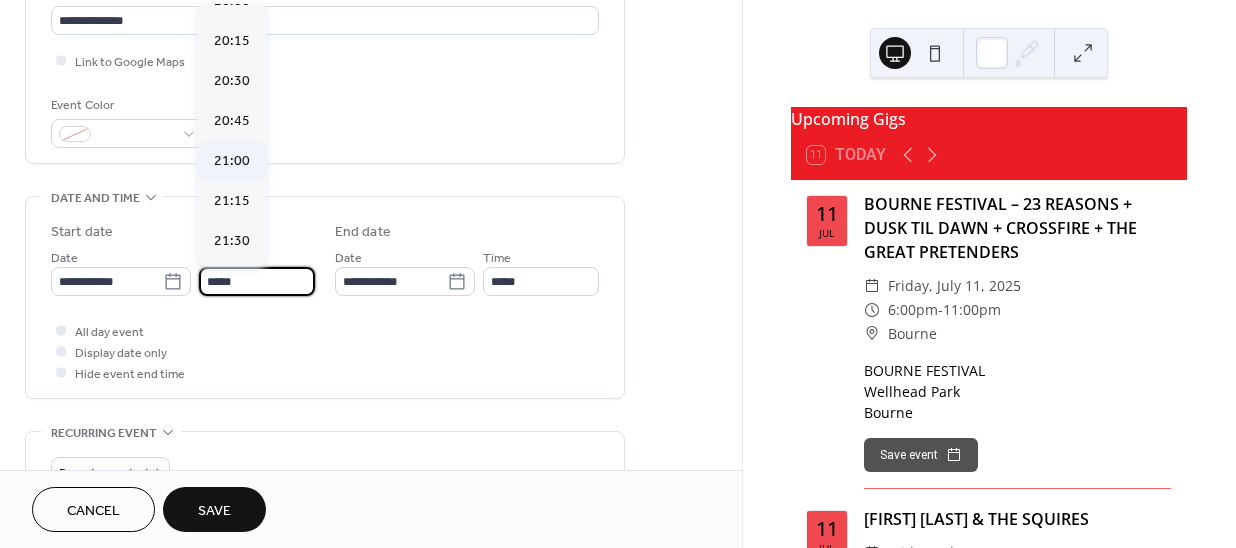 type on "*****" 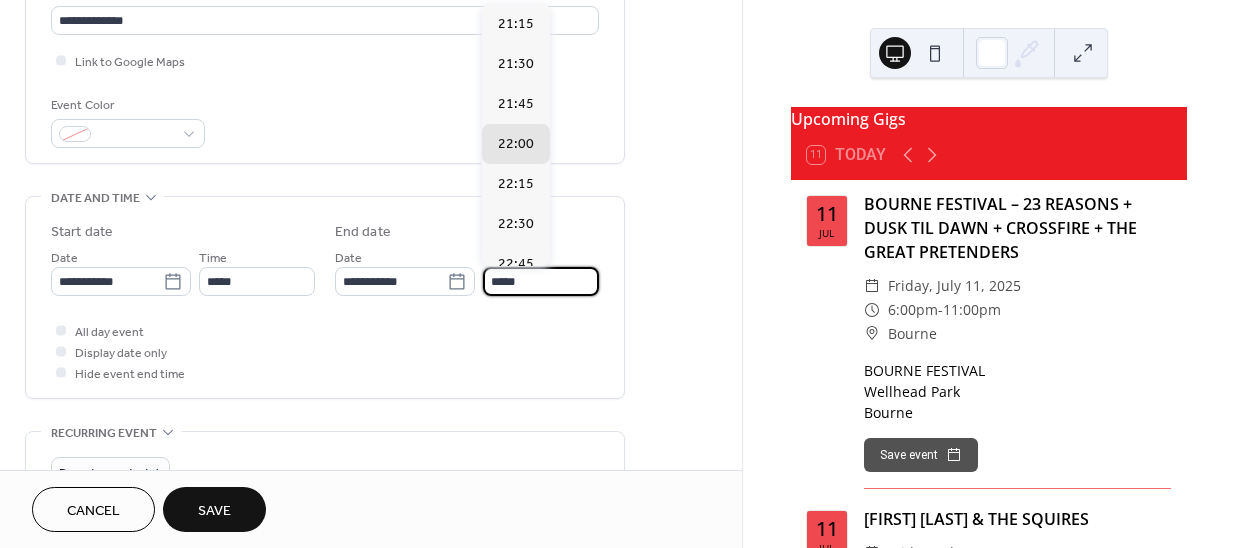 click on "*****" at bounding box center [541, 281] 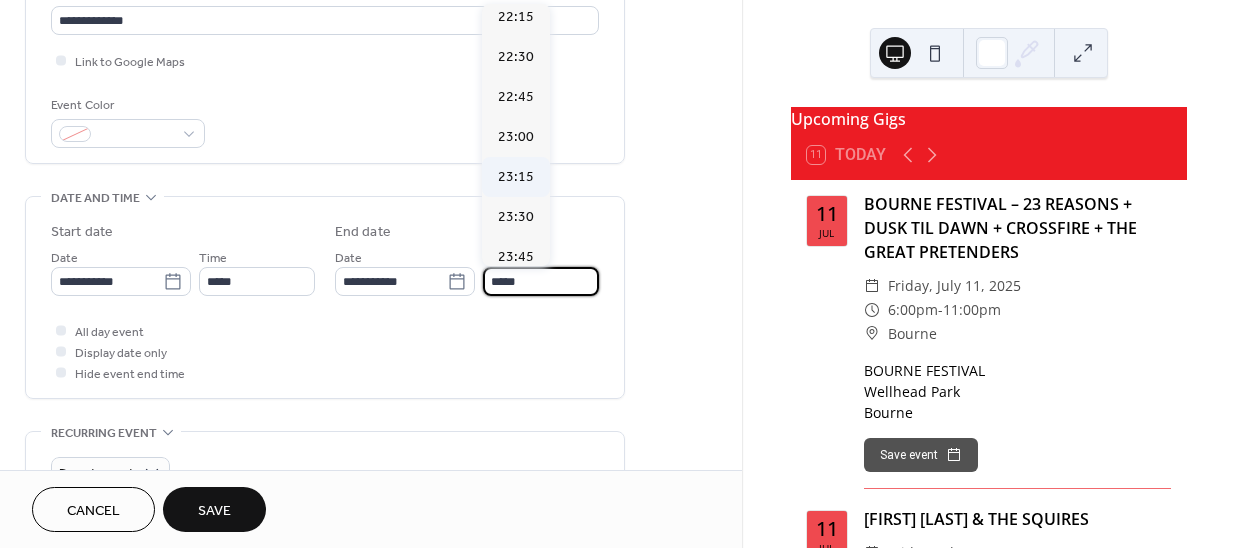 scroll, scrollTop: 185, scrollLeft: 0, axis: vertical 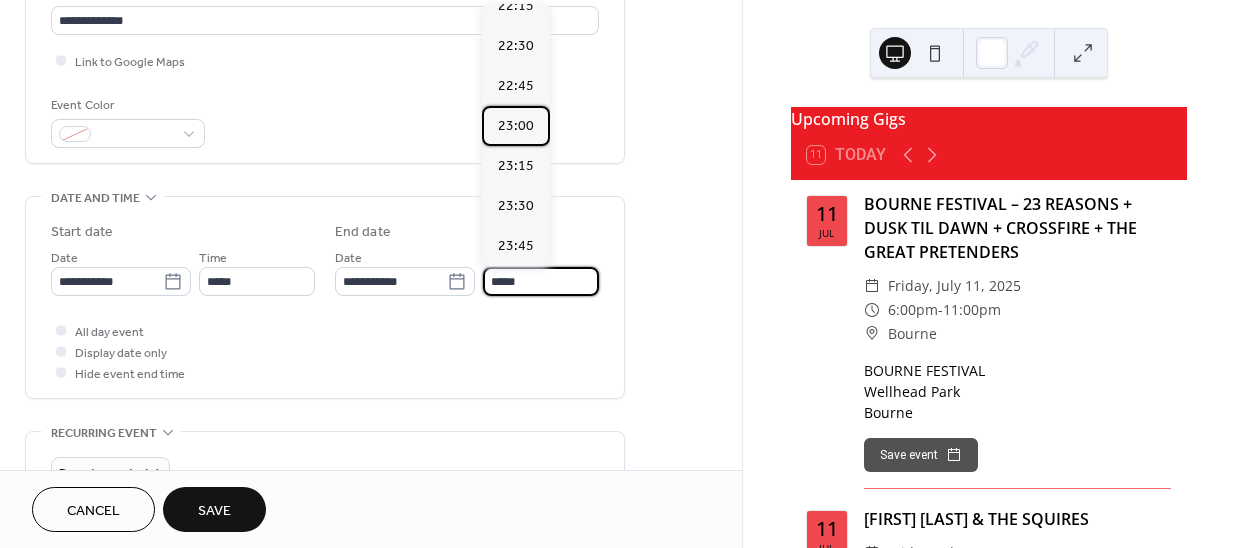 click on "23:00" at bounding box center [516, 126] 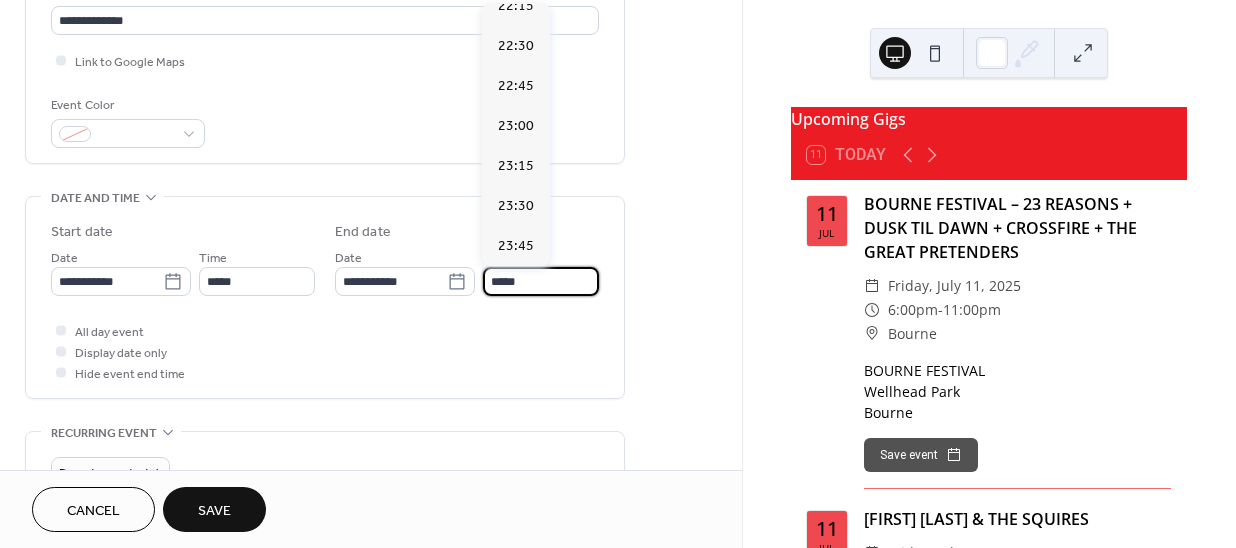 type on "*****" 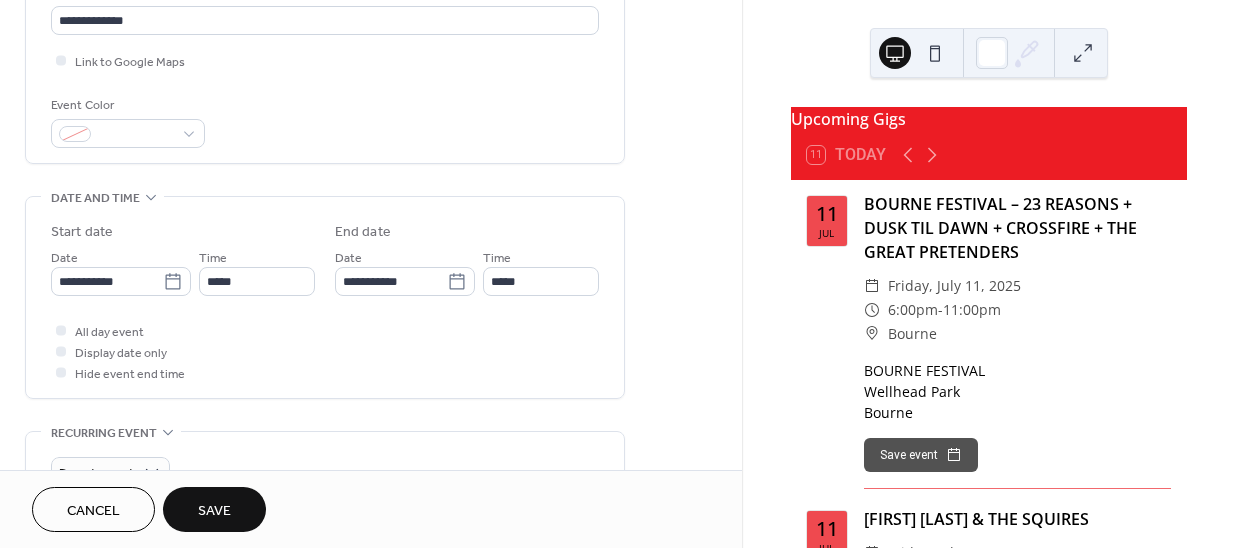 click on "Save" at bounding box center (214, 509) 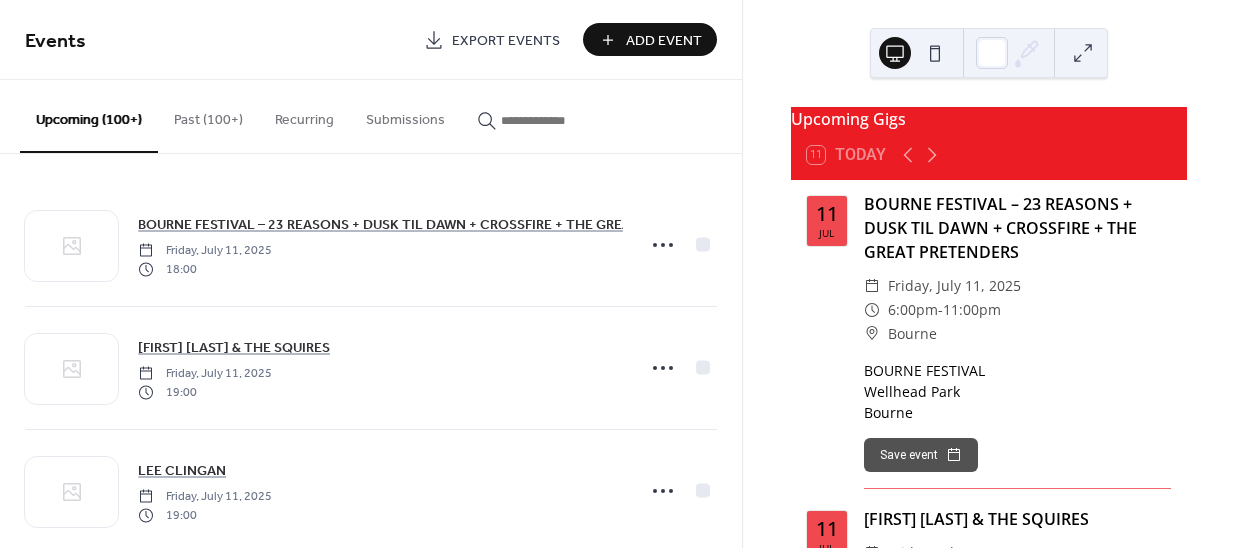 click on "Add Event" at bounding box center (650, 39) 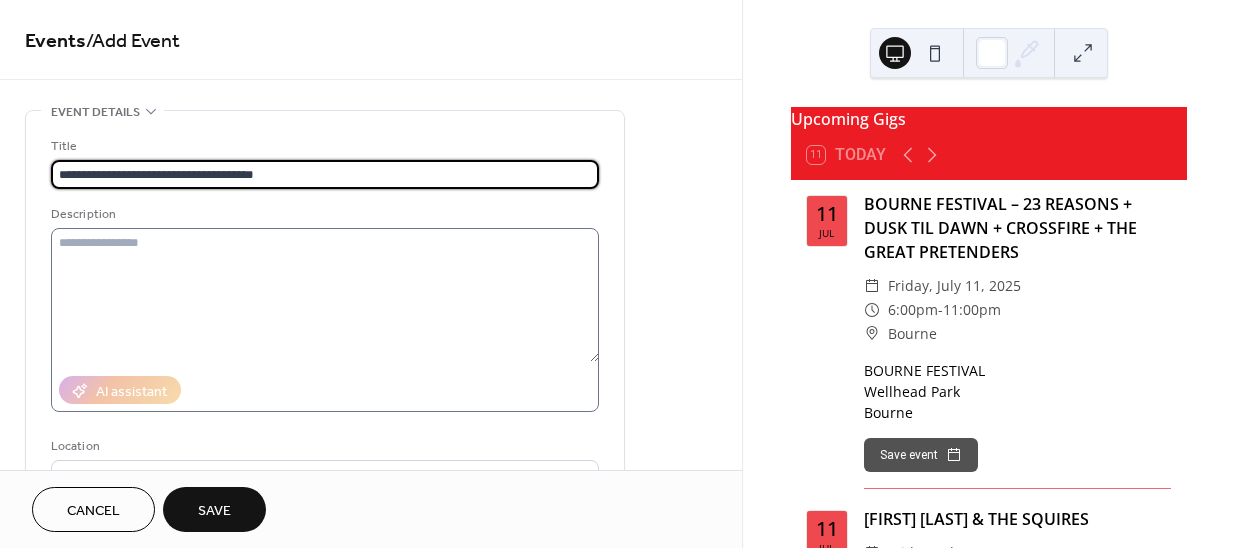 type on "**********" 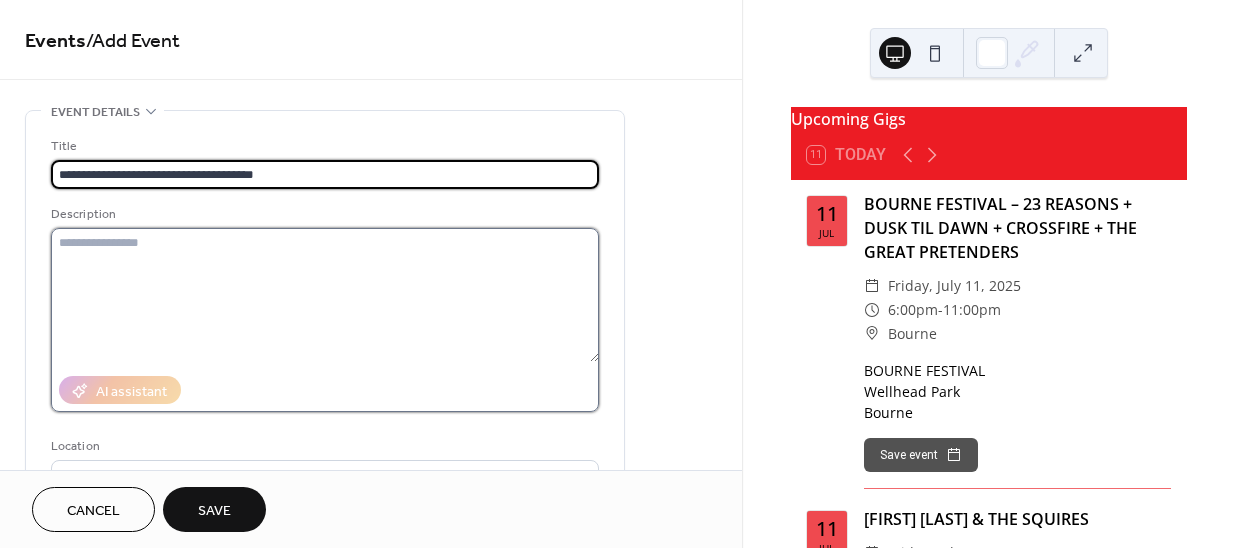click at bounding box center [325, 295] 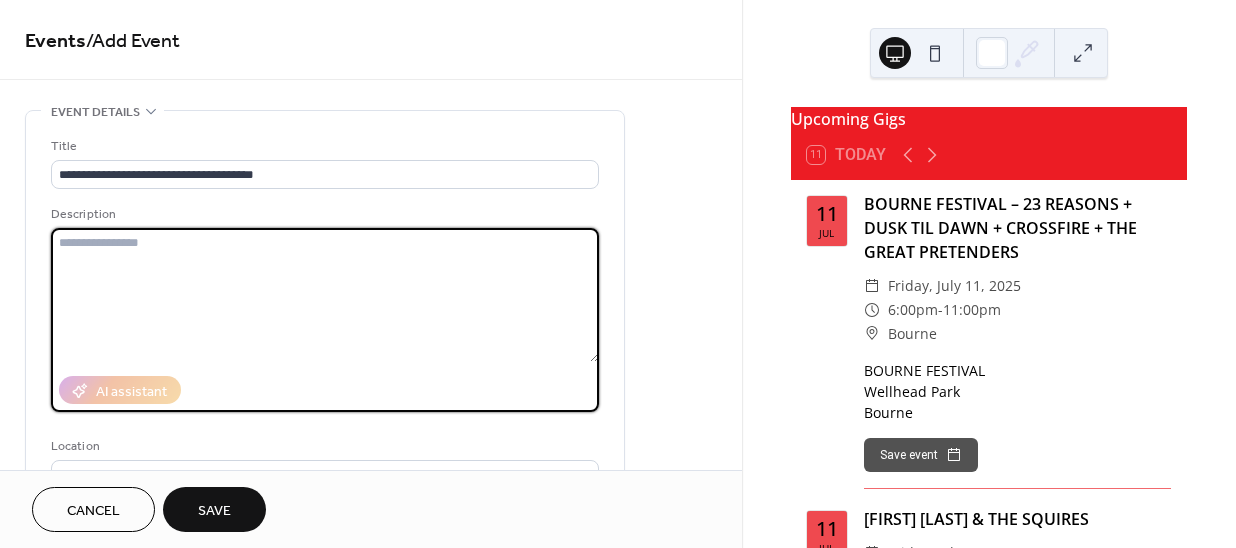 paste on "**********" 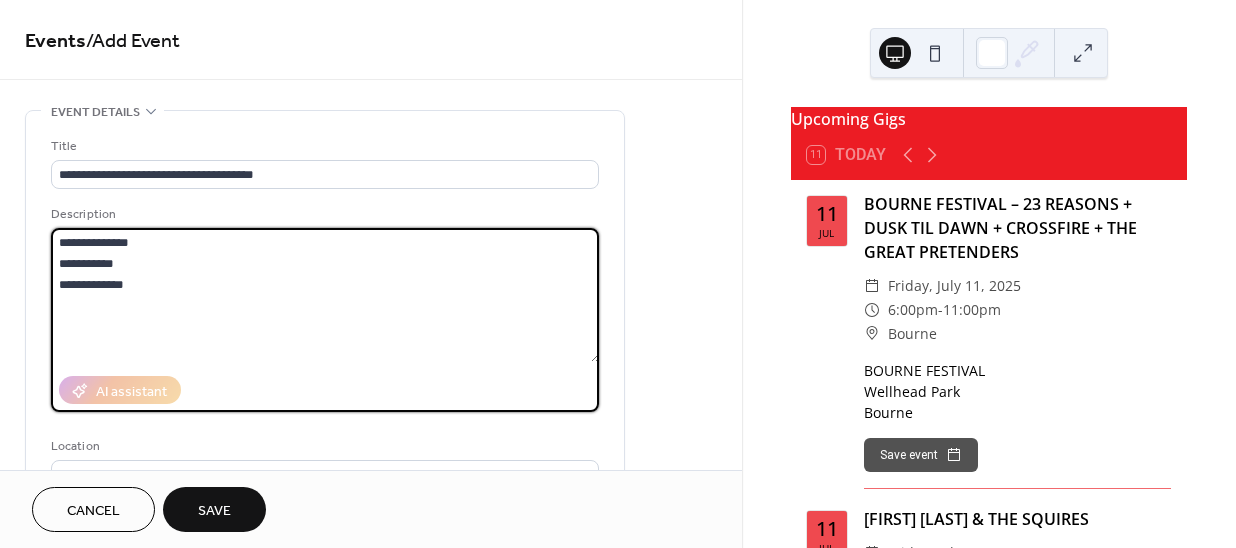 drag, startPoint x: 168, startPoint y: 241, endPoint x: 29, endPoint y: 228, distance: 139.60658 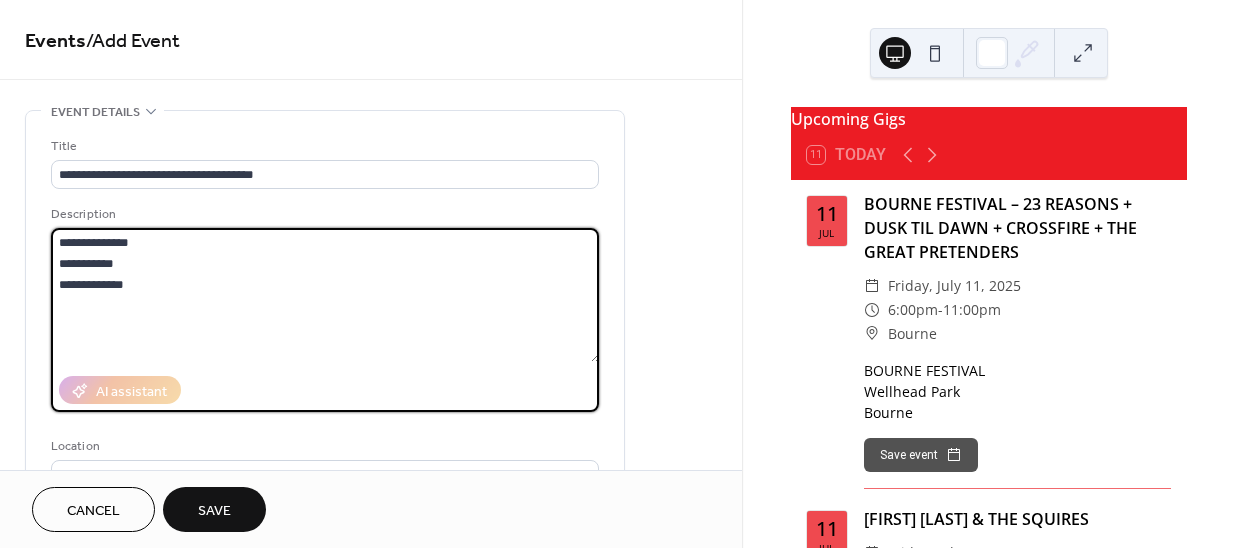 click on "**********" at bounding box center (325, 364) 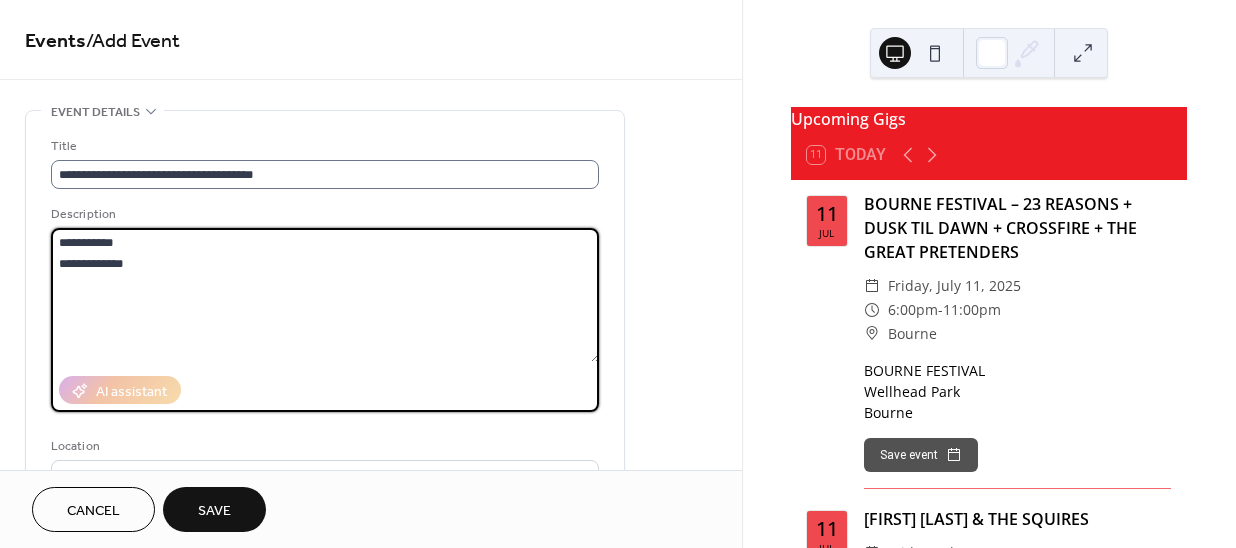 type on "**********" 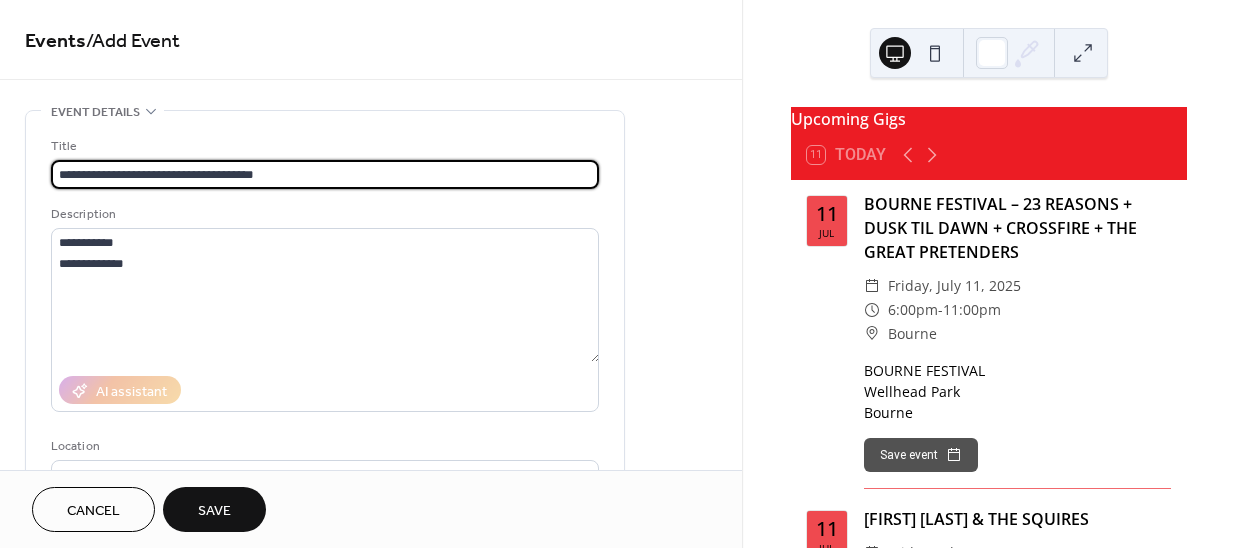 drag, startPoint x: 297, startPoint y: 173, endPoint x: 156, endPoint y: 174, distance: 141.00354 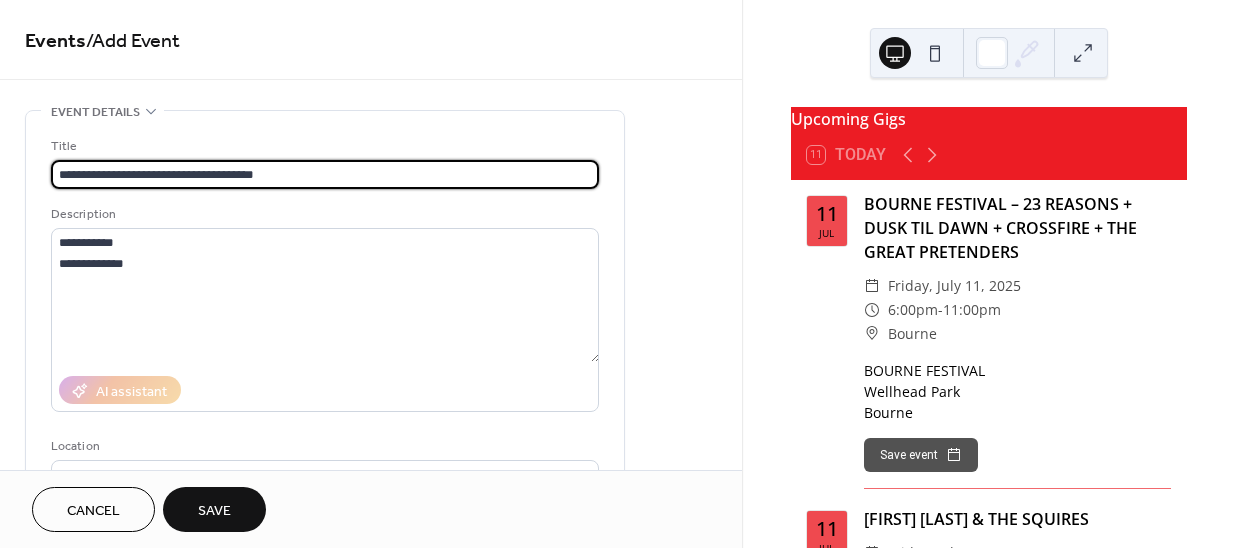 click on "**********" at bounding box center [325, 174] 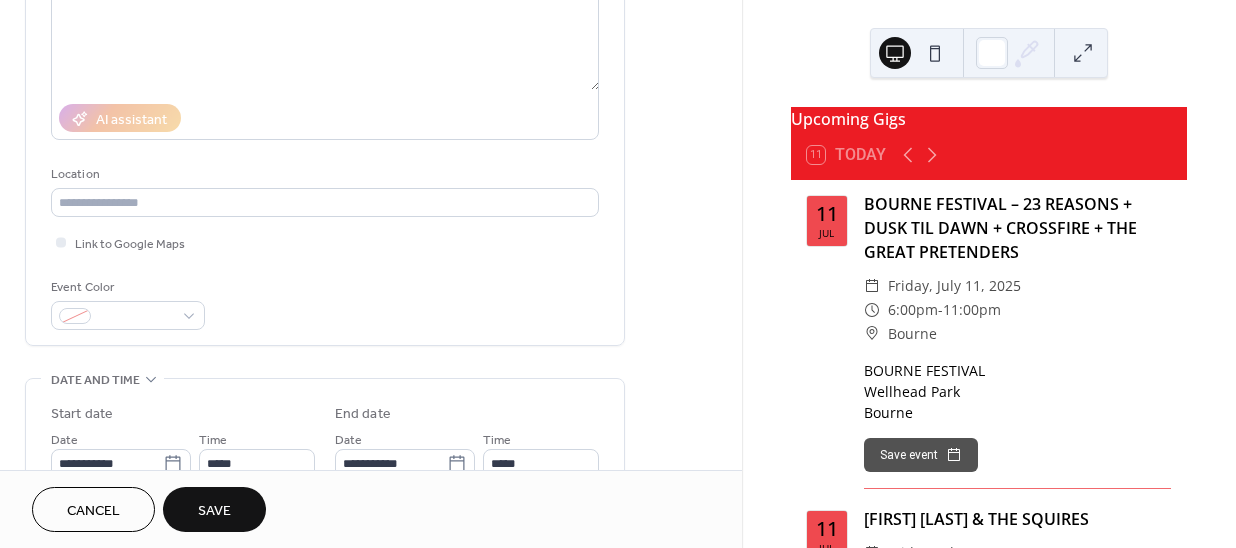 scroll, scrollTop: 272, scrollLeft: 0, axis: vertical 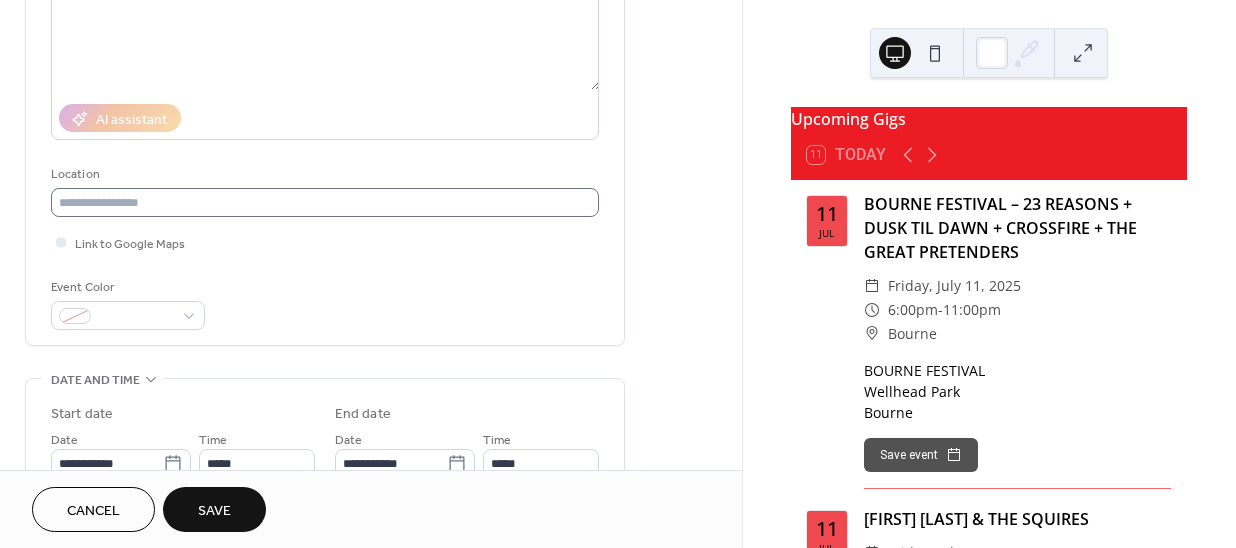 type on "**********" 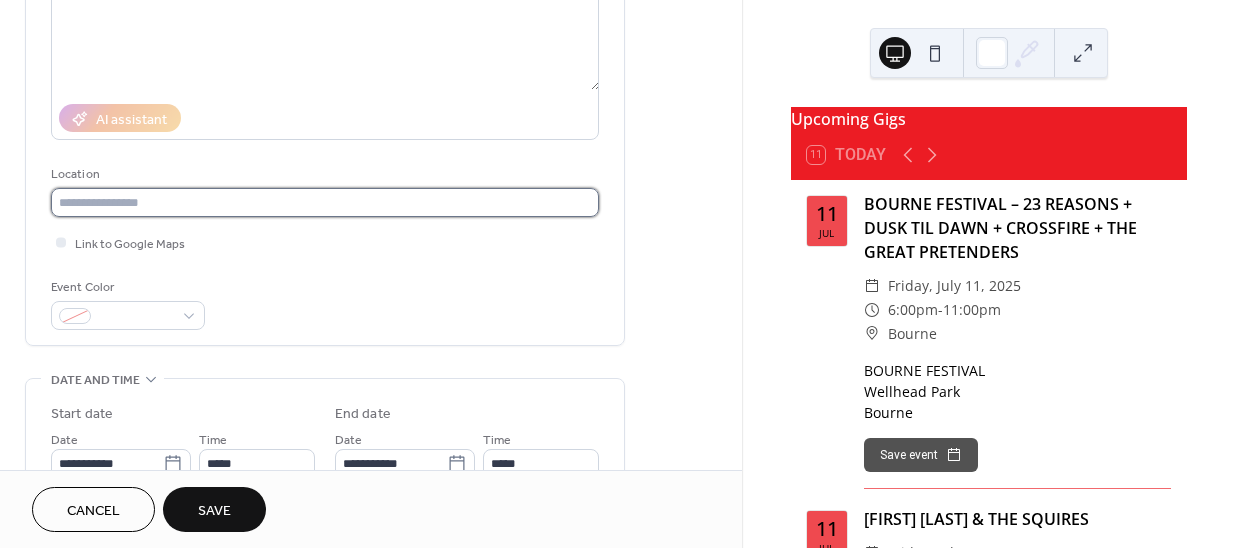 click at bounding box center (325, 202) 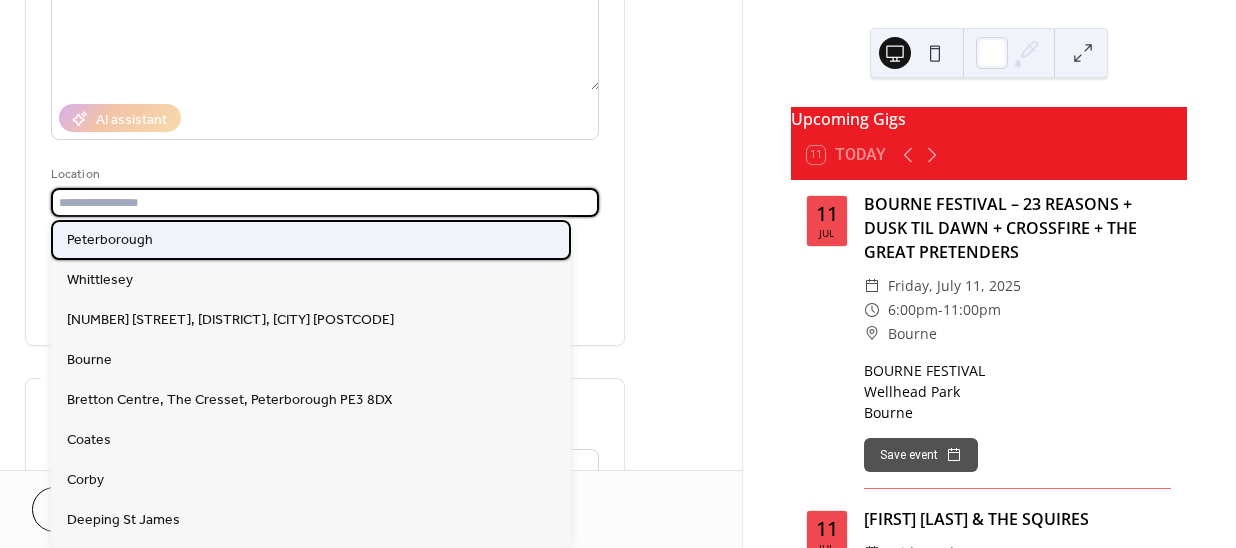 click on "Peterborough" at bounding box center [110, 240] 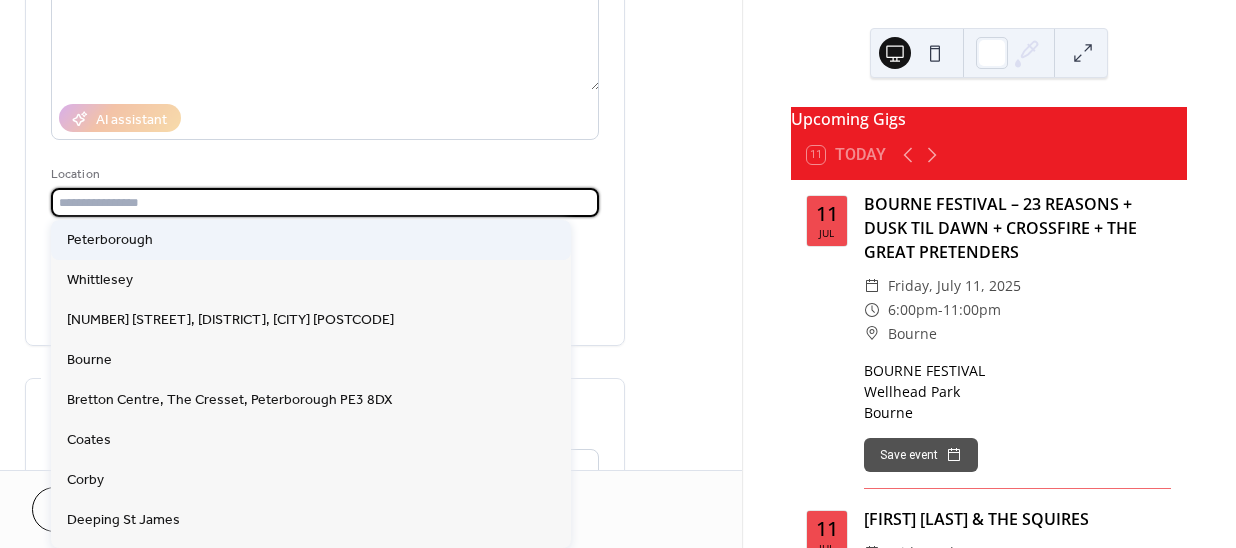 type on "**********" 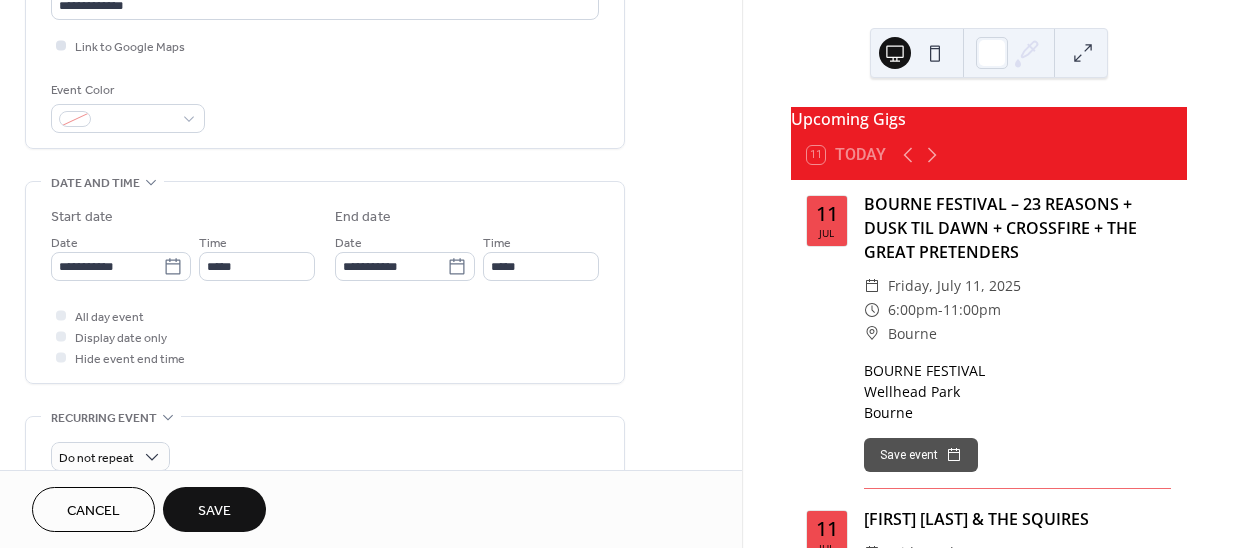 scroll, scrollTop: 545, scrollLeft: 0, axis: vertical 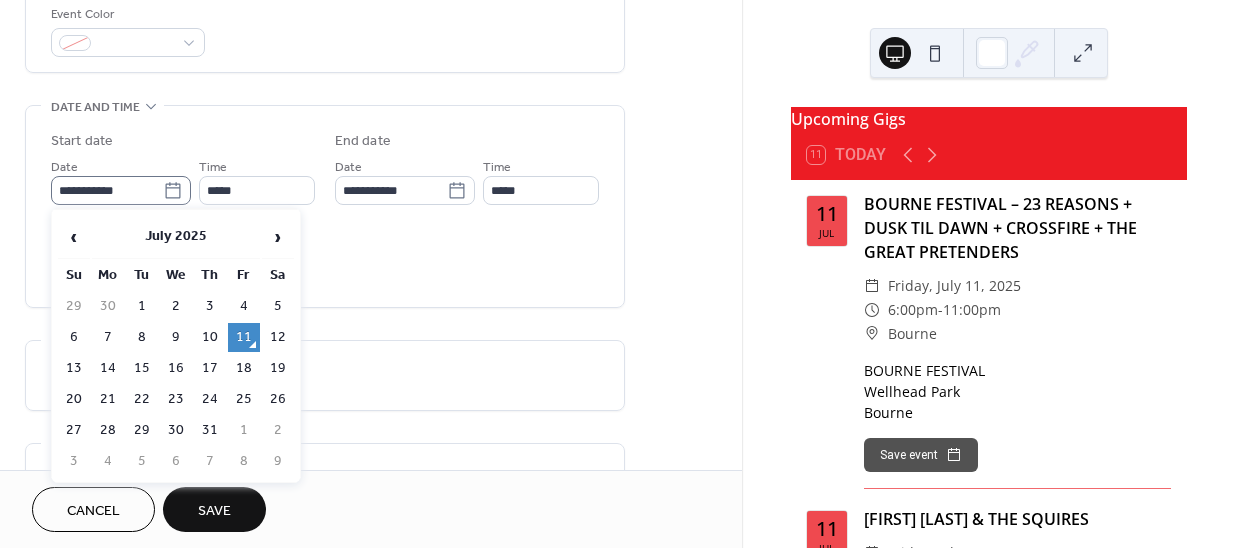 click 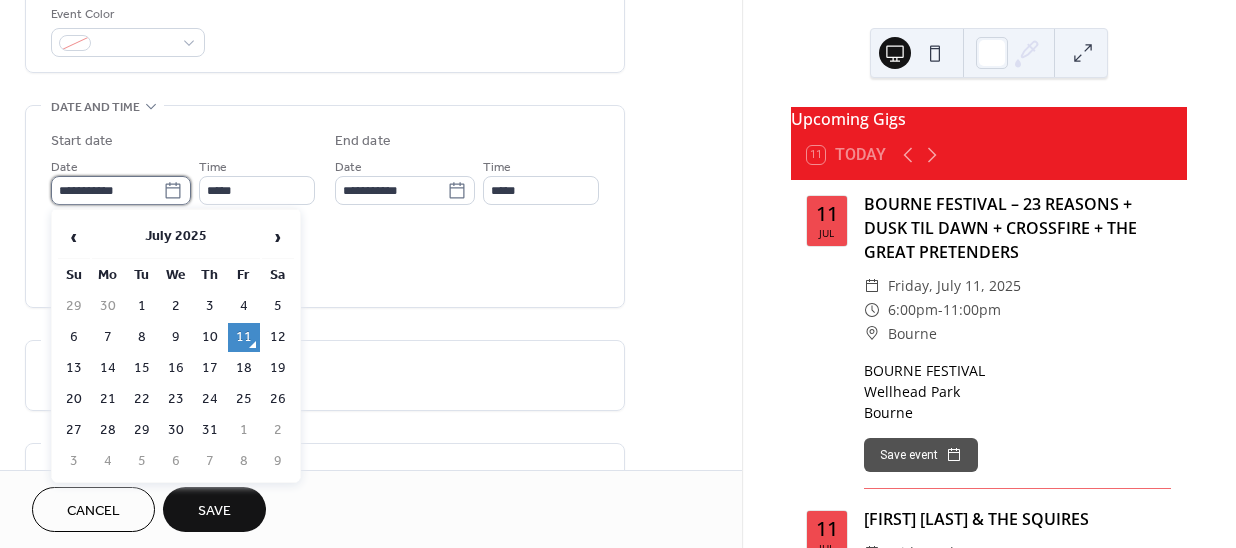 click on "**********" at bounding box center [107, 190] 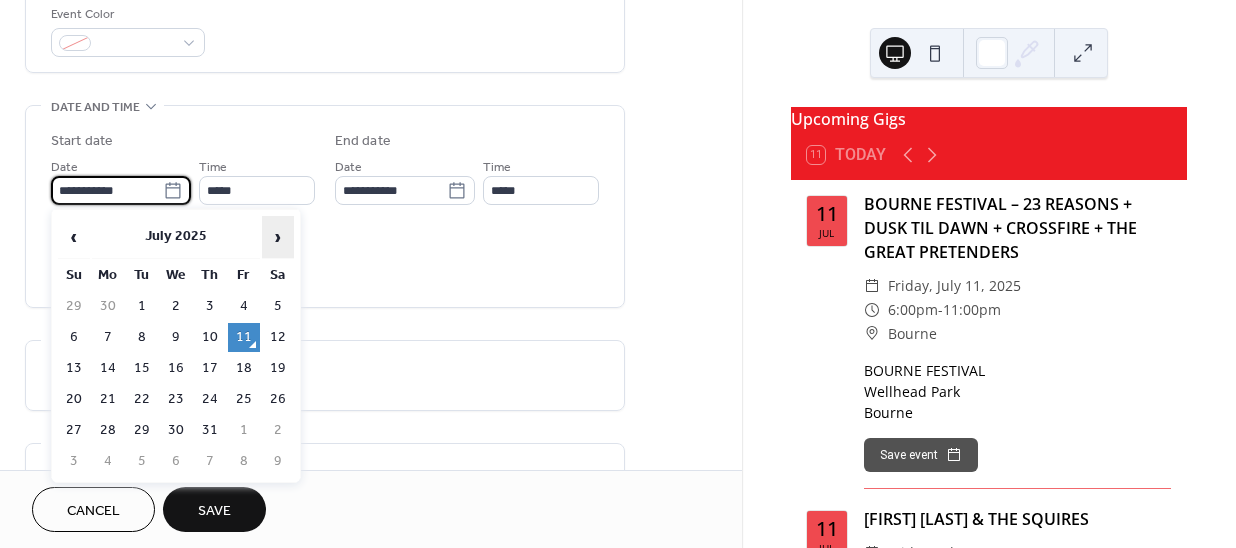 click on "›" at bounding box center [278, 237] 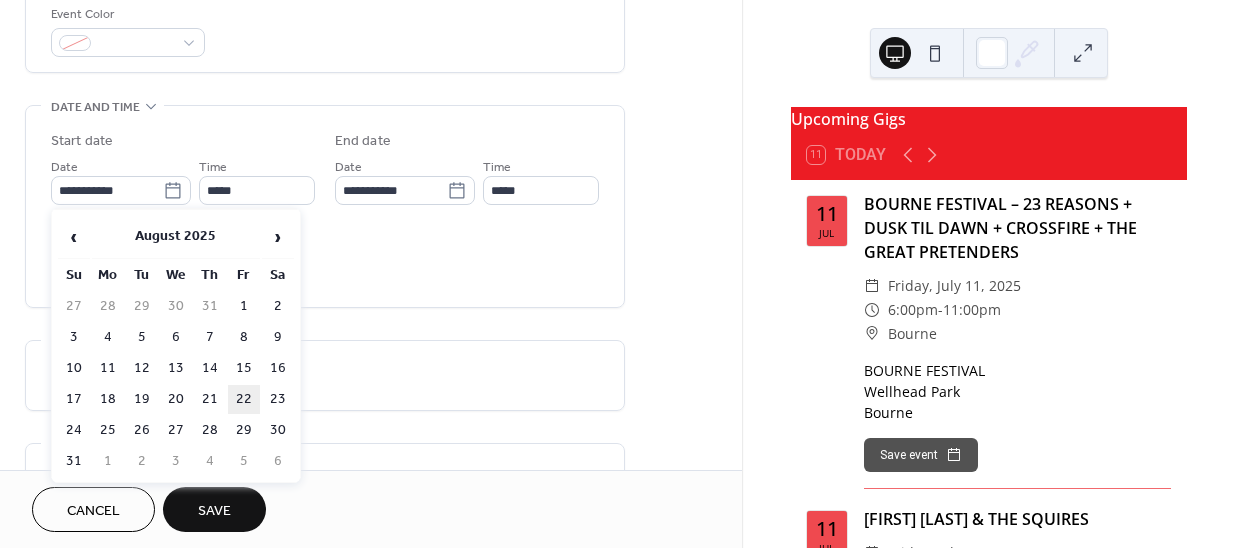 click on "22" at bounding box center (244, 399) 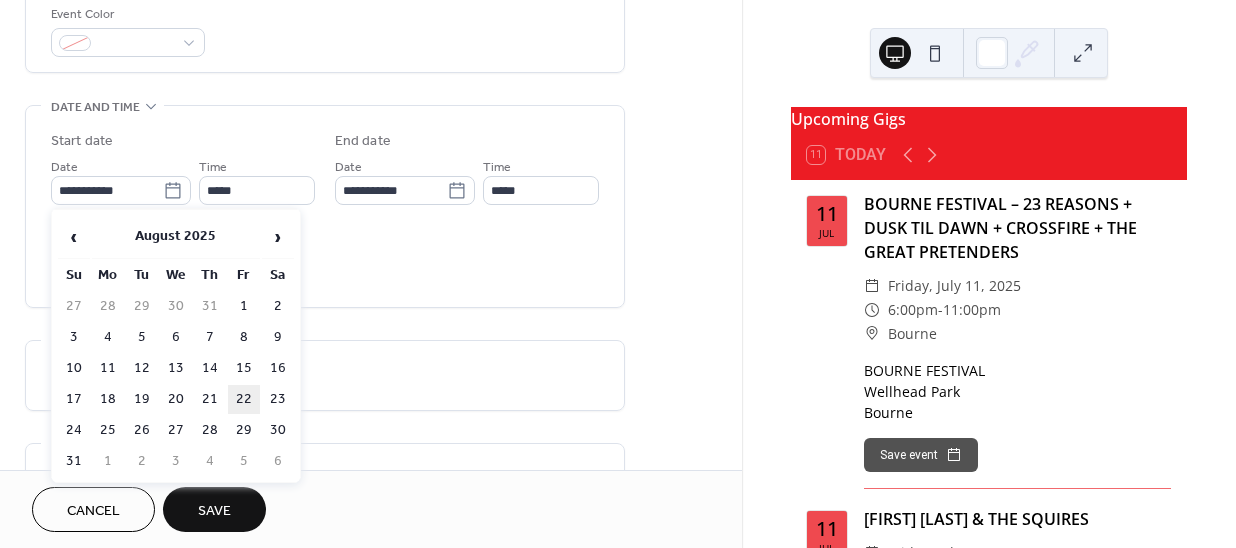 type on "**********" 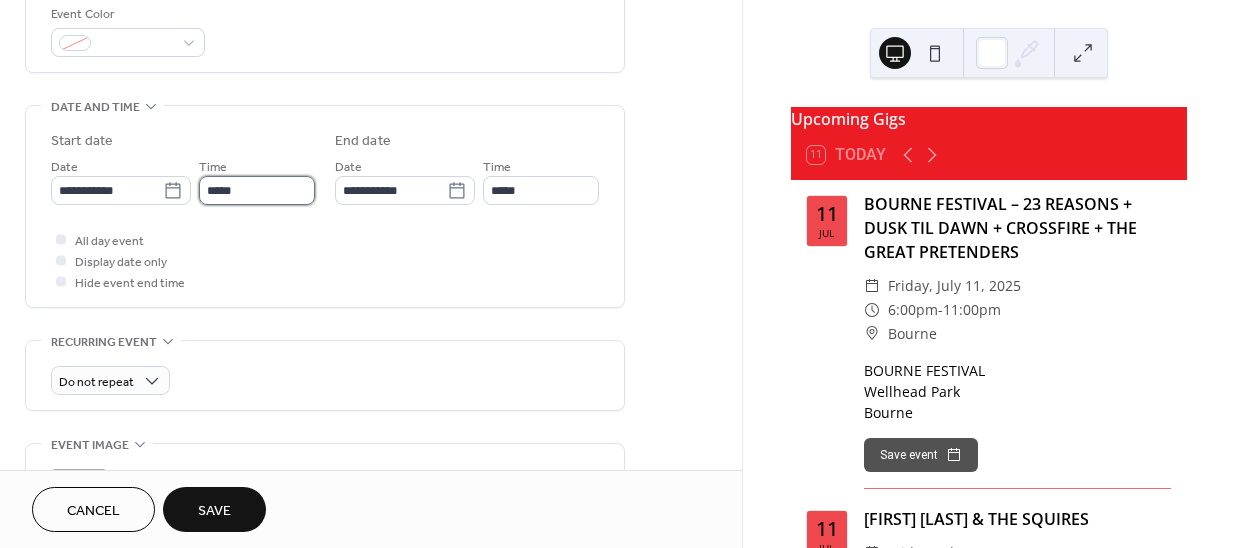 click on "*****" at bounding box center [257, 190] 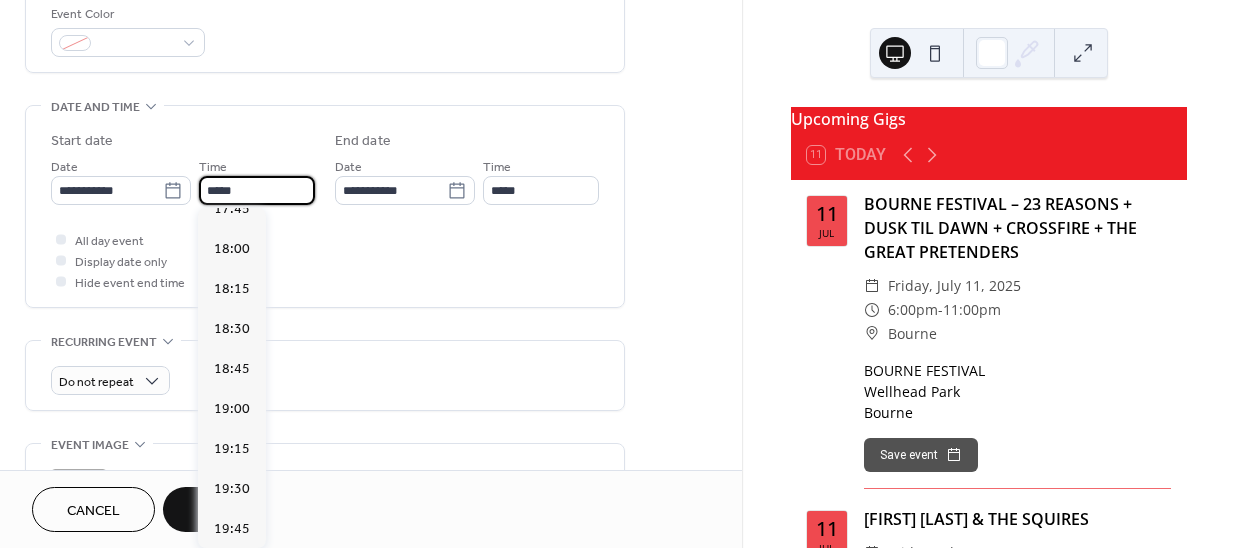 scroll, scrollTop: 3223, scrollLeft: 0, axis: vertical 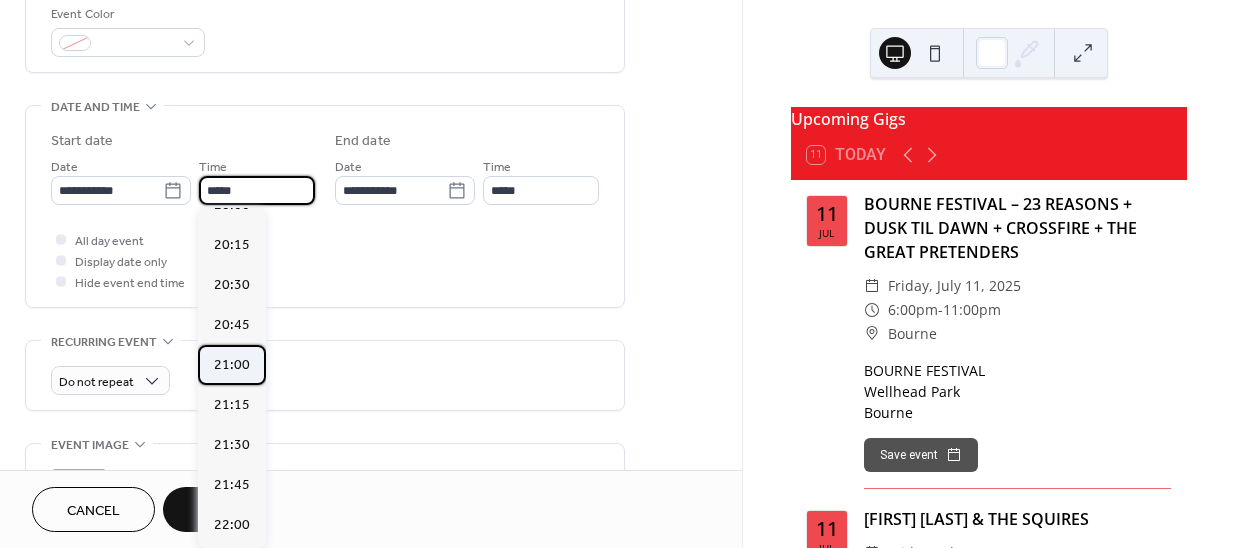 click on "21:00" at bounding box center (232, 364) 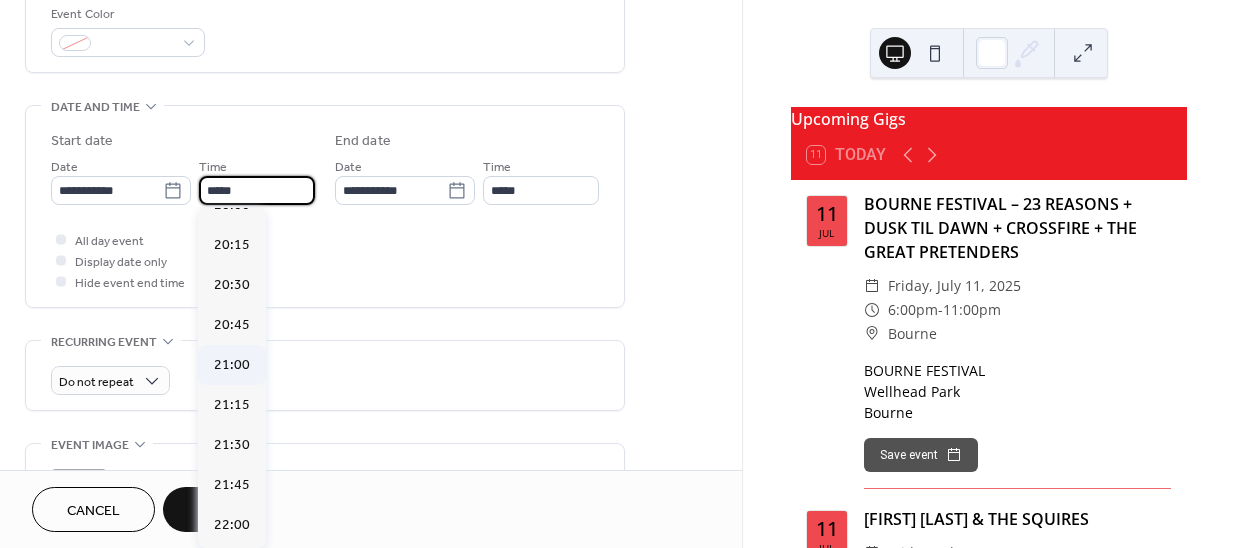 type on "*****" 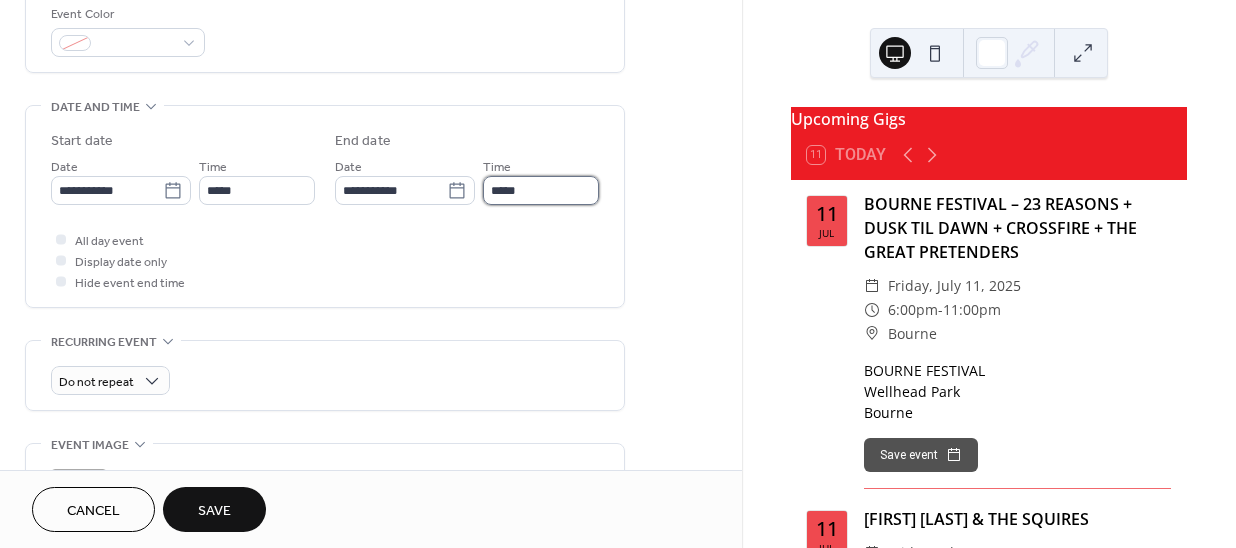 click on "*****" at bounding box center (541, 190) 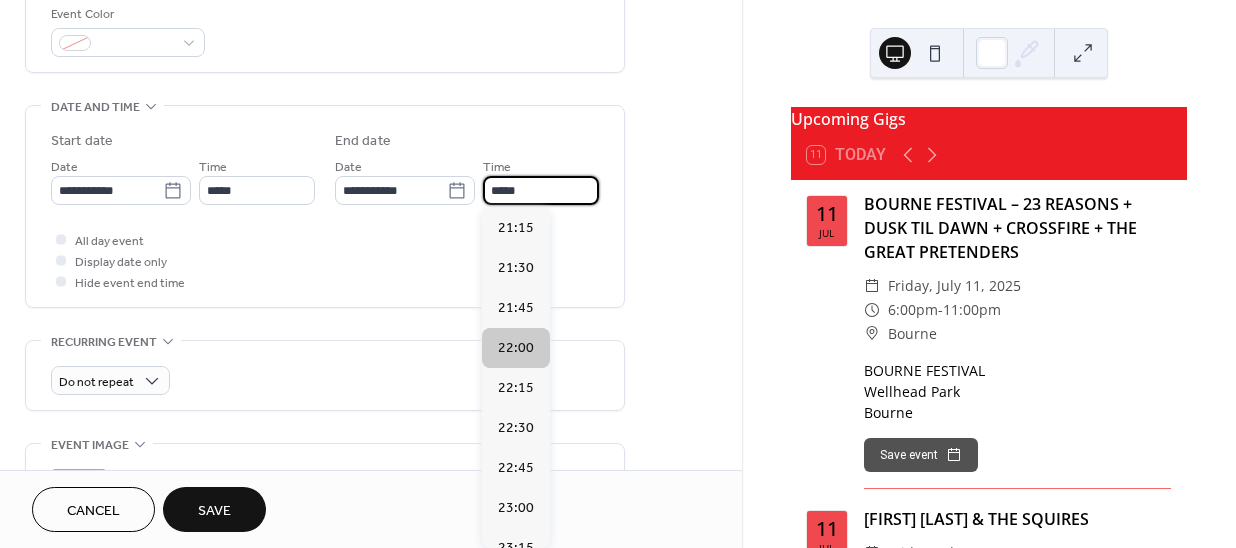 scroll, scrollTop: 106, scrollLeft: 0, axis: vertical 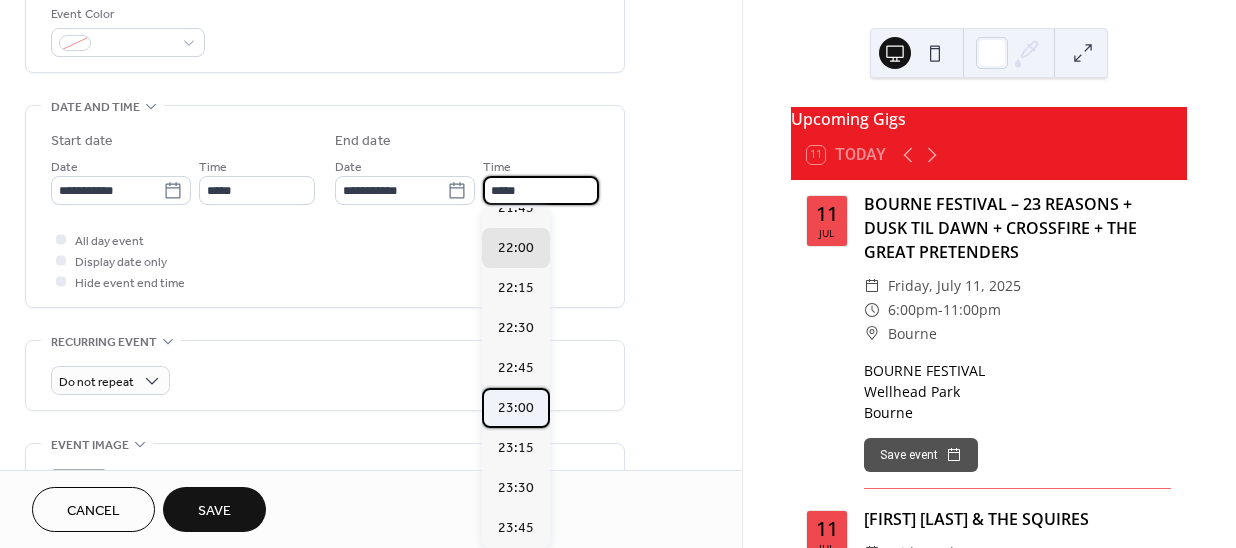 click on "23:00" at bounding box center [516, 407] 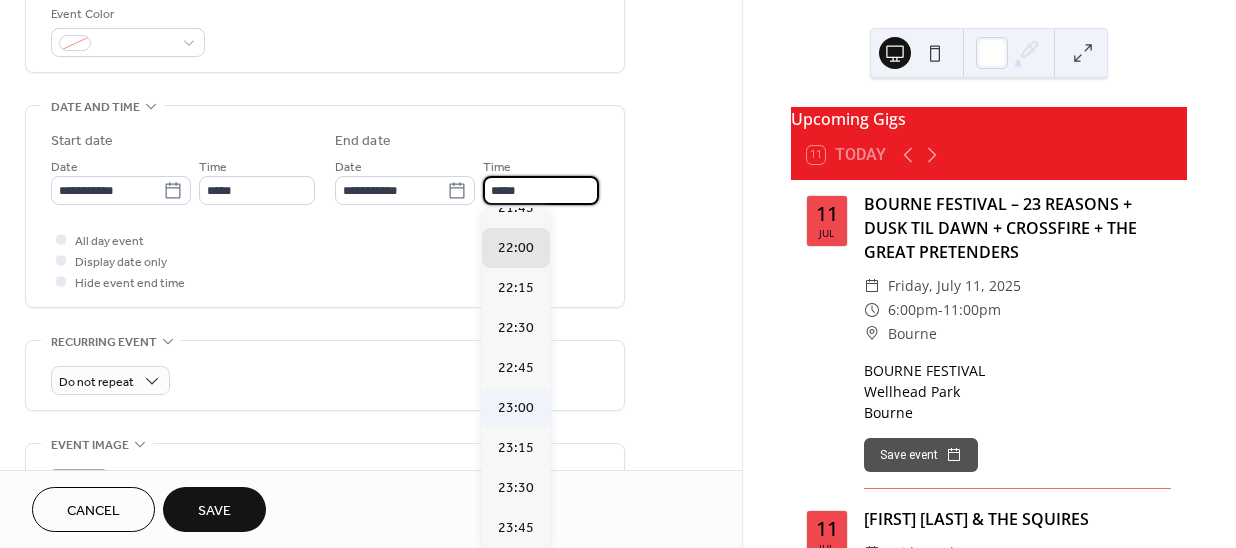 type on "*****" 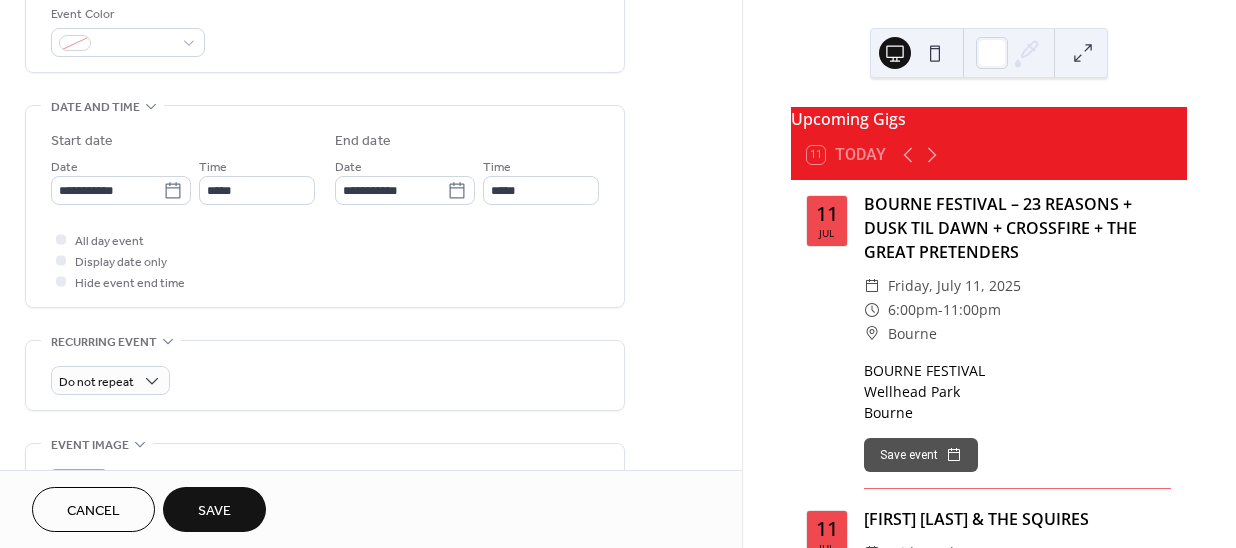 click on "Save" at bounding box center [214, 511] 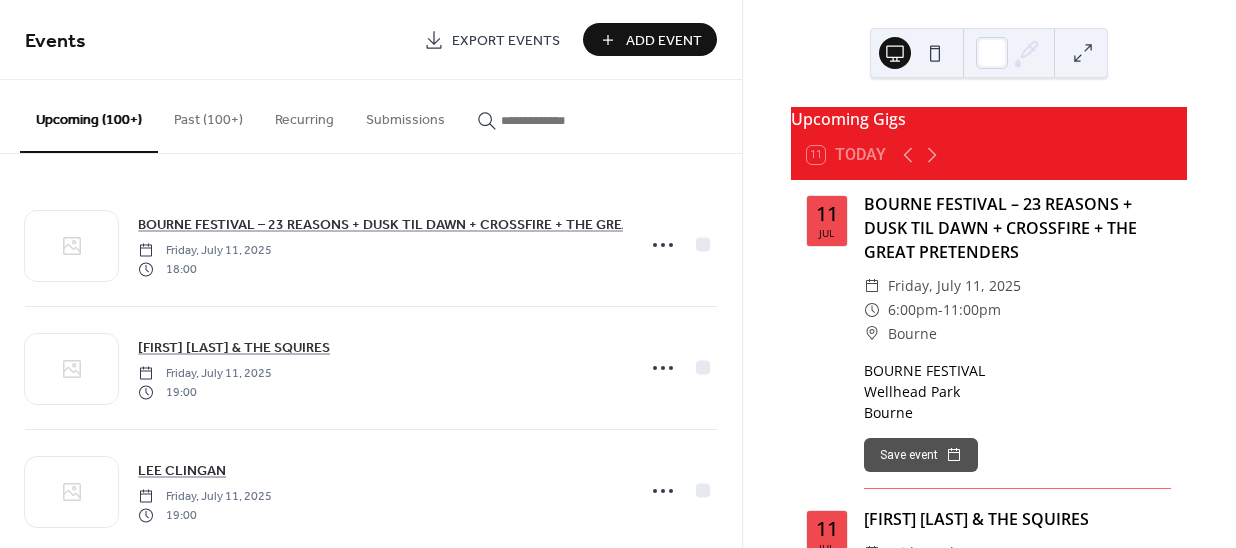 click on "Add Event" at bounding box center [664, 41] 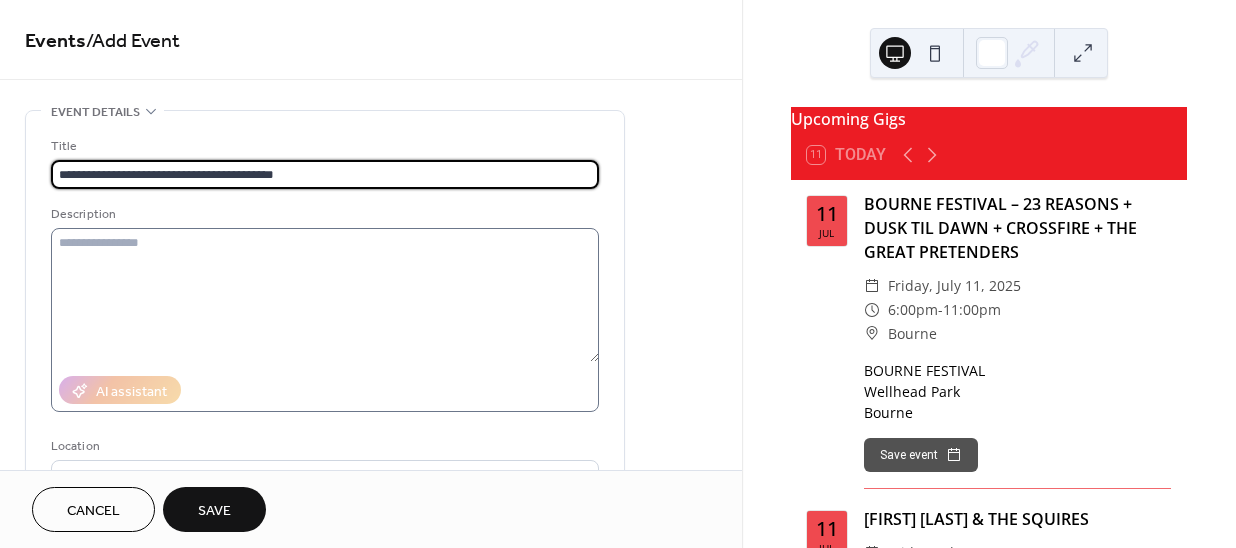 type on "**********" 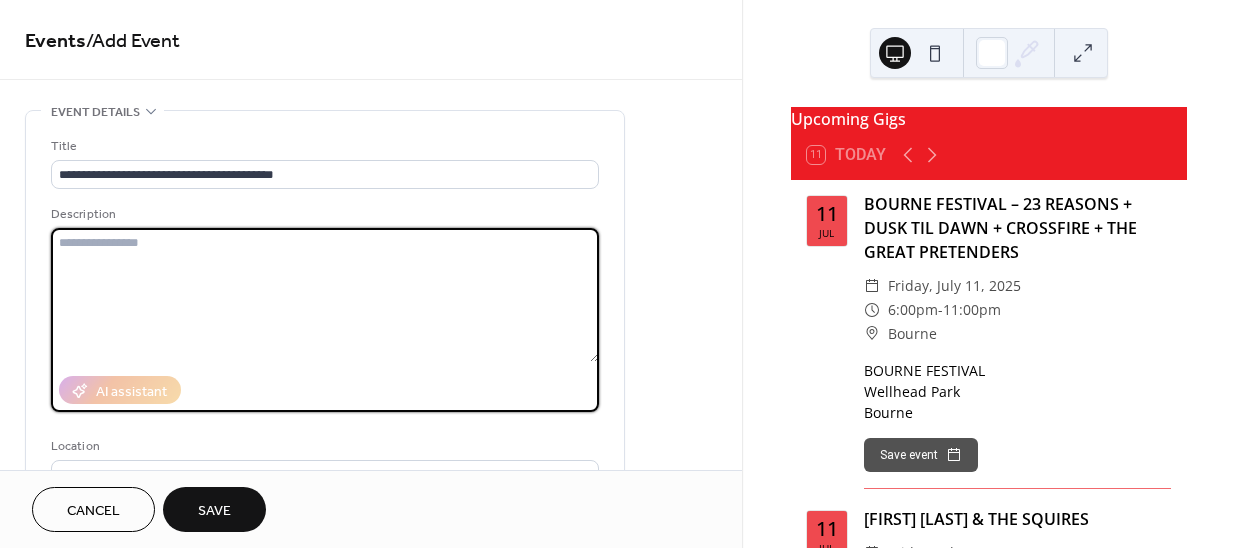 click at bounding box center [325, 295] 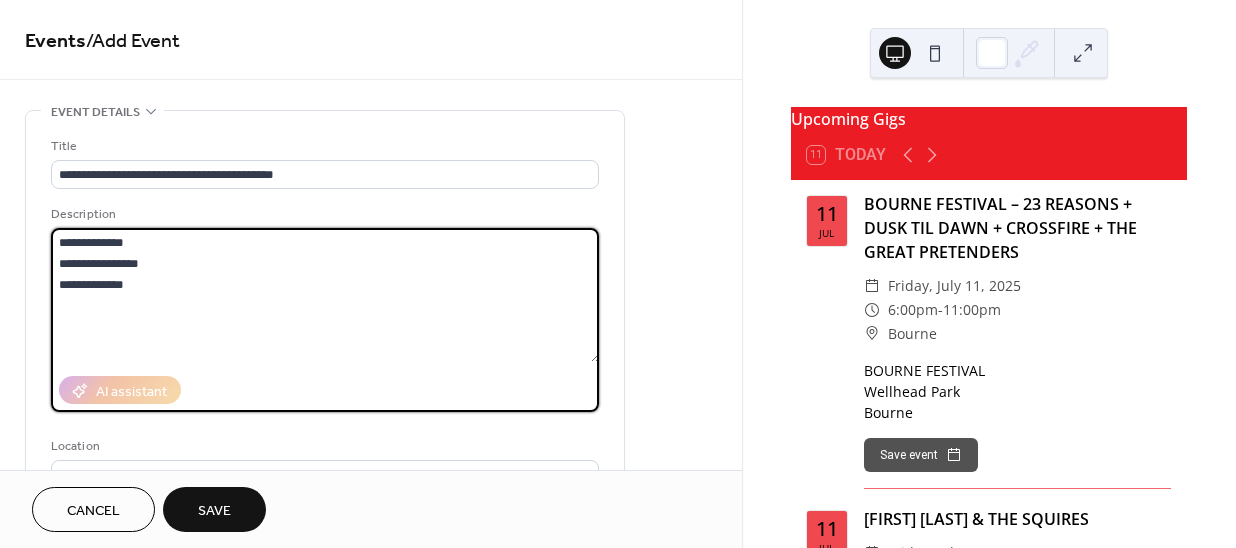 click on "**********" at bounding box center [325, 364] 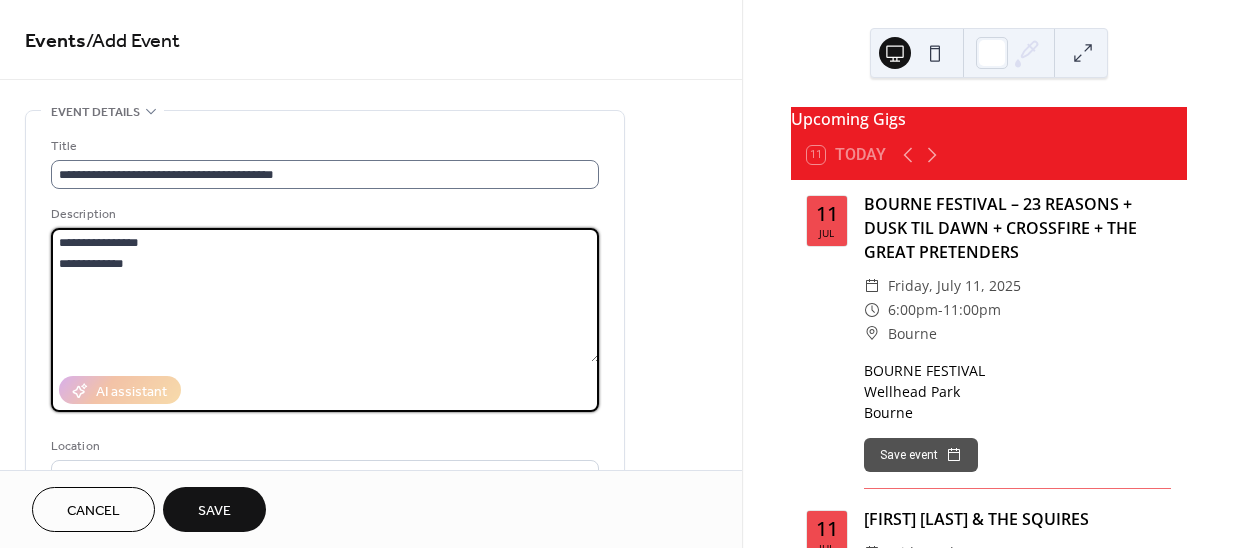 type on "**********" 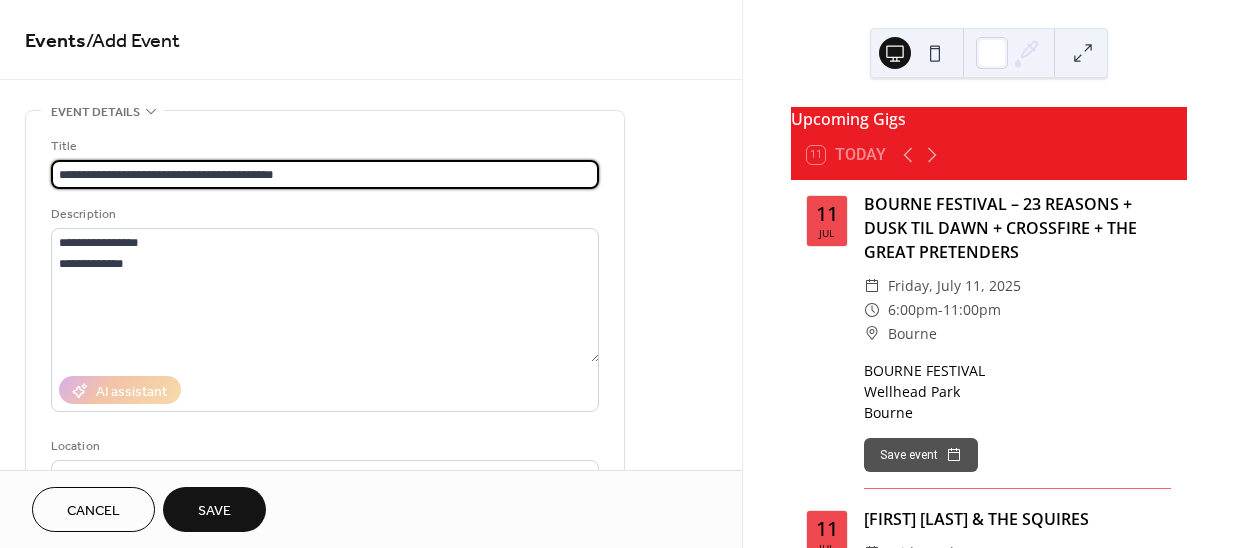 drag, startPoint x: 331, startPoint y: 170, endPoint x: 153, endPoint y: 162, distance: 178.17969 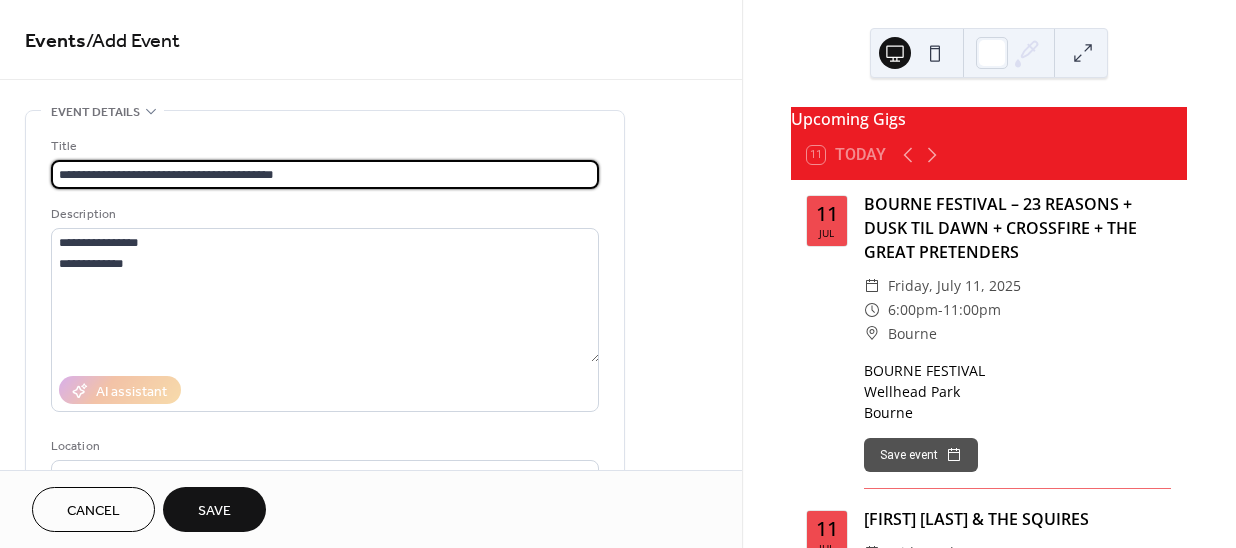 click on "**********" at bounding box center [325, 174] 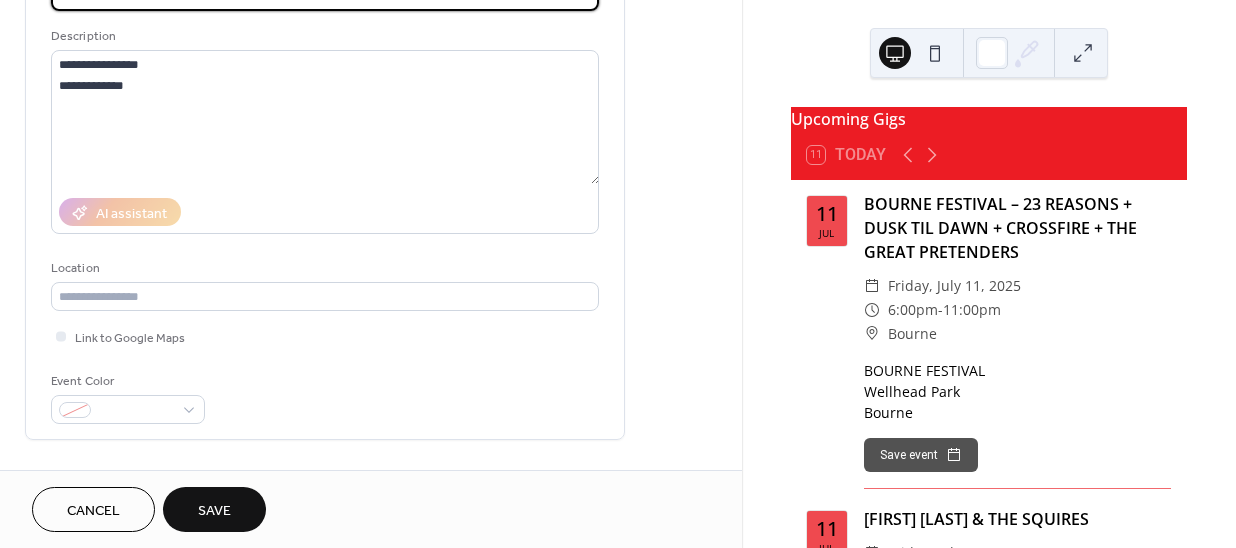 scroll, scrollTop: 272, scrollLeft: 0, axis: vertical 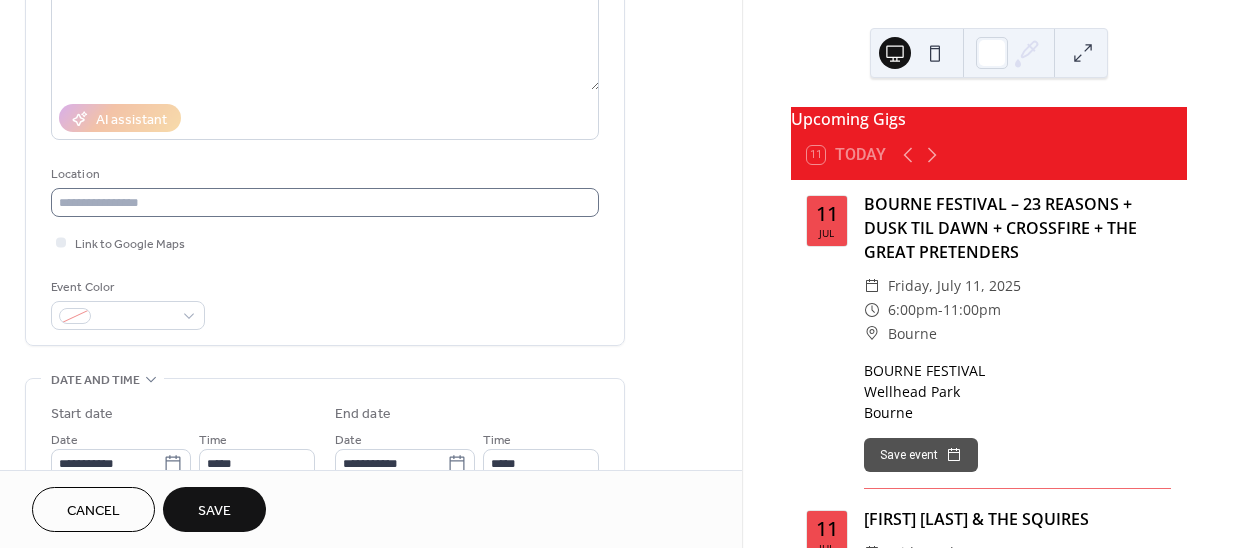type on "**********" 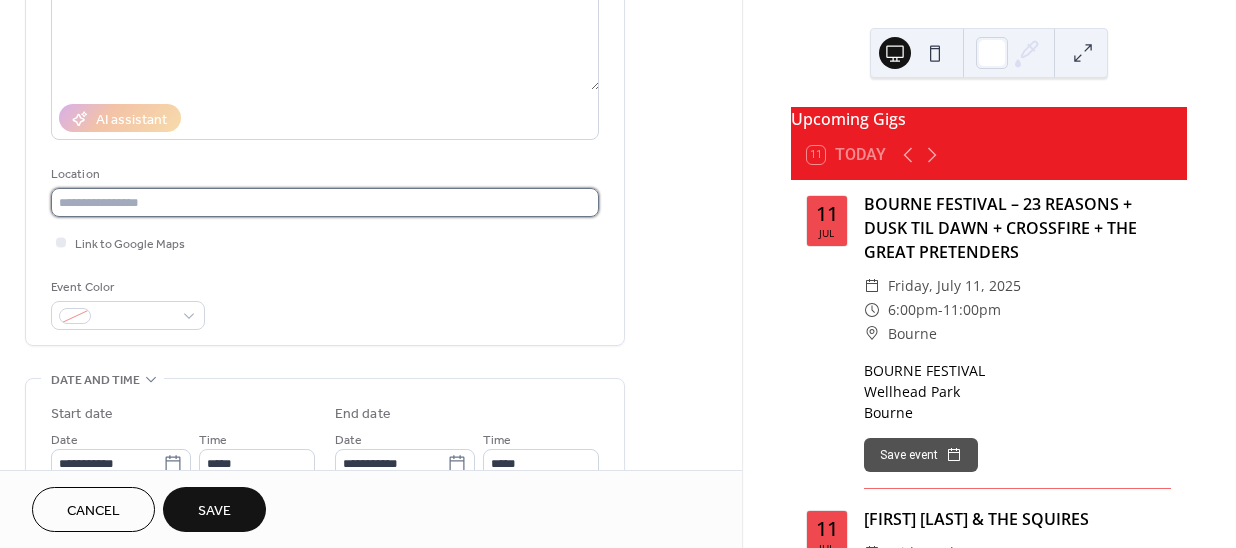 click at bounding box center (325, 202) 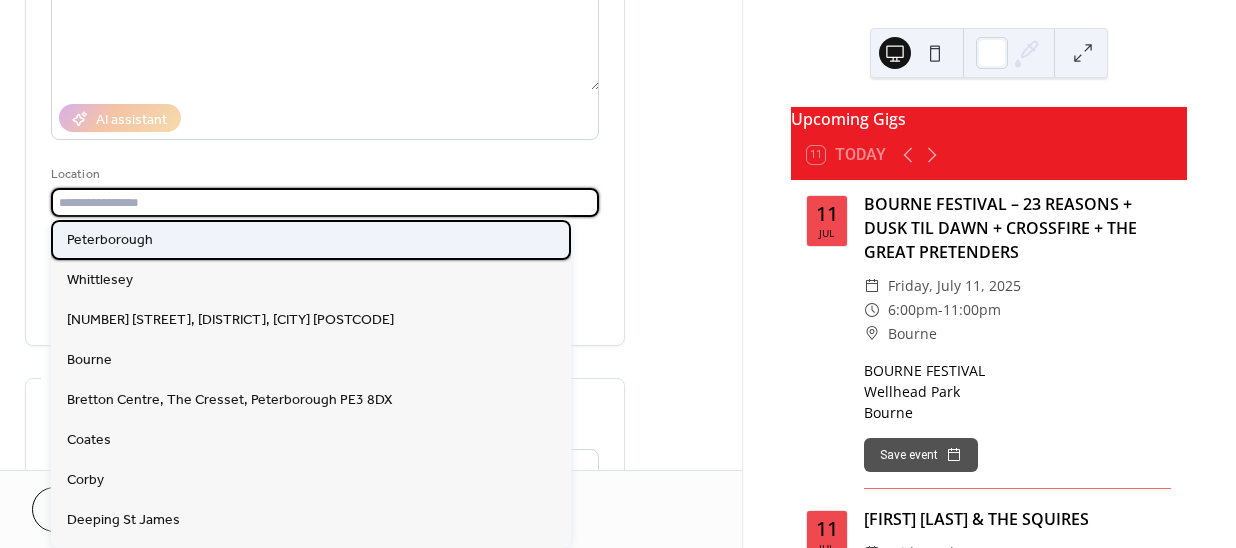 click on "Peterborough" at bounding box center [110, 240] 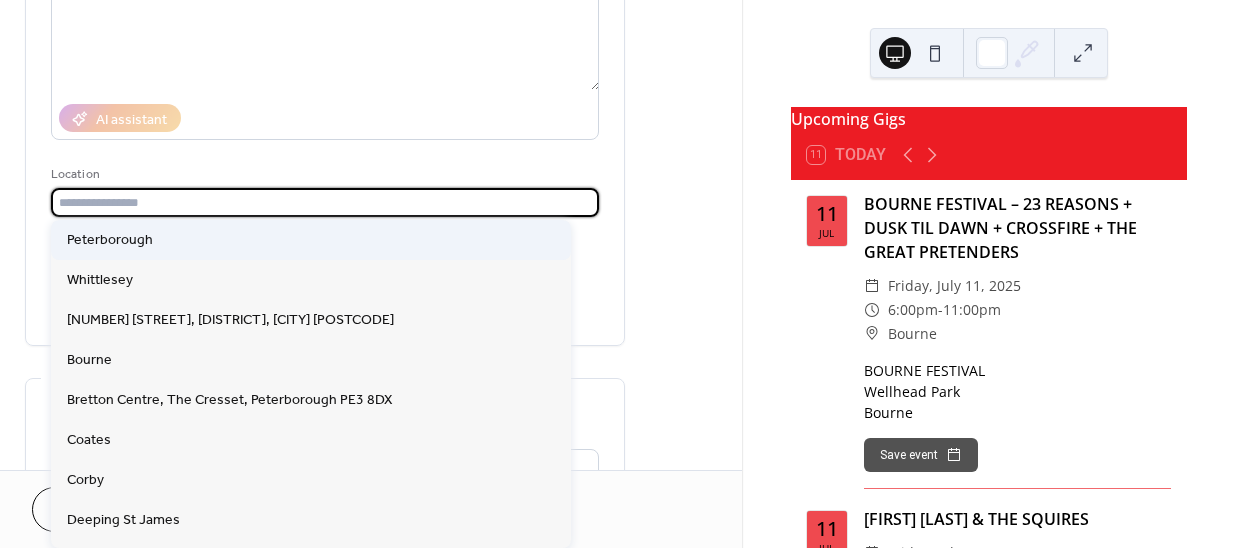 type on "**********" 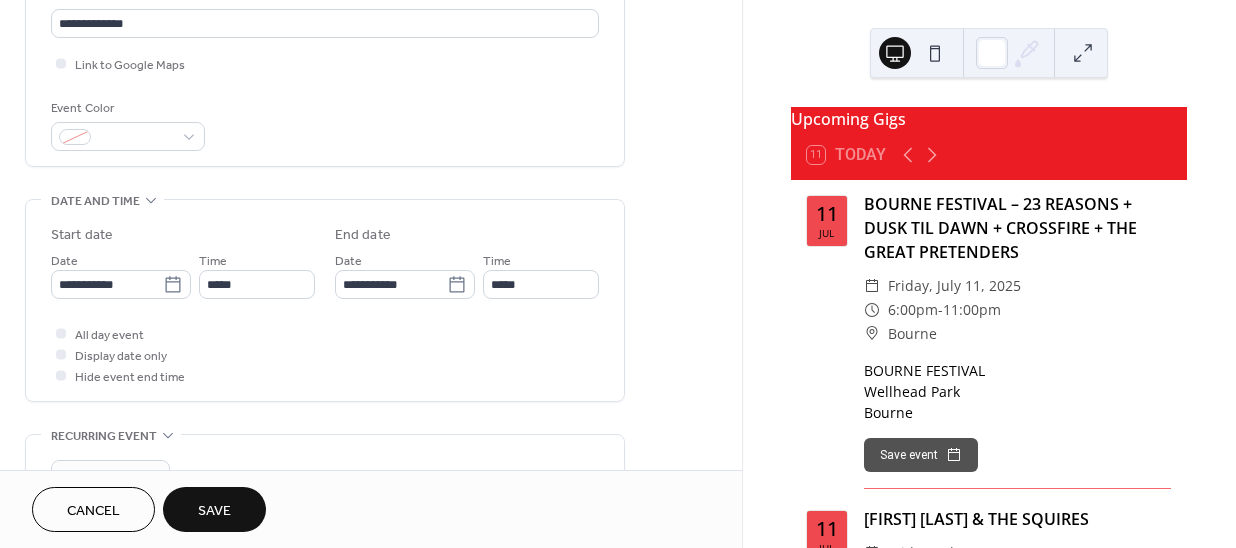 scroll, scrollTop: 454, scrollLeft: 0, axis: vertical 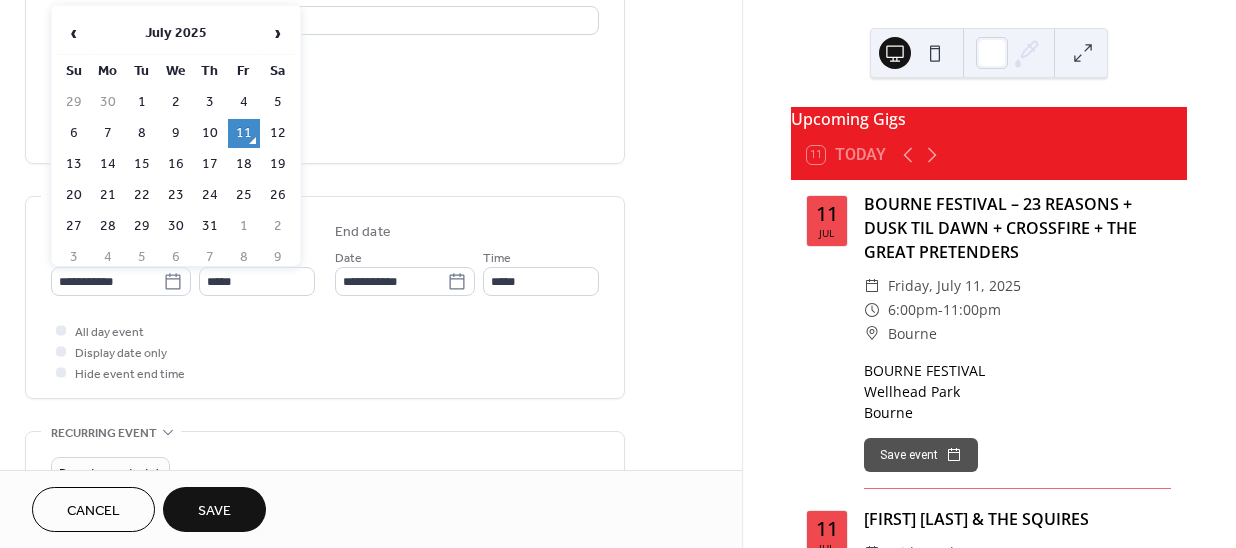 drag, startPoint x: 169, startPoint y: 273, endPoint x: 193, endPoint y: 300, distance: 36.124783 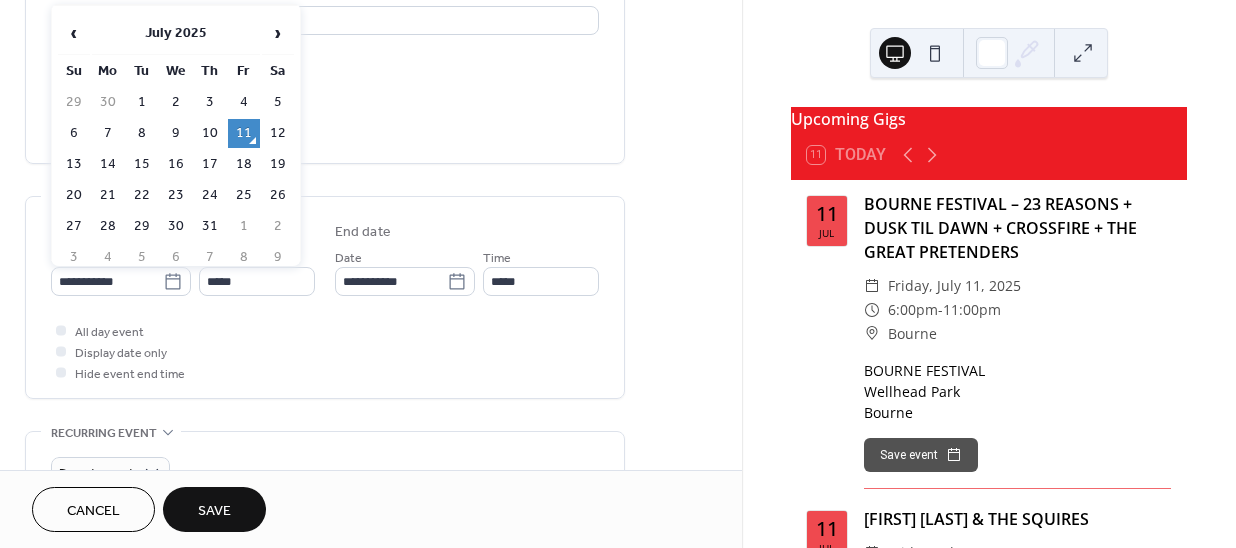 click 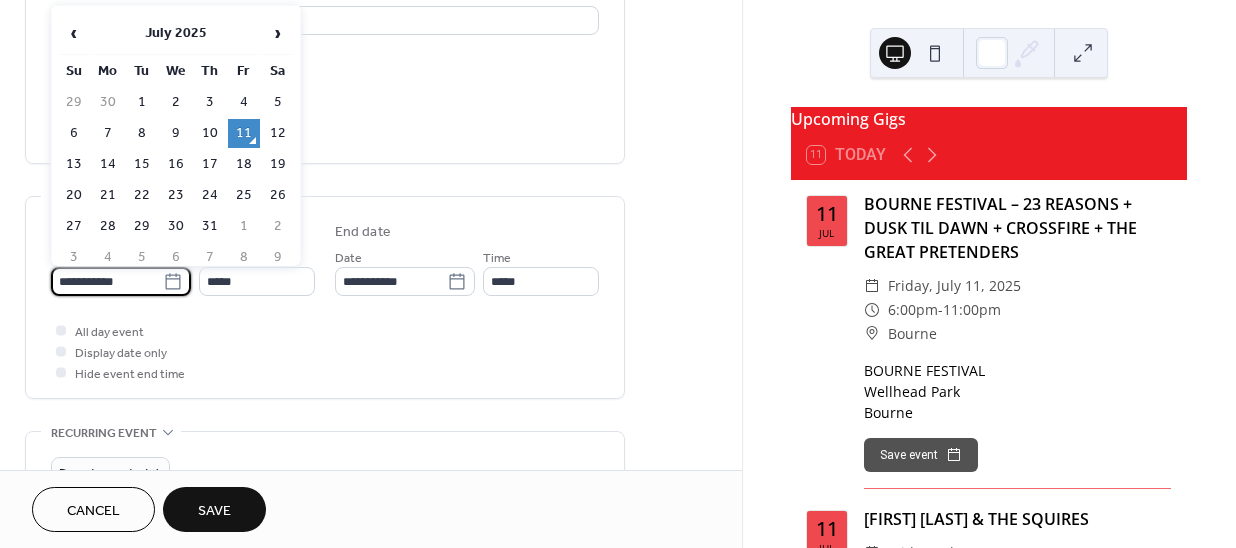 click on "**********" at bounding box center (107, 281) 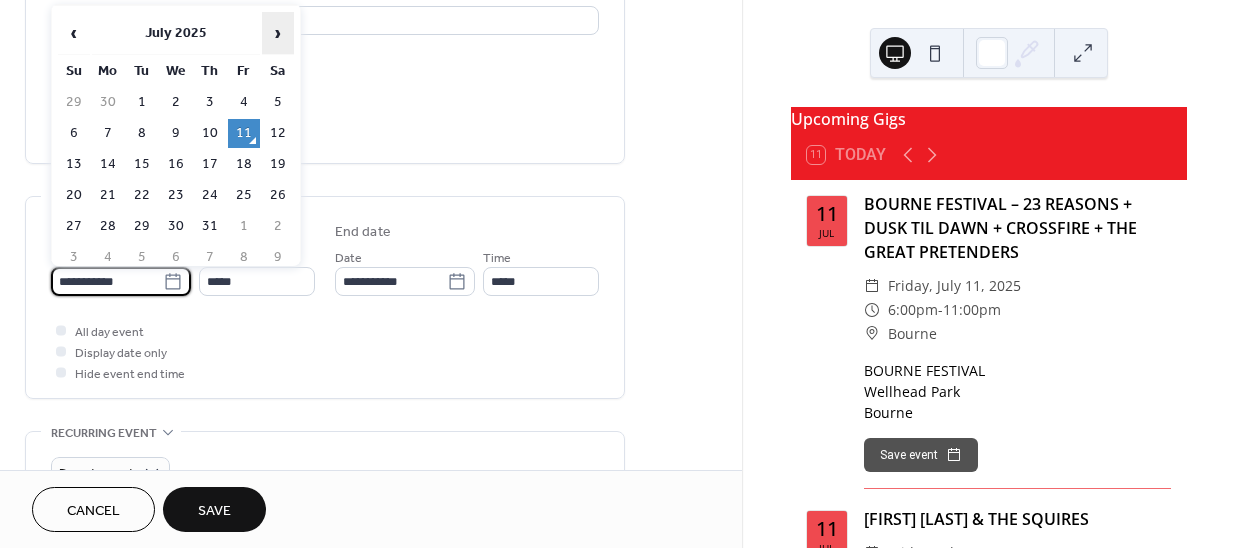 click on "›" at bounding box center (278, 33) 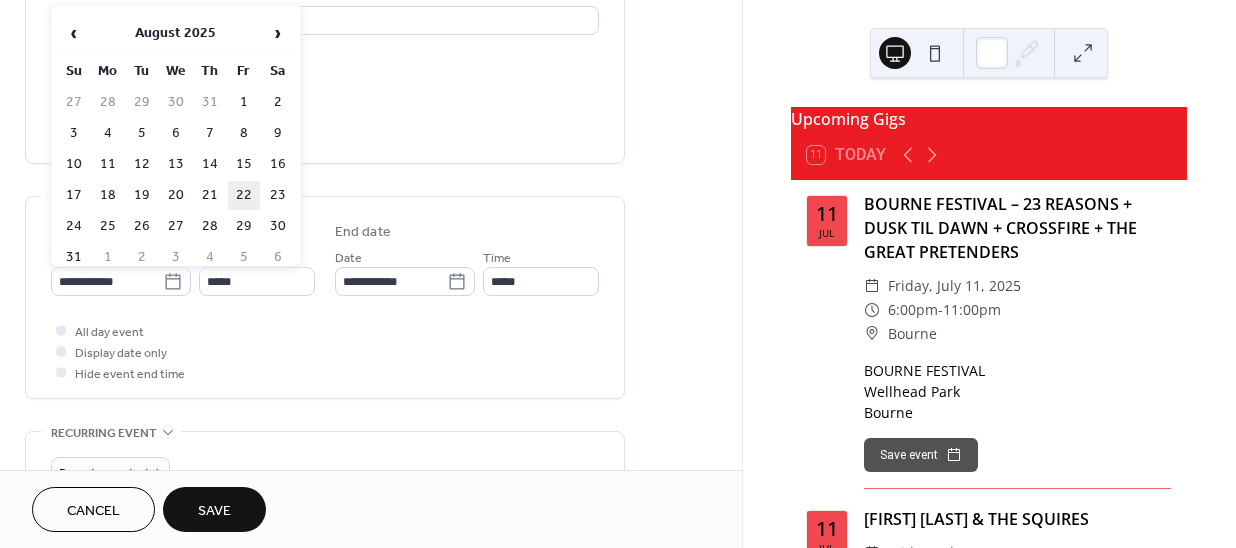 click on "22" at bounding box center [244, 195] 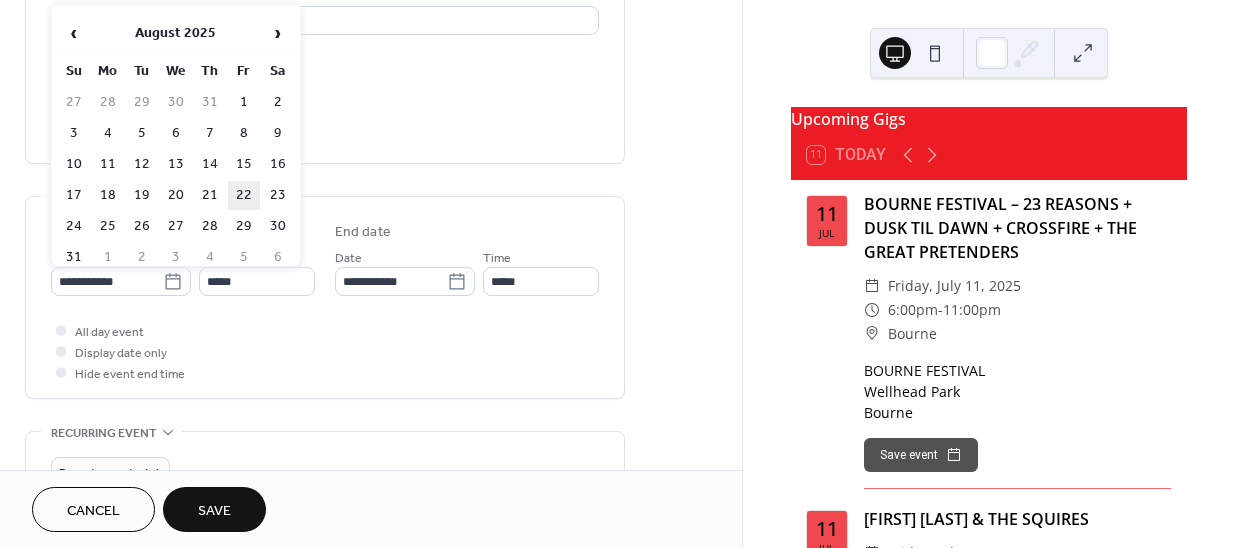 type on "**********" 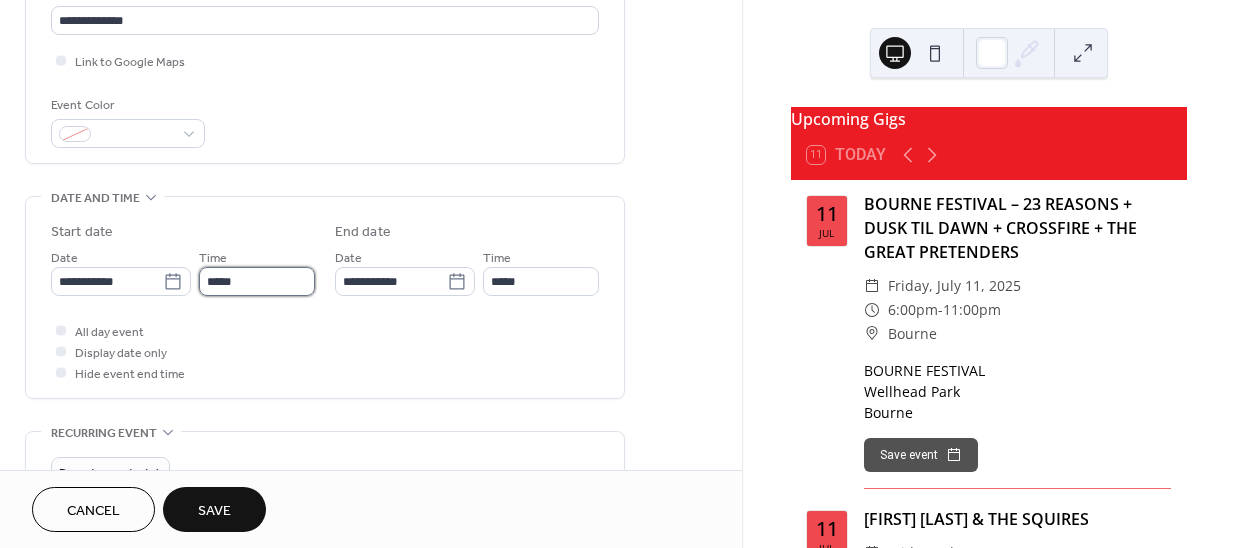 click on "*****" at bounding box center (257, 281) 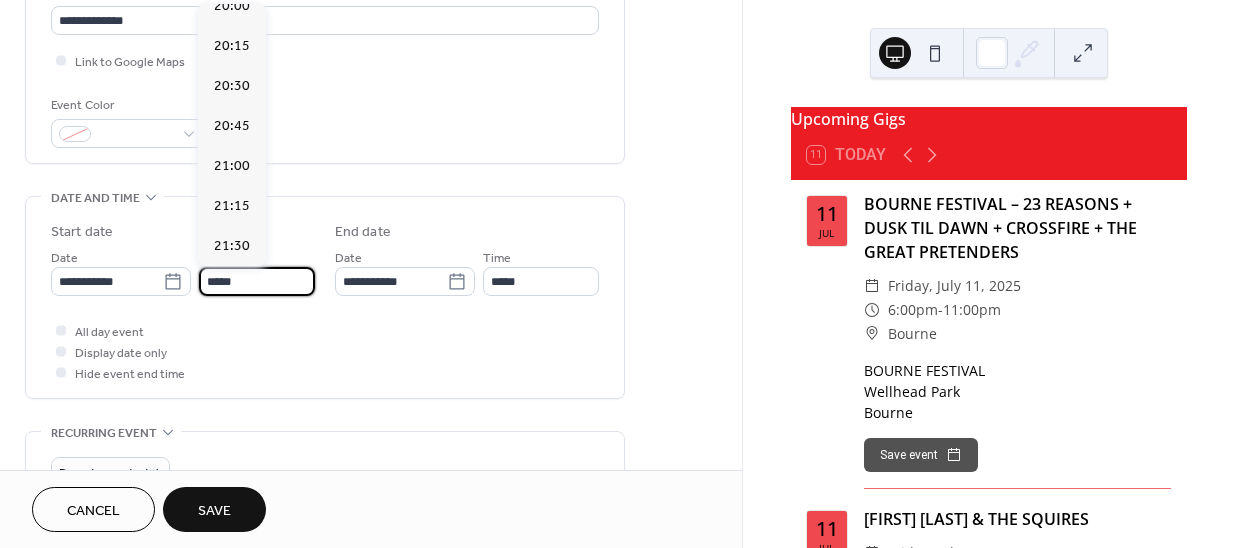 scroll, scrollTop: 3223, scrollLeft: 0, axis: vertical 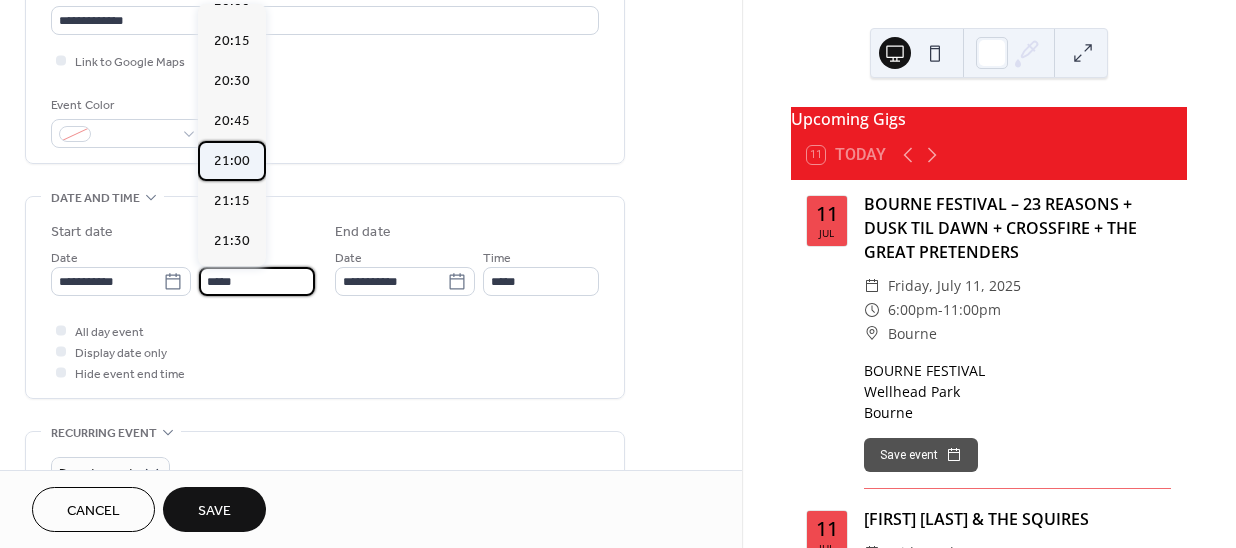 click on "21:00" at bounding box center [232, 161] 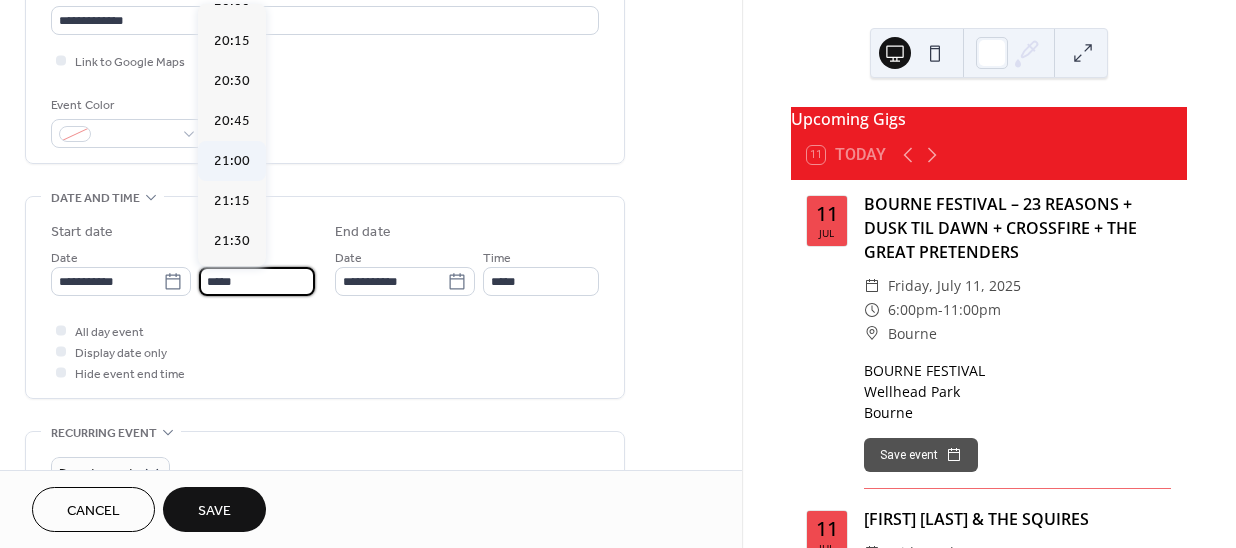 type on "*****" 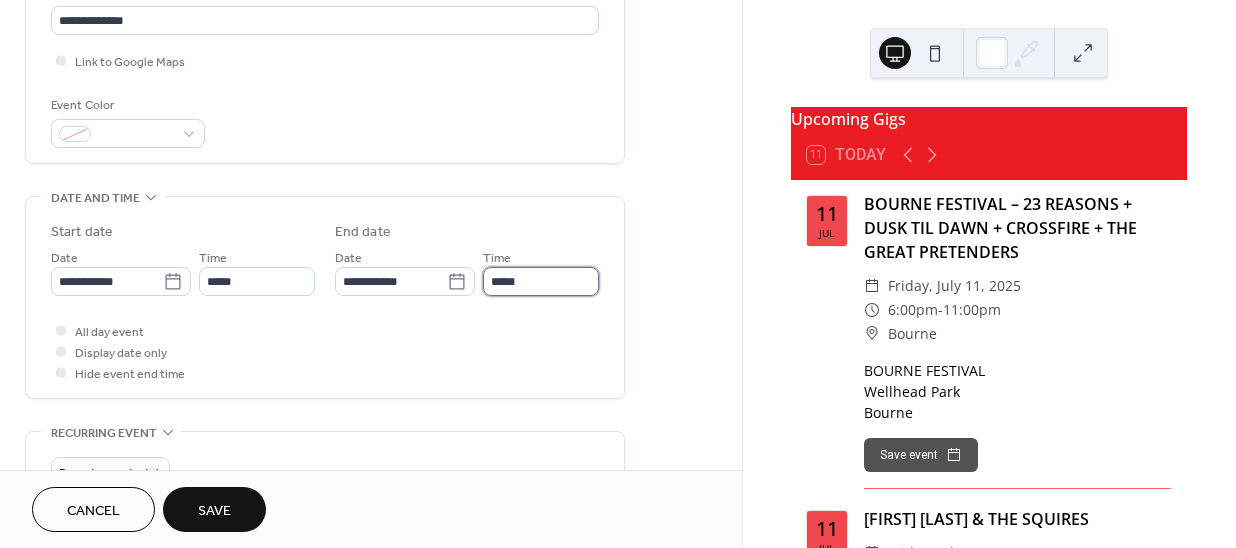 click on "*****" at bounding box center [541, 281] 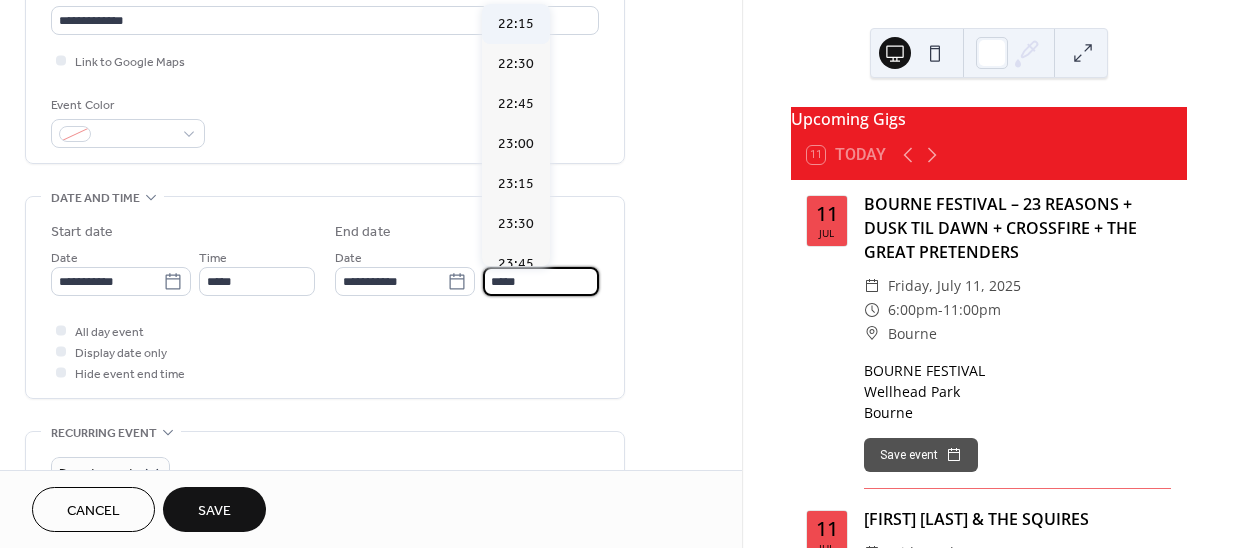 scroll, scrollTop: 181, scrollLeft: 0, axis: vertical 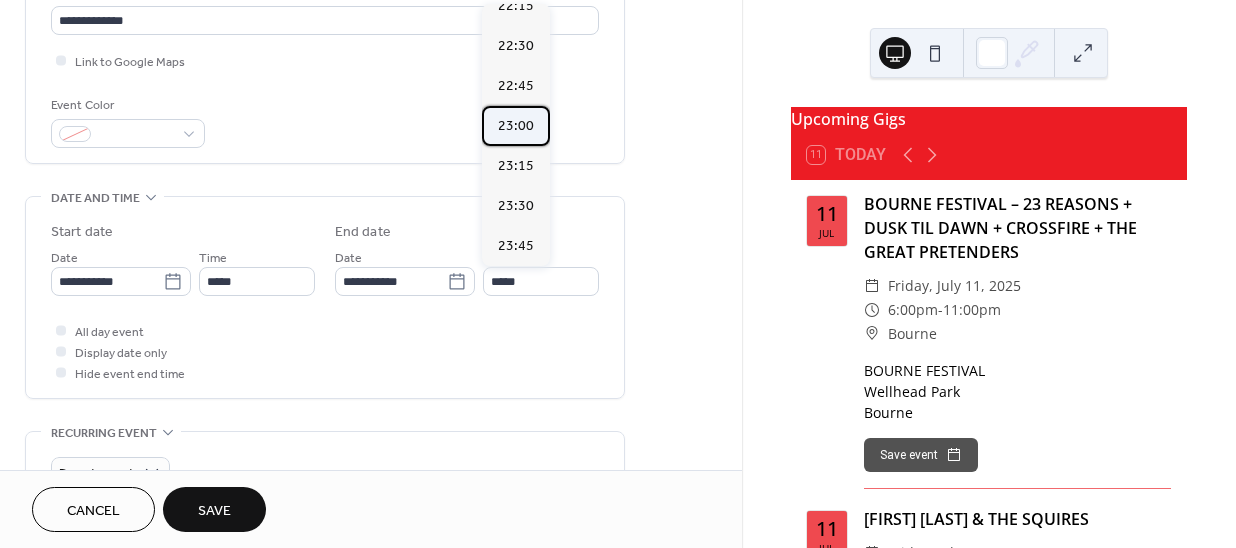 click on "23:00" at bounding box center [516, 126] 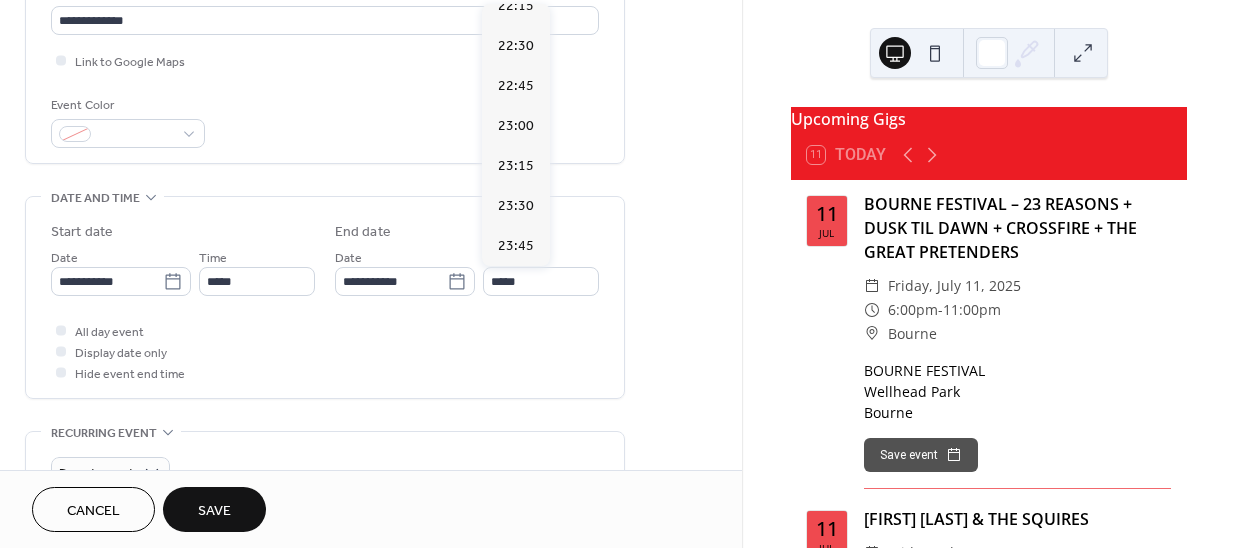 type on "*****" 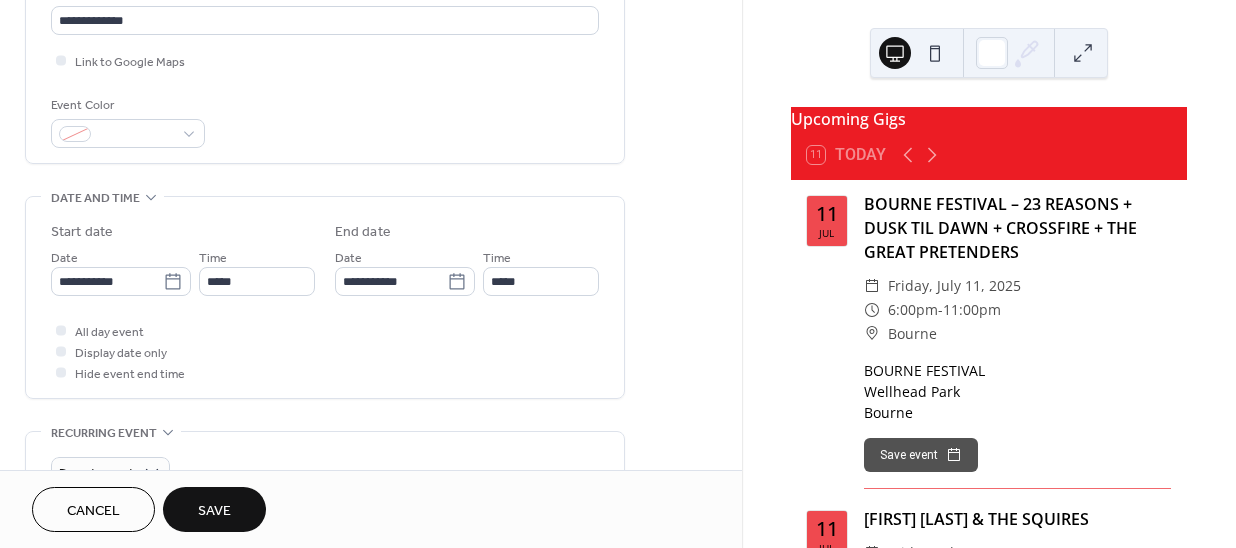 drag, startPoint x: 200, startPoint y: 501, endPoint x: 188, endPoint y: 492, distance: 15 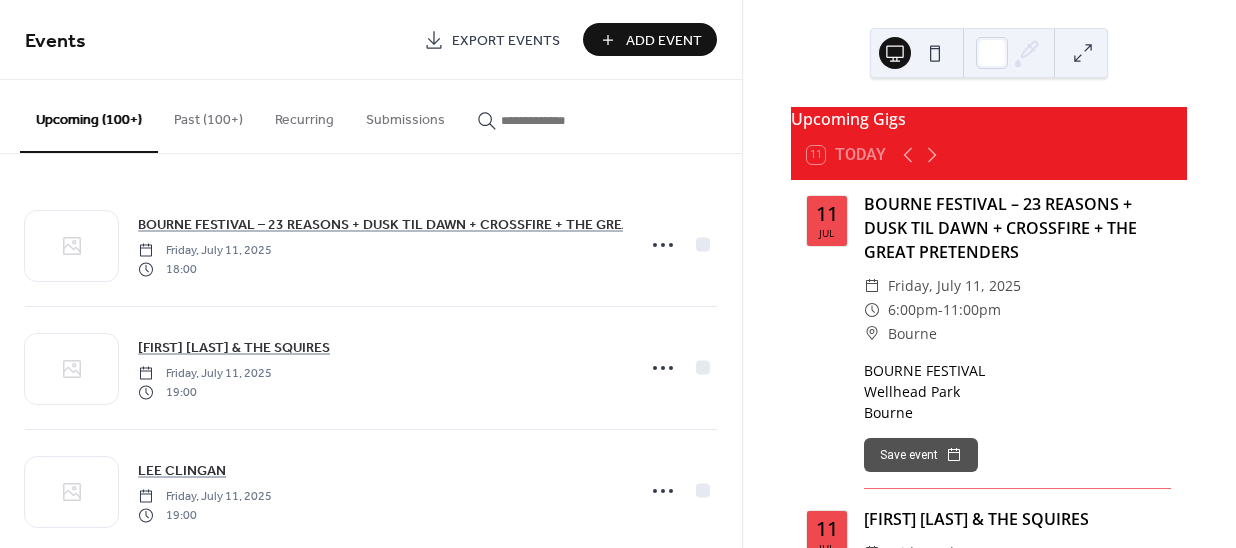 drag, startPoint x: 346, startPoint y: 334, endPoint x: 492, endPoint y: 139, distance: 243.60008 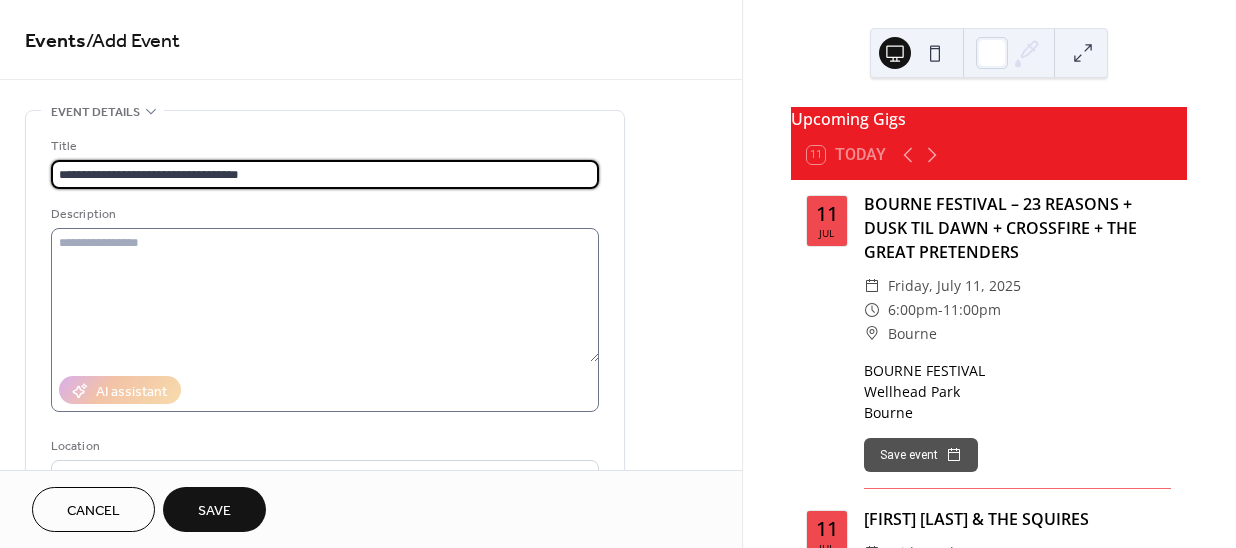 type on "**********" 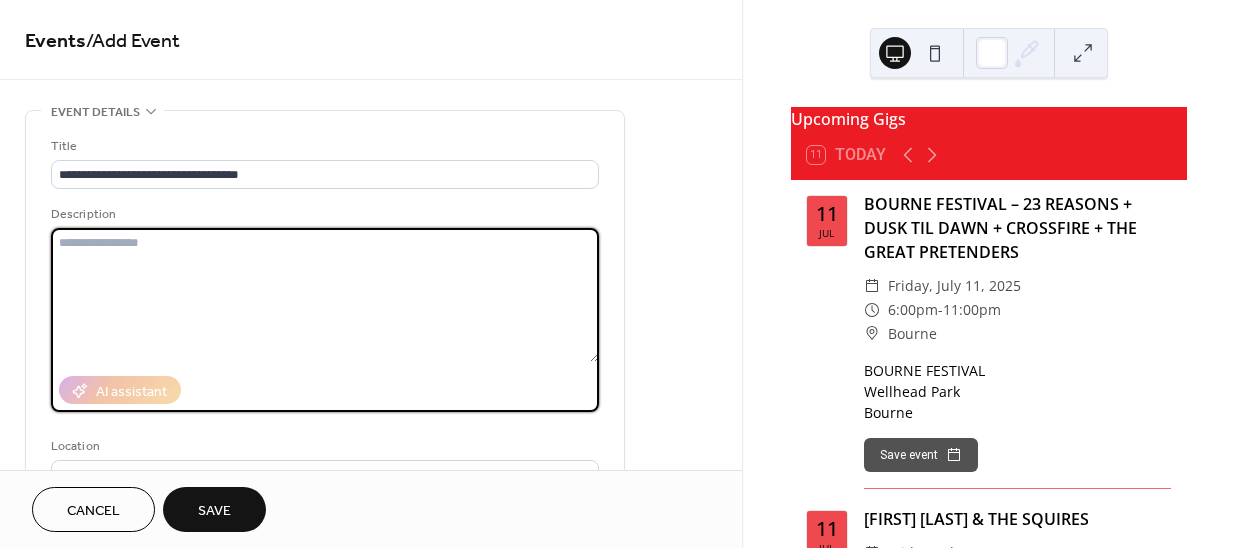 click at bounding box center [325, 295] 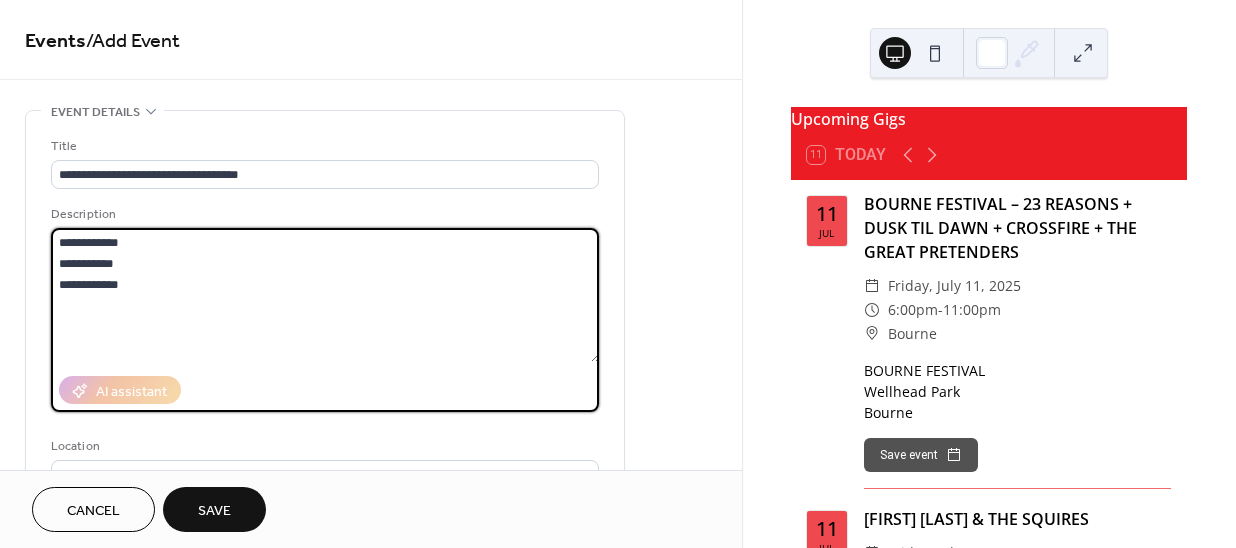 drag, startPoint x: 138, startPoint y: 236, endPoint x: 24, endPoint y: 240, distance: 114.07015 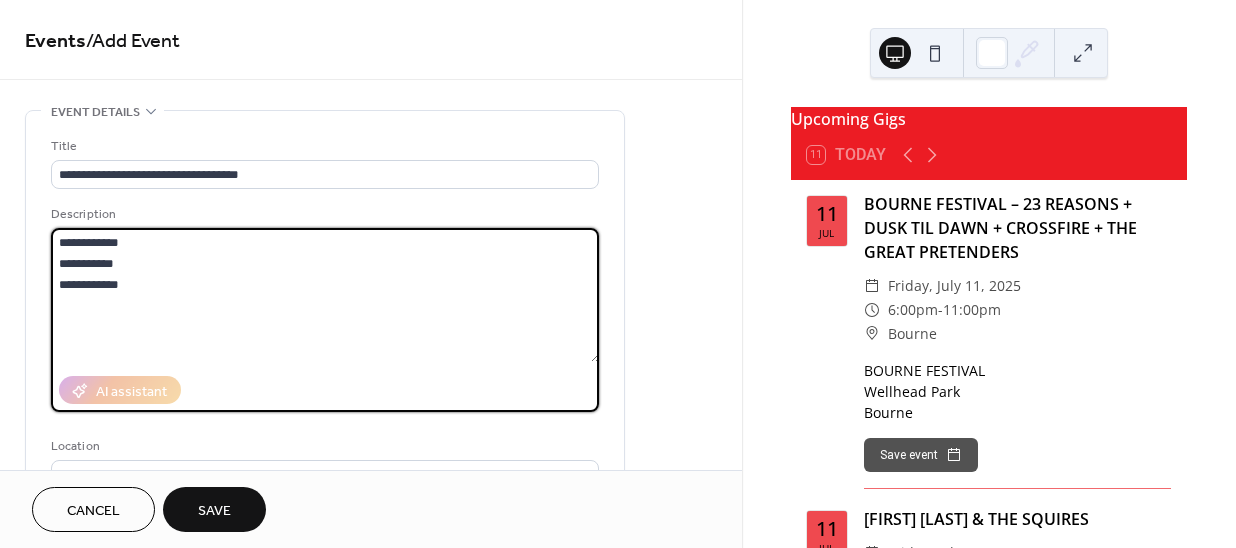 click on "**********" at bounding box center (371, 719) 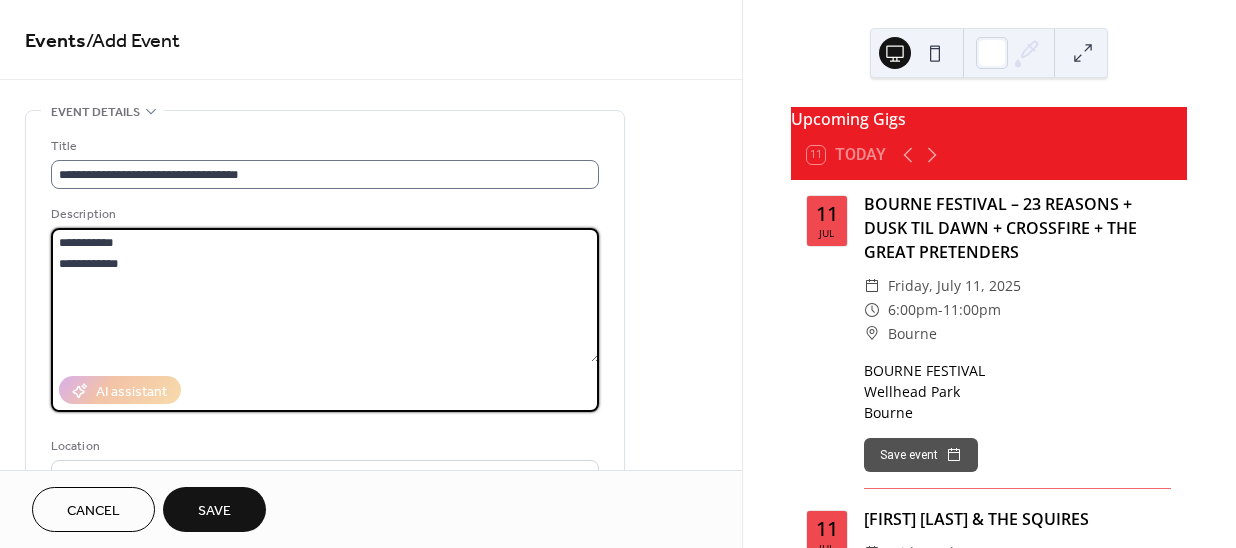 type on "**********" 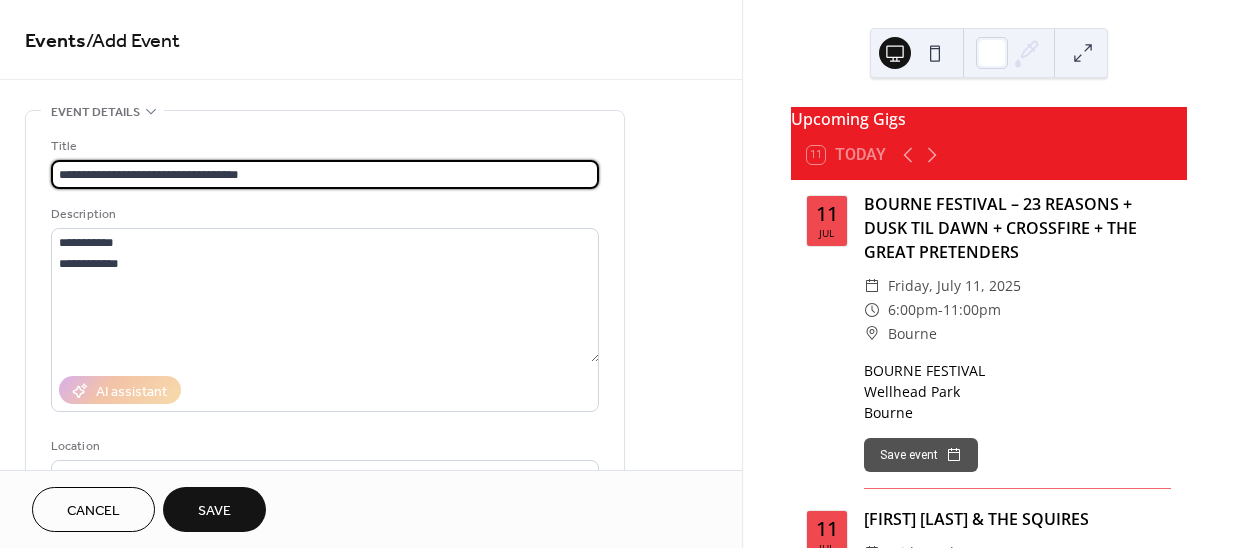 drag, startPoint x: 281, startPoint y: 172, endPoint x: 136, endPoint y: 169, distance: 145.03104 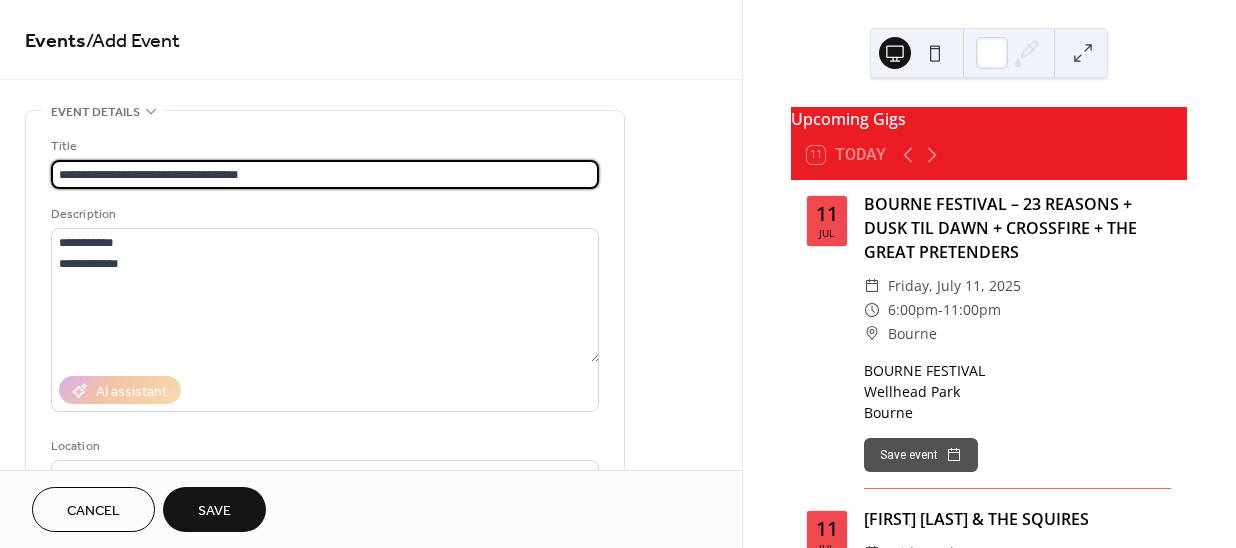 click on "**********" at bounding box center (325, 174) 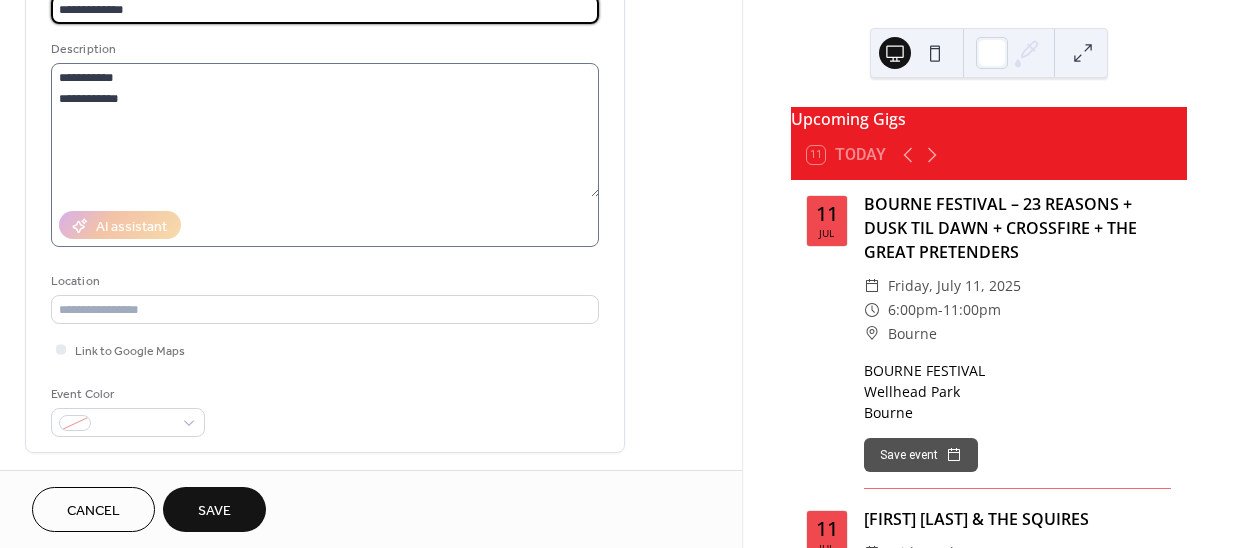 scroll, scrollTop: 272, scrollLeft: 0, axis: vertical 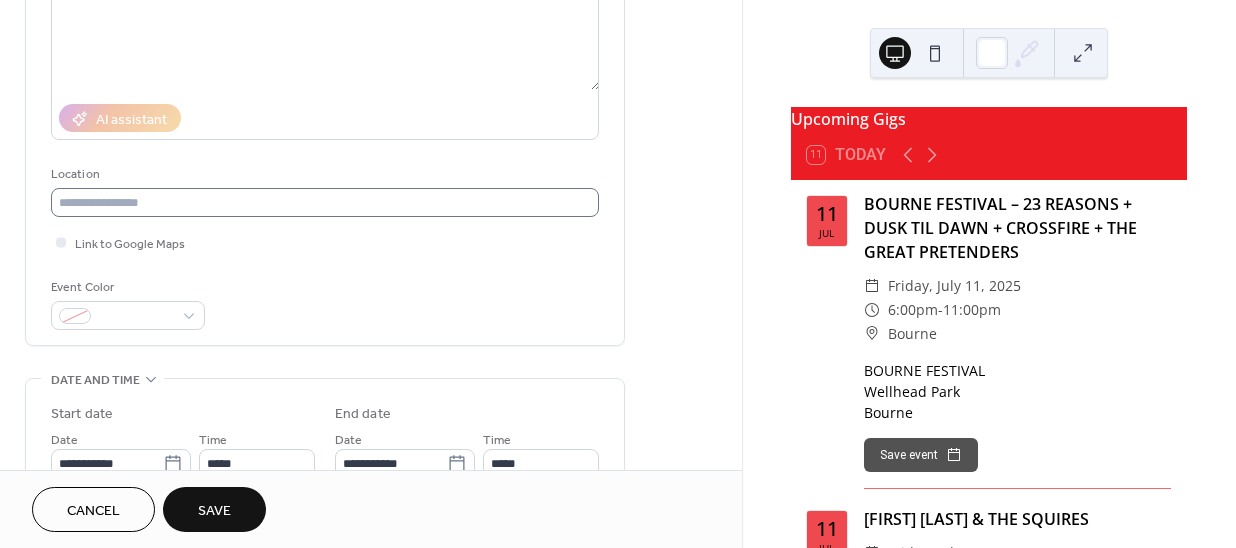 type on "**********" 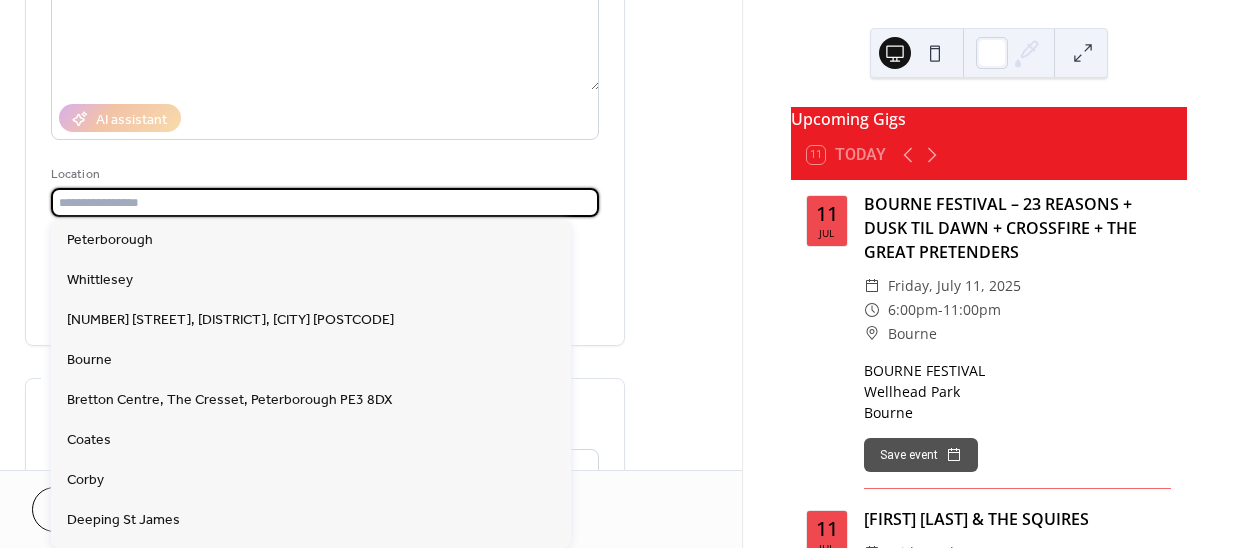 click at bounding box center (325, 202) 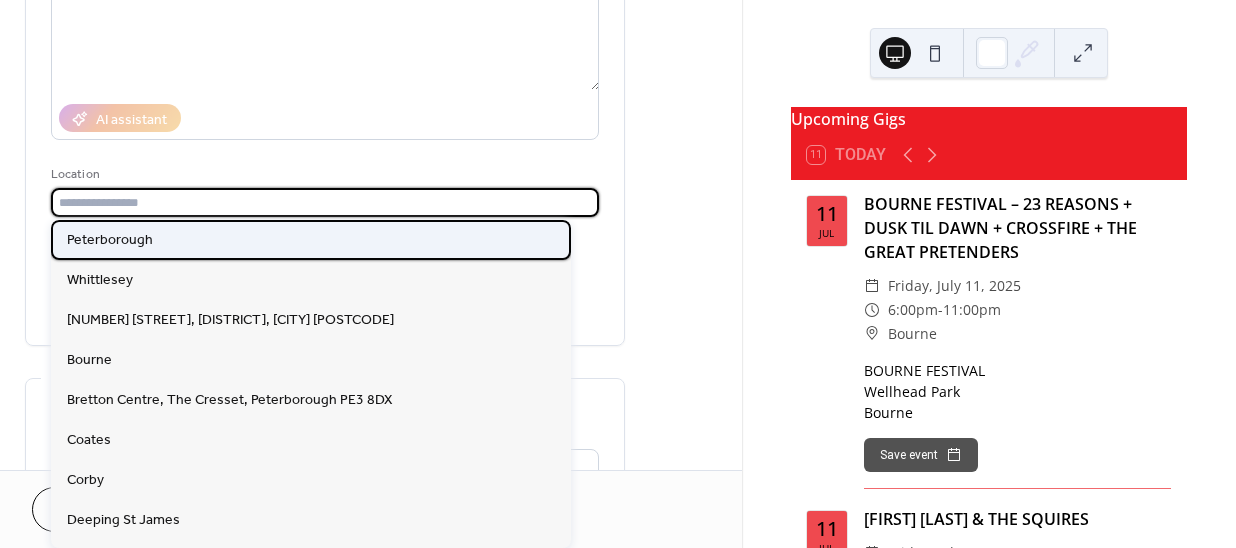 click on "Peterborough" at bounding box center [110, 240] 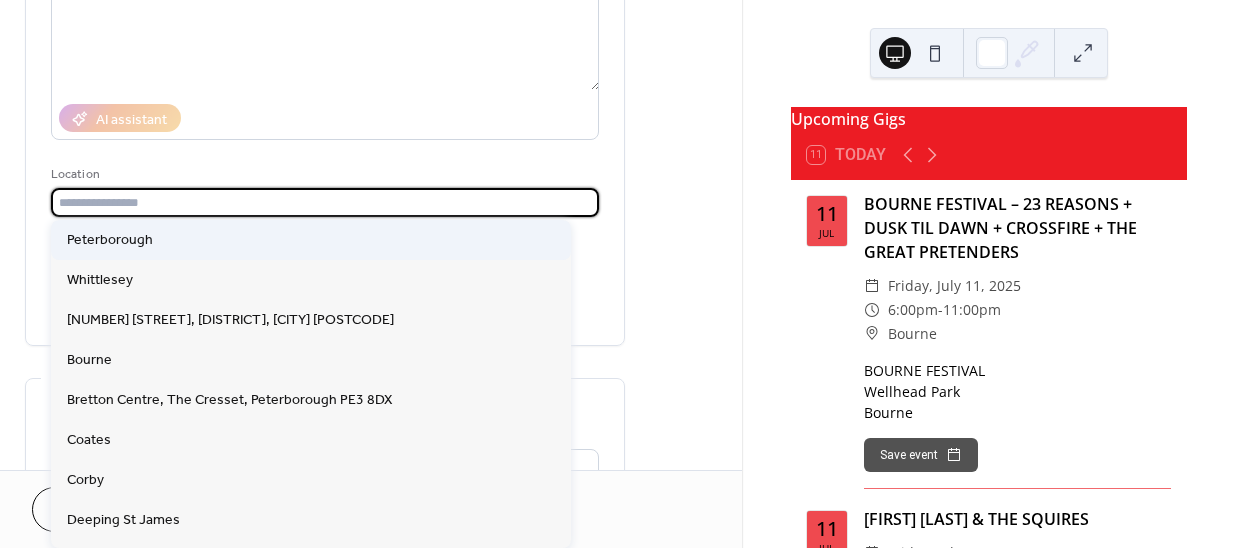 type on "**********" 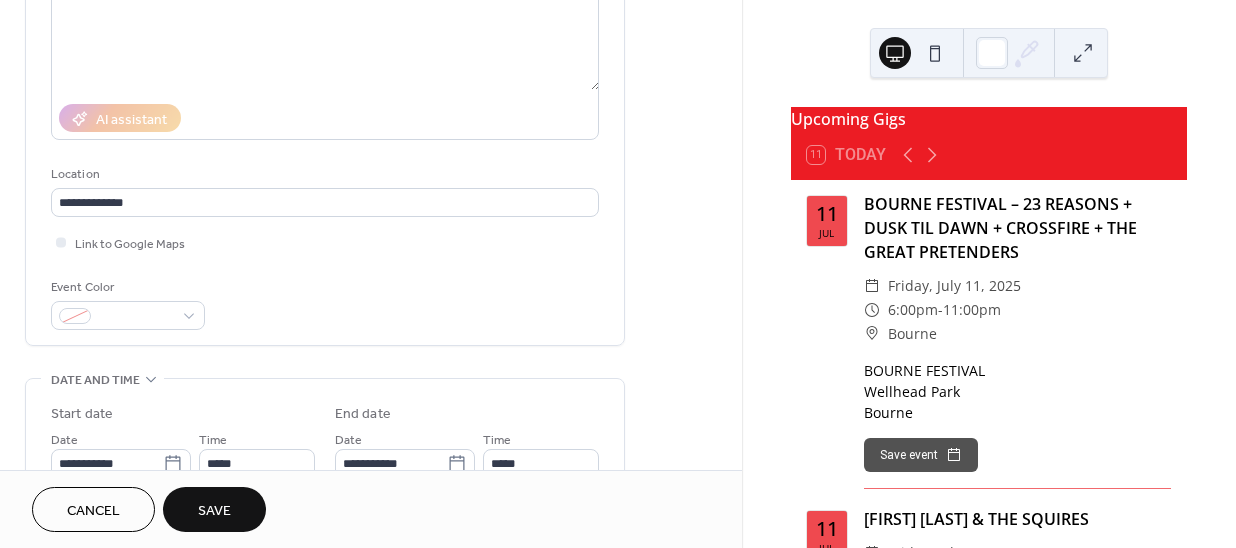scroll, scrollTop: 0, scrollLeft: 0, axis: both 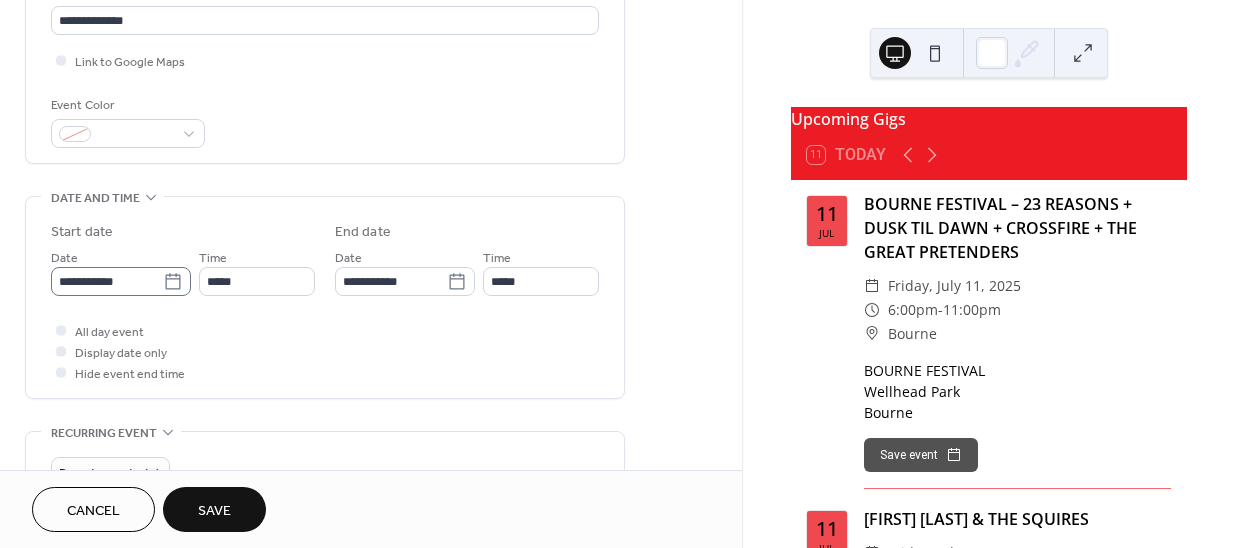 click 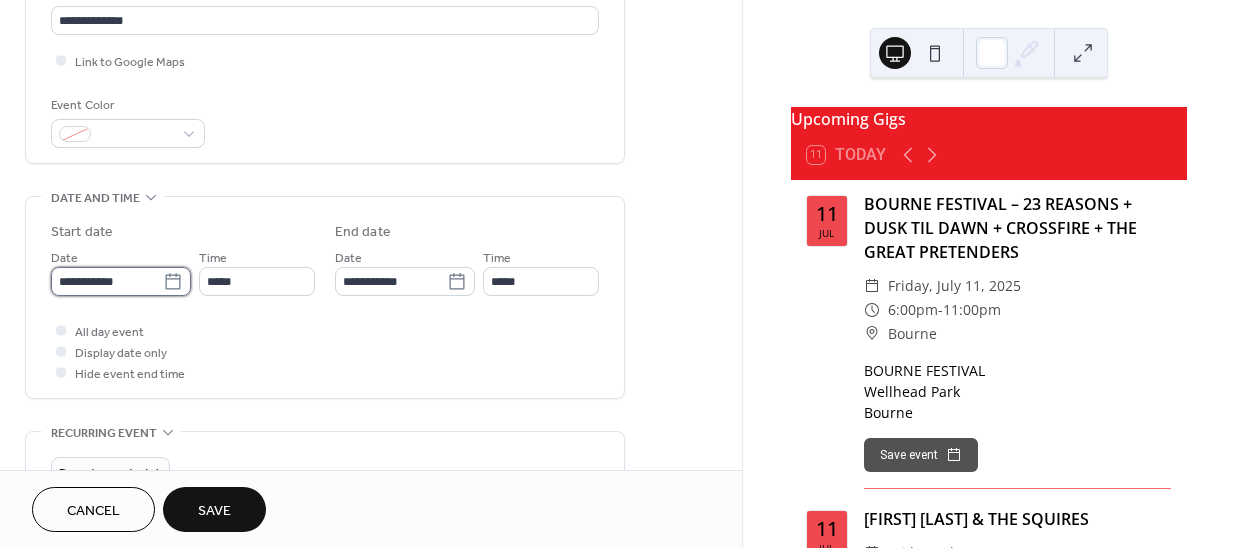 click on "**********" at bounding box center (107, 281) 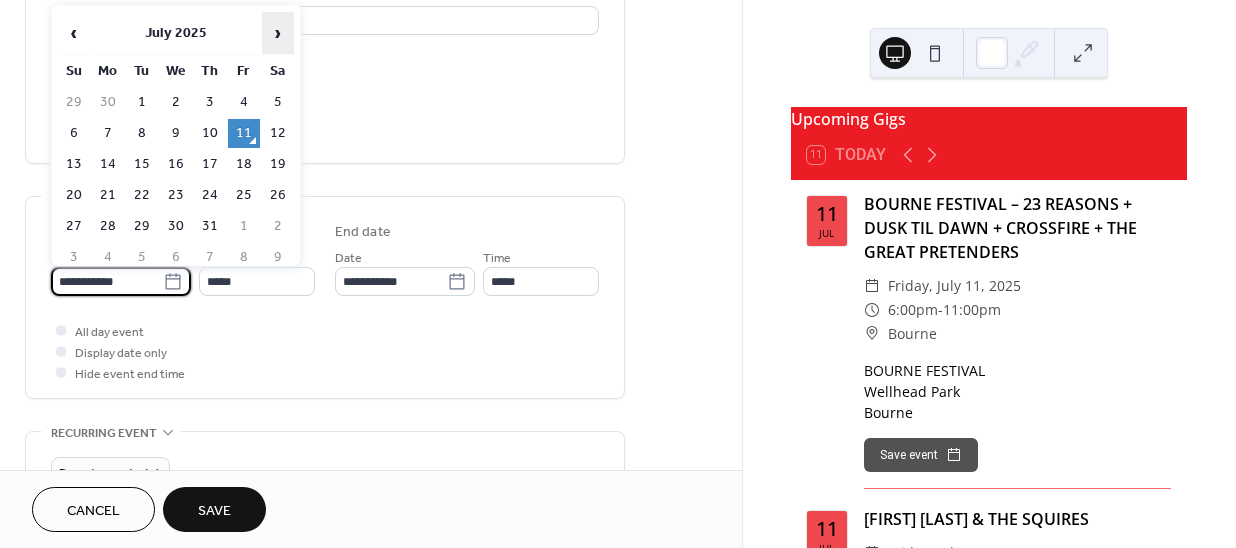click on "›" at bounding box center [278, 33] 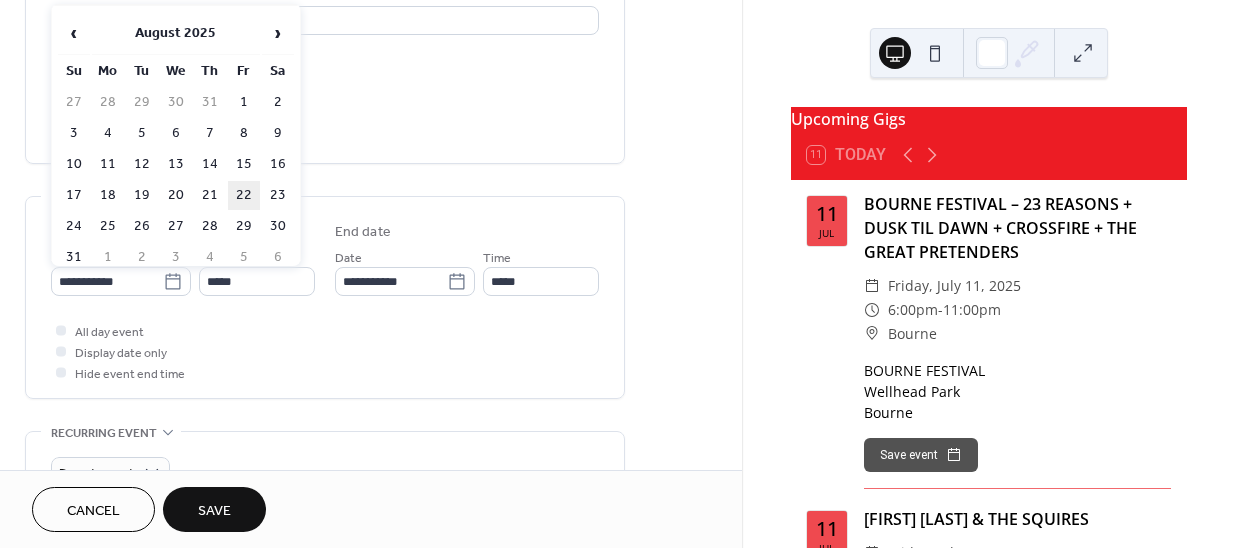 click on "22" at bounding box center [244, 195] 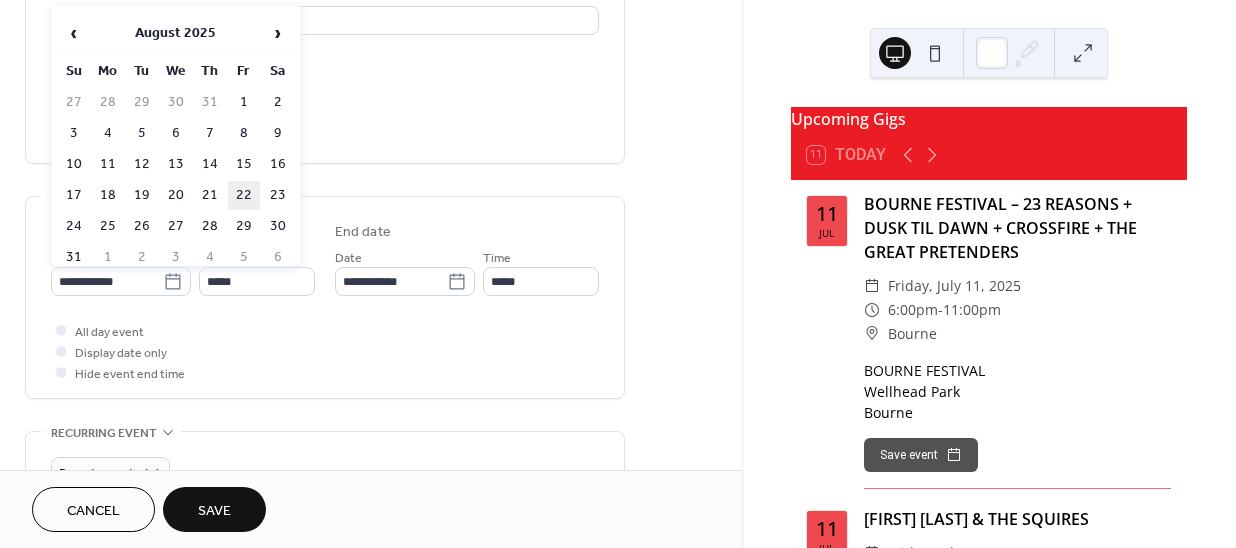 type on "**********" 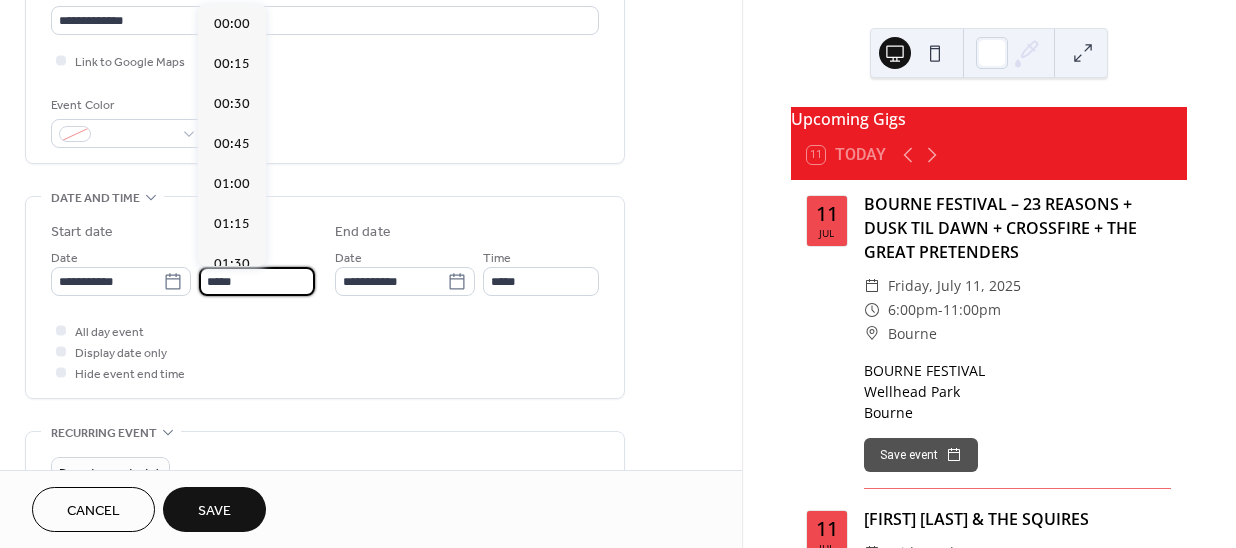 click on "*****" at bounding box center [257, 281] 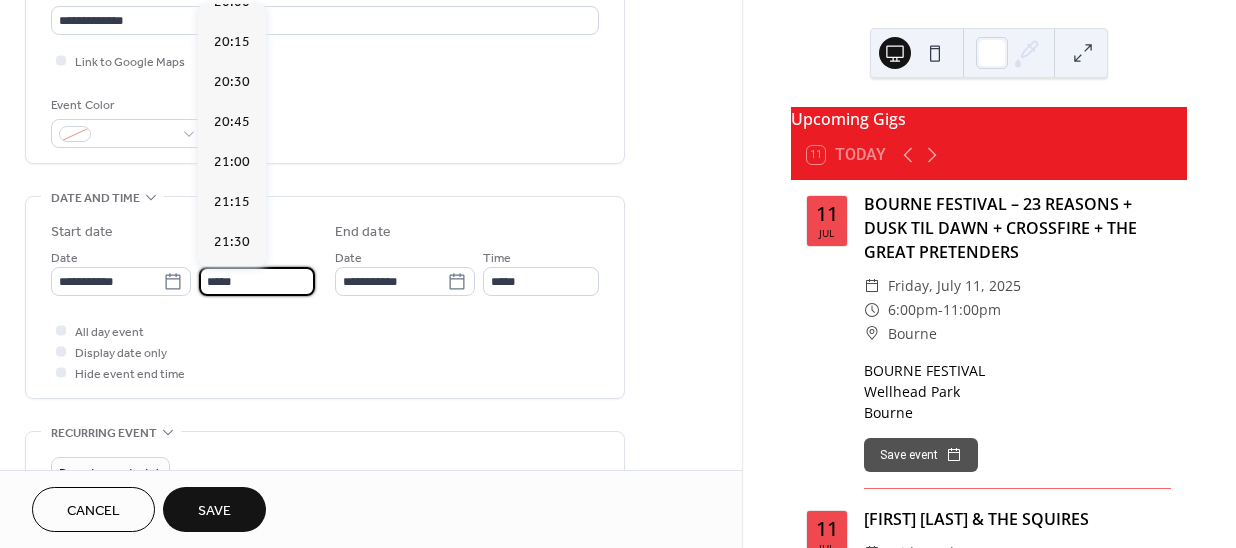 scroll, scrollTop: 3223, scrollLeft: 0, axis: vertical 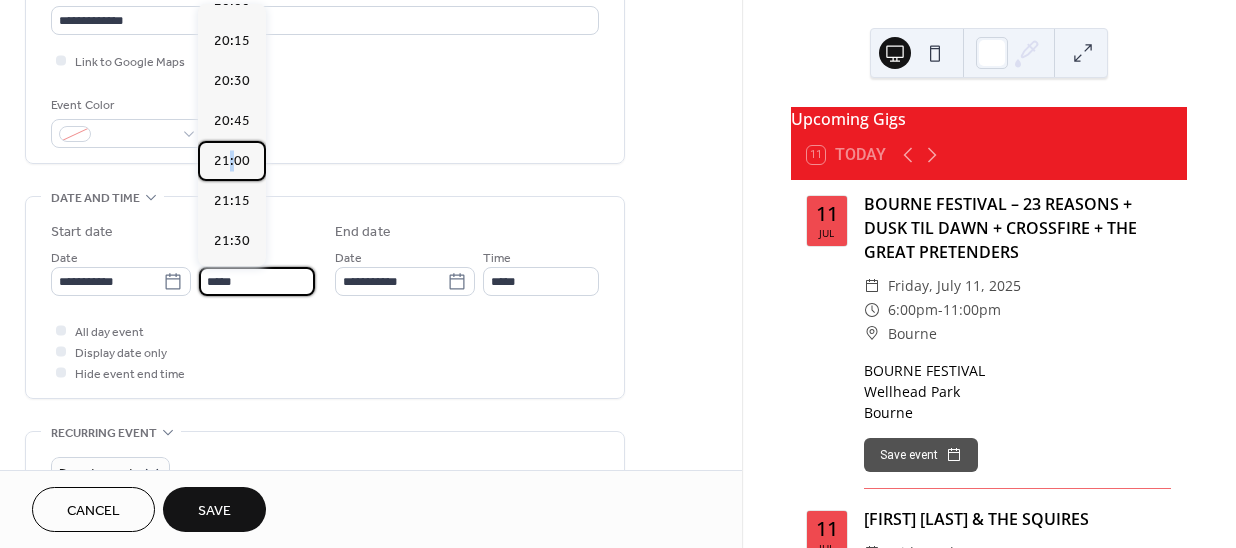 drag, startPoint x: 230, startPoint y: 210, endPoint x: 273, endPoint y: 224, distance: 45.221676 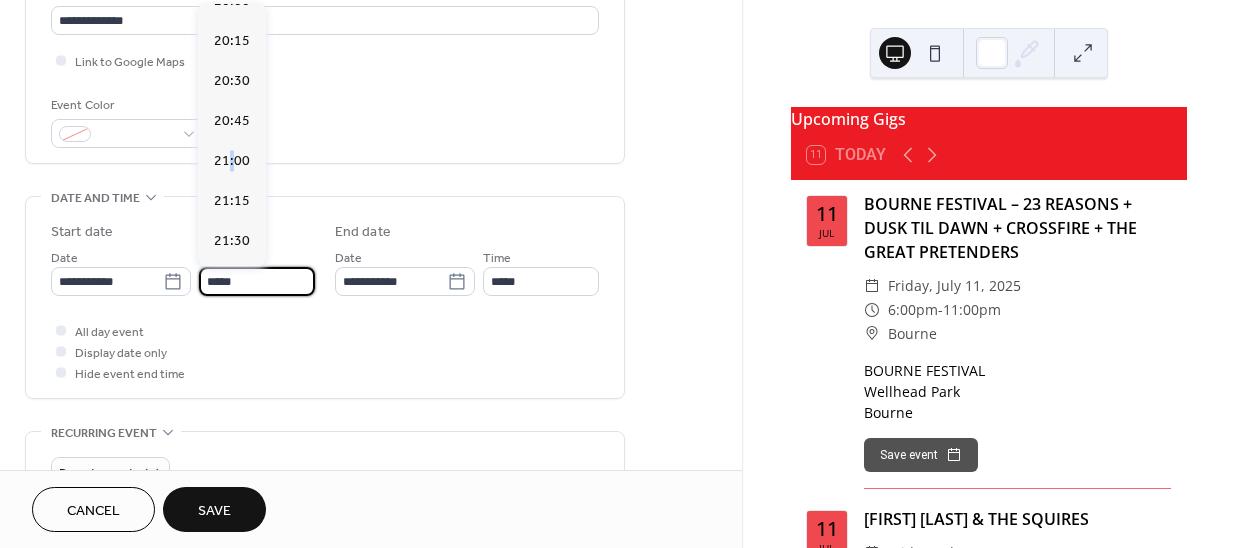 type on "*****" 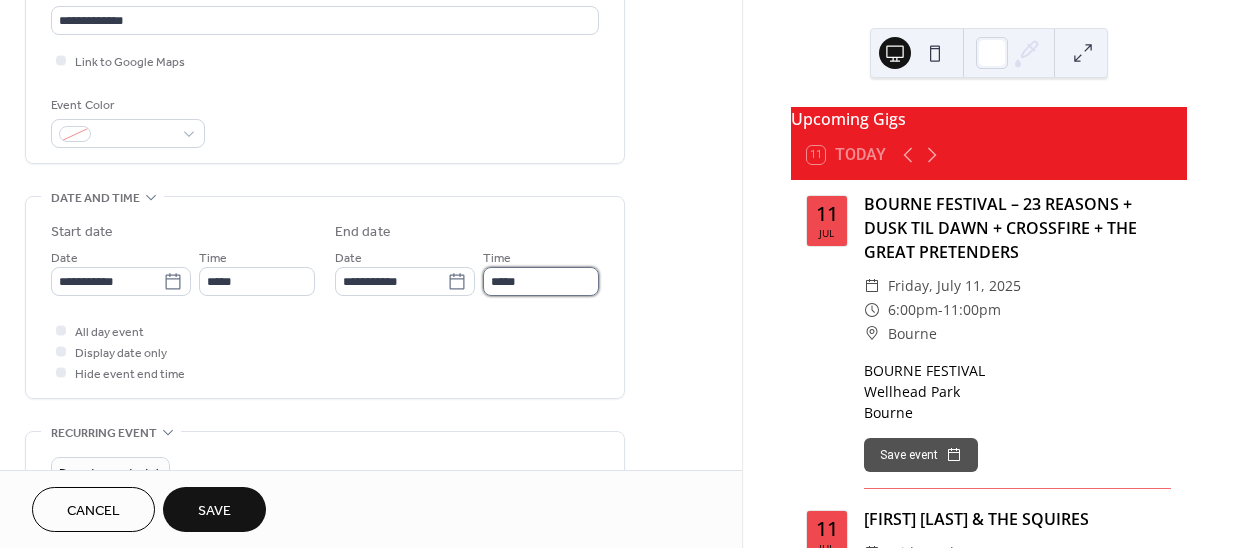 click on "*****" at bounding box center [541, 281] 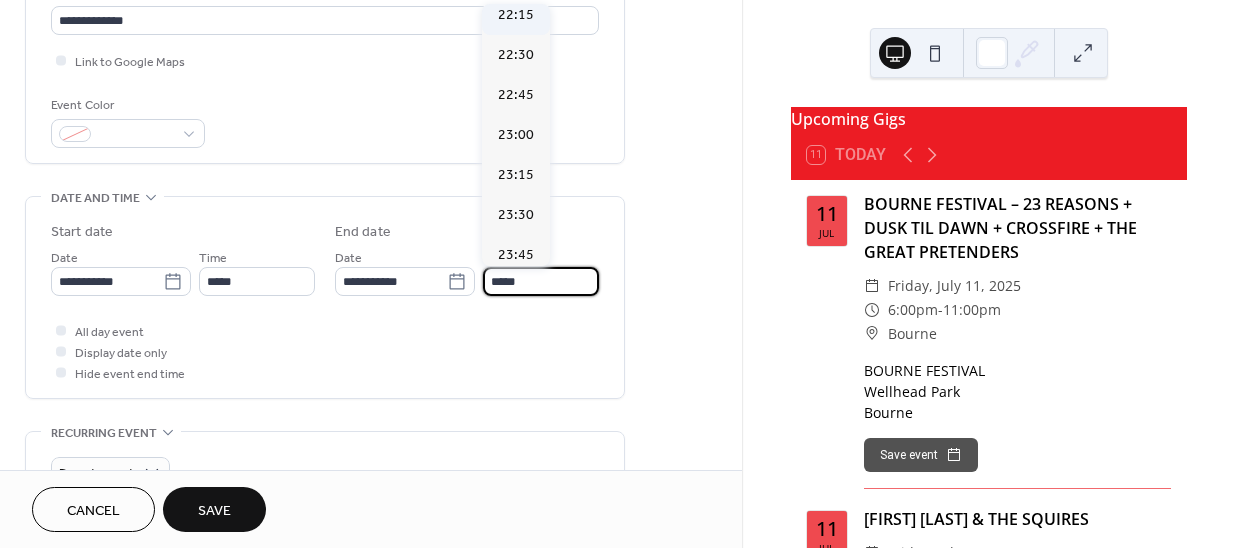scroll, scrollTop: 185, scrollLeft: 0, axis: vertical 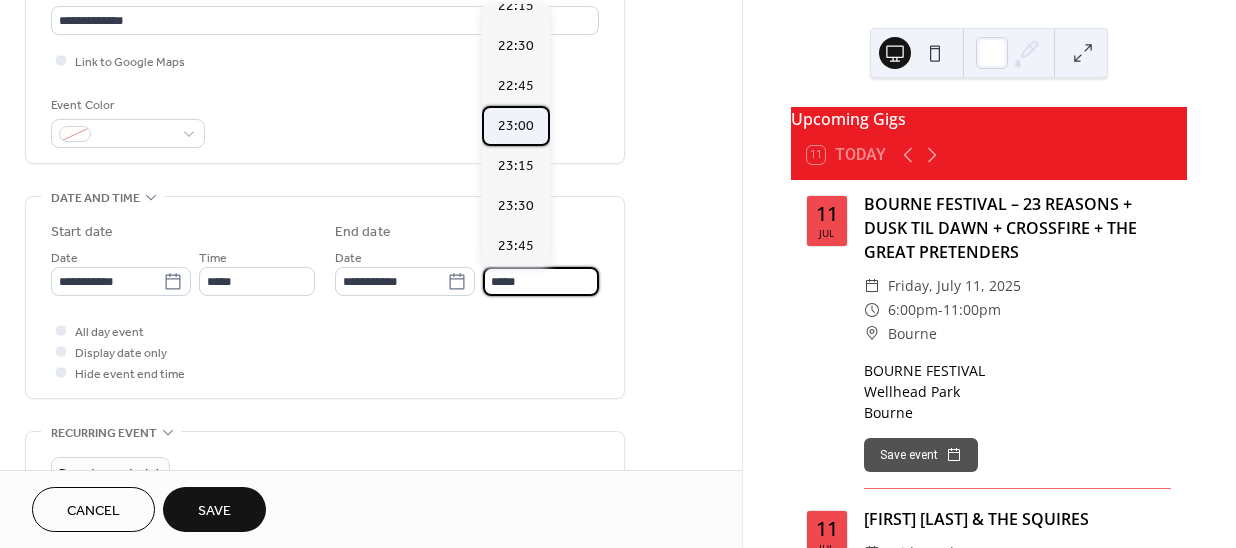 click on "23:00" at bounding box center (516, 126) 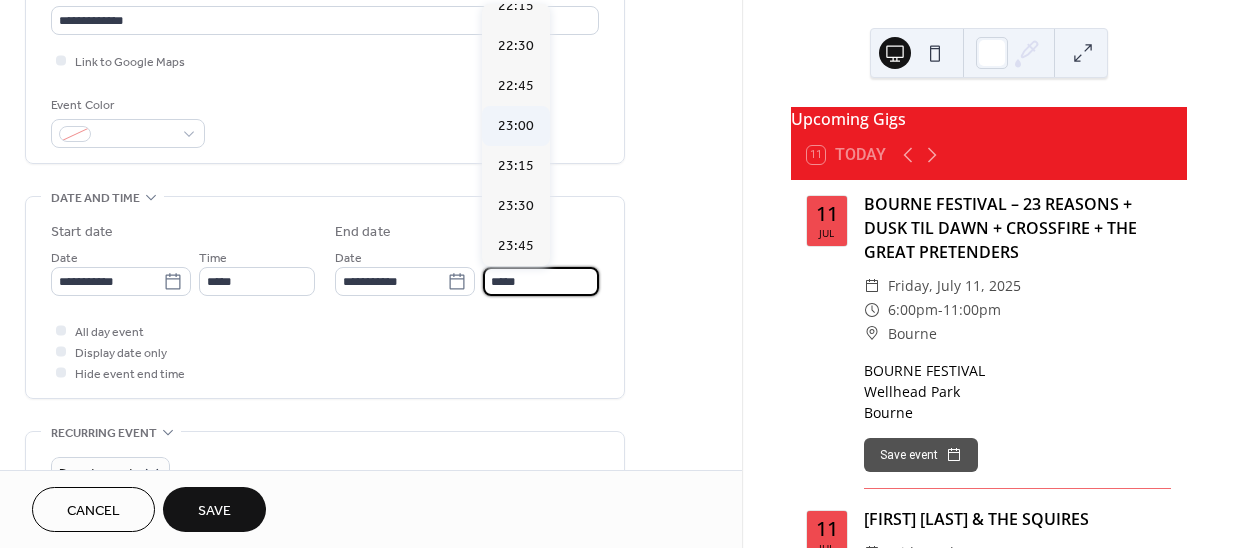 type on "*****" 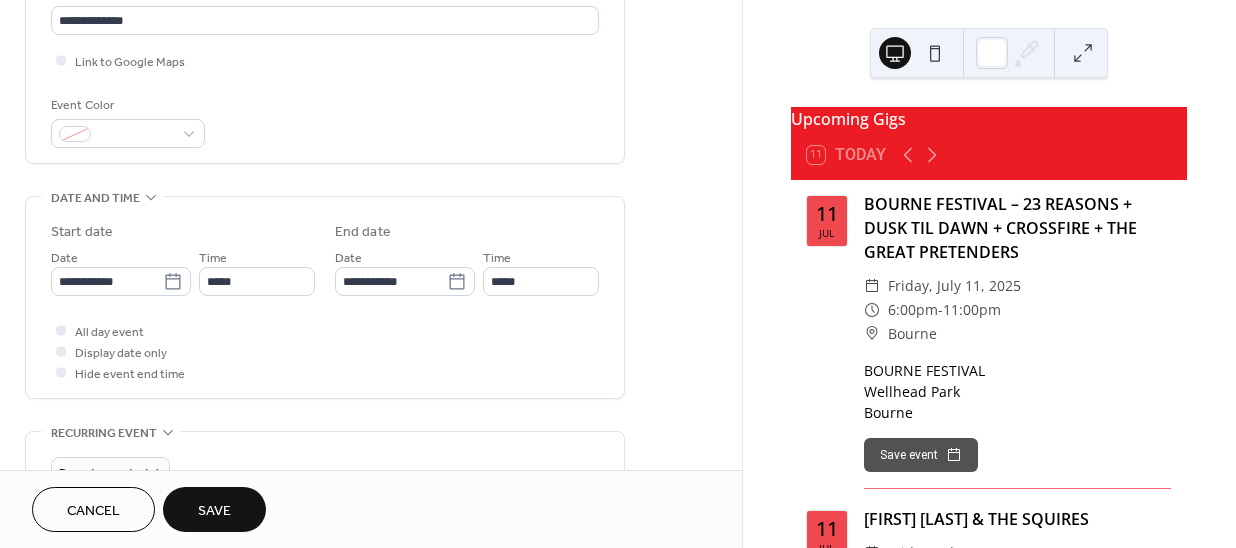 click on "Save" at bounding box center [214, 511] 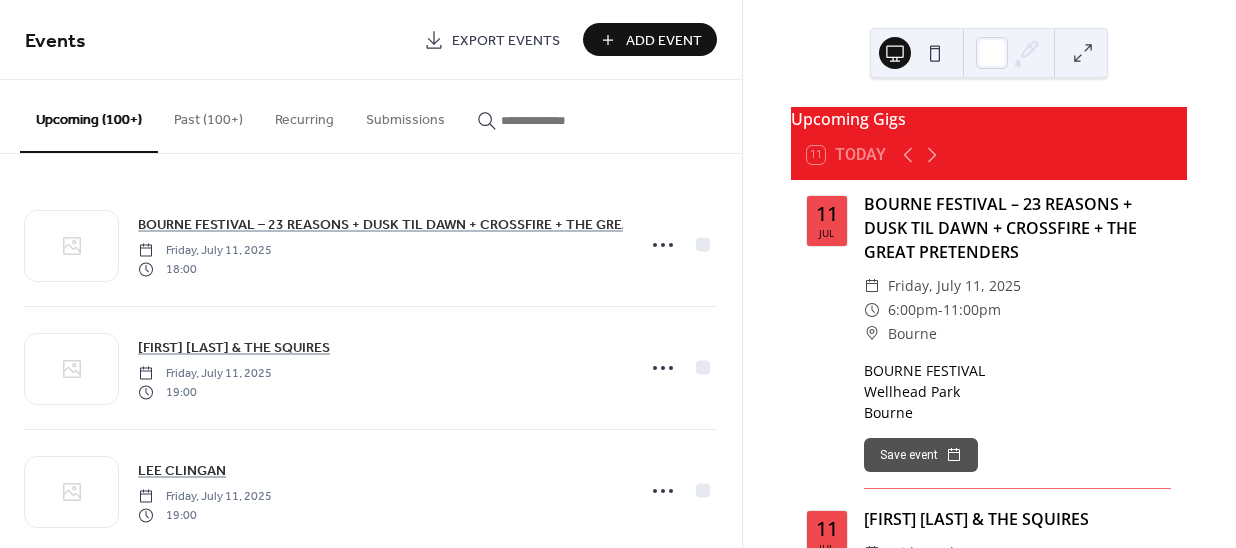 drag, startPoint x: 641, startPoint y: 40, endPoint x: 536, endPoint y: 134, distance: 140.92906 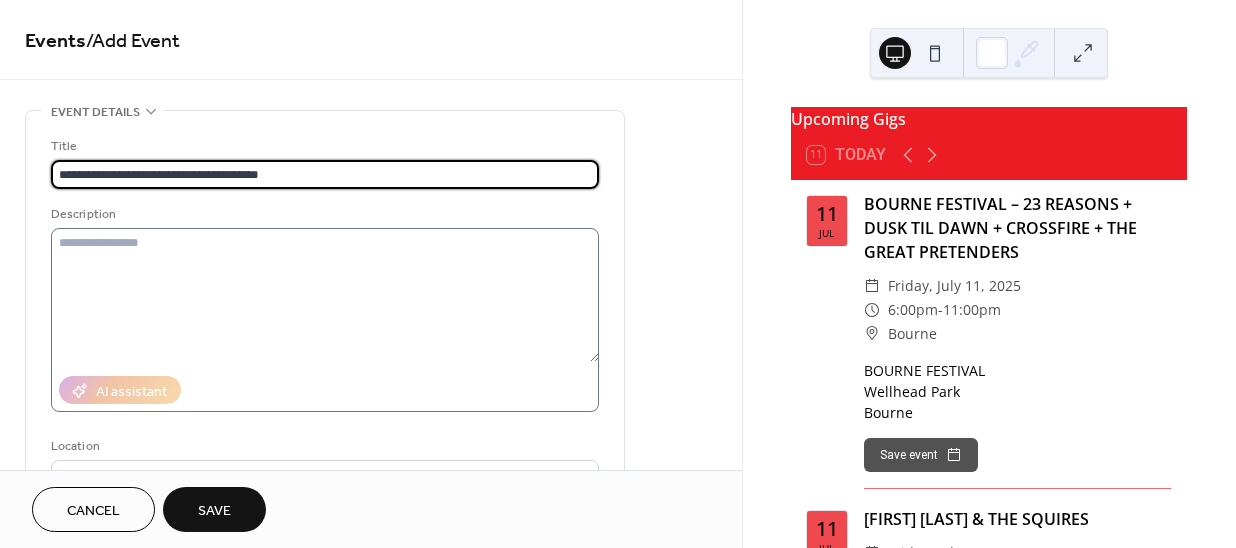 type on "**********" 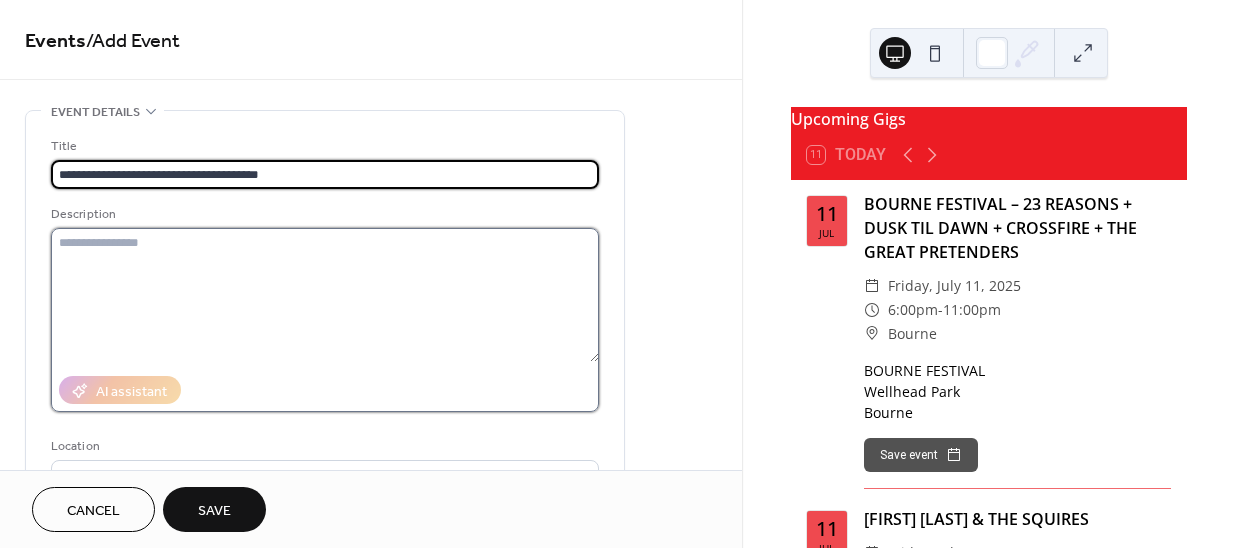 click at bounding box center (325, 295) 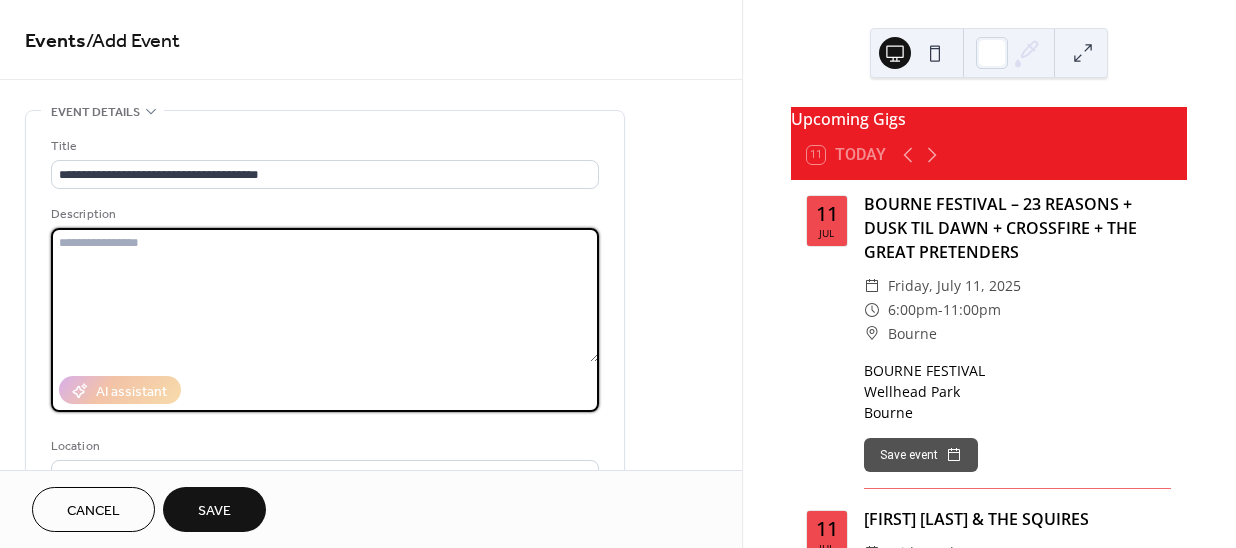 paste on "**********" 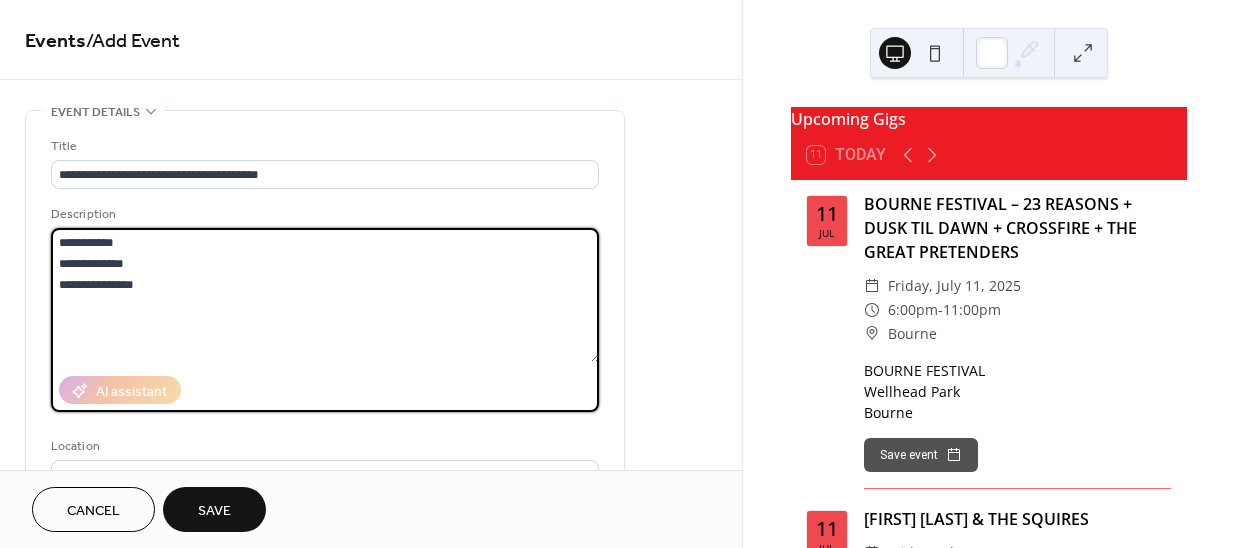 drag, startPoint x: 156, startPoint y: 242, endPoint x: 44, endPoint y: 237, distance: 112.11155 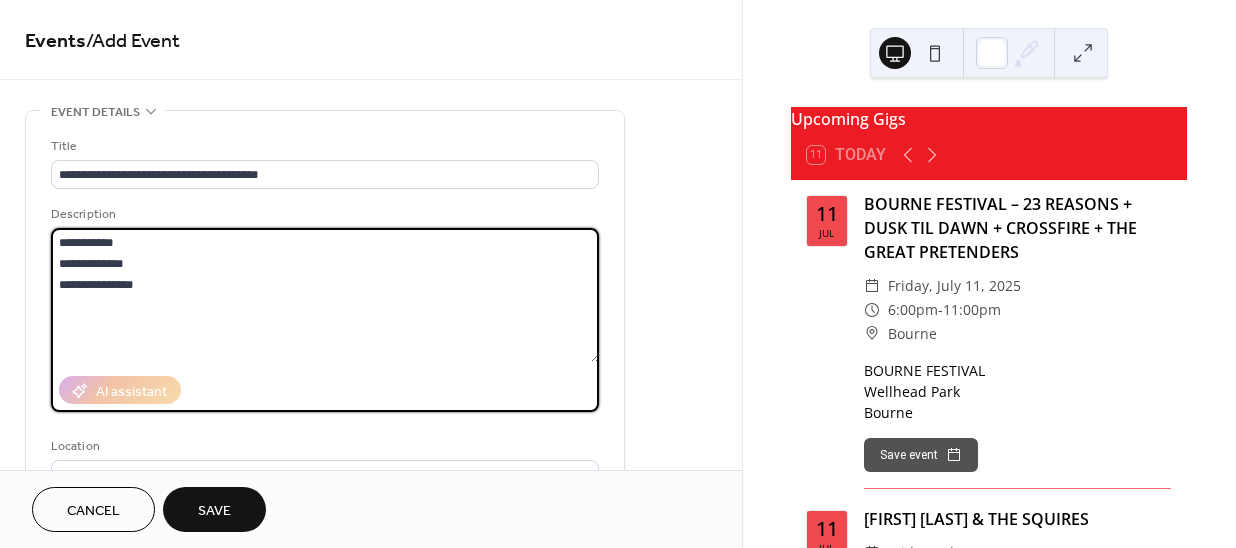 click on "**********" at bounding box center [325, 364] 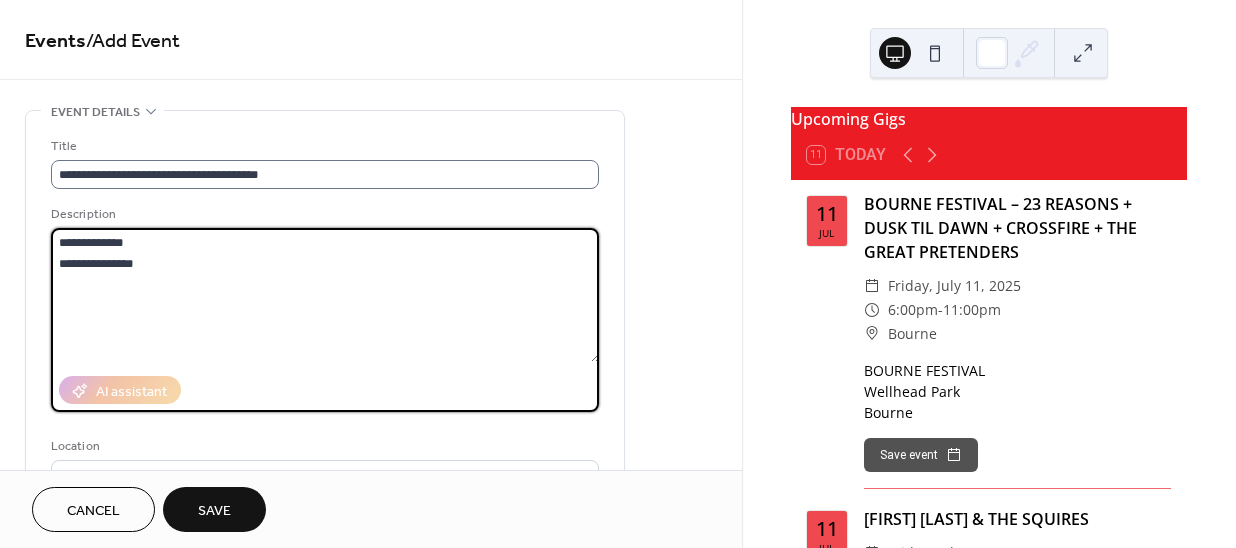 type on "**********" 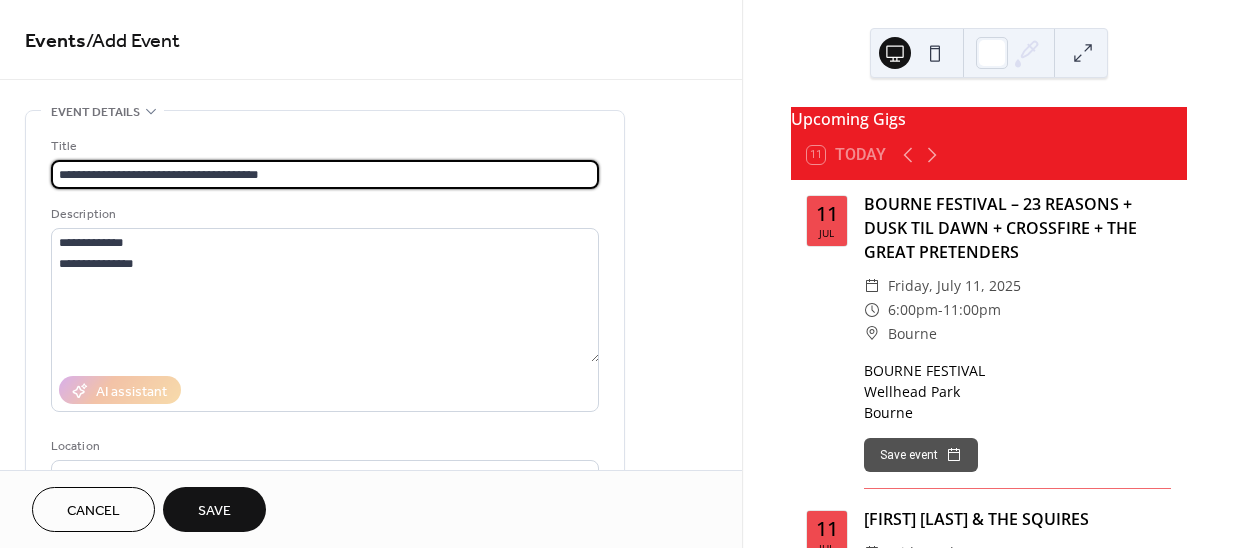drag, startPoint x: 307, startPoint y: 167, endPoint x: 137, endPoint y: 167, distance: 170 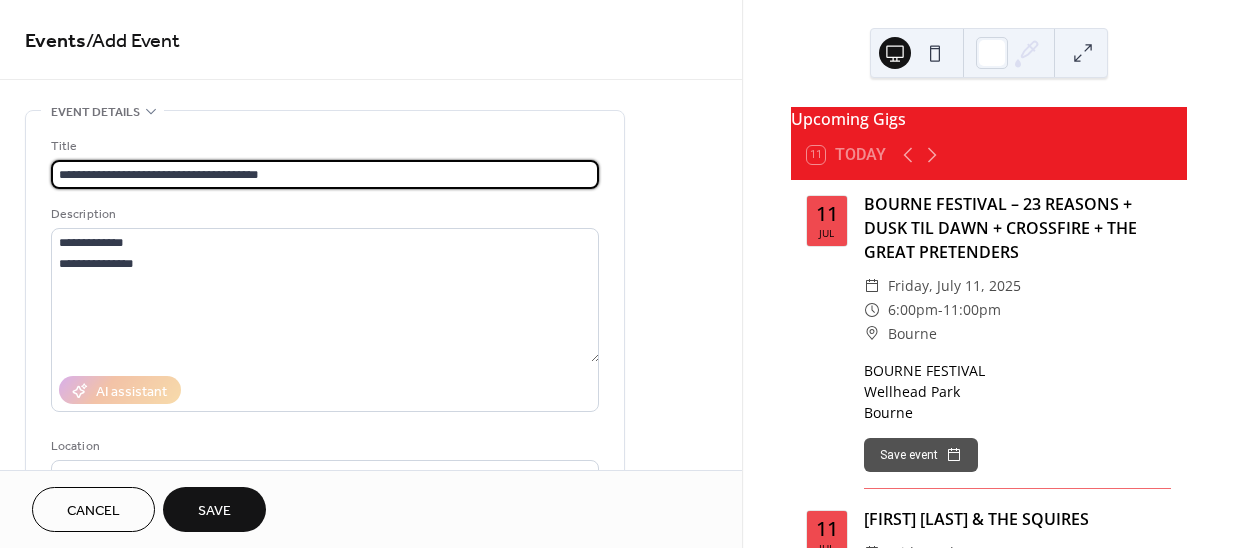 click on "**********" at bounding box center [325, 174] 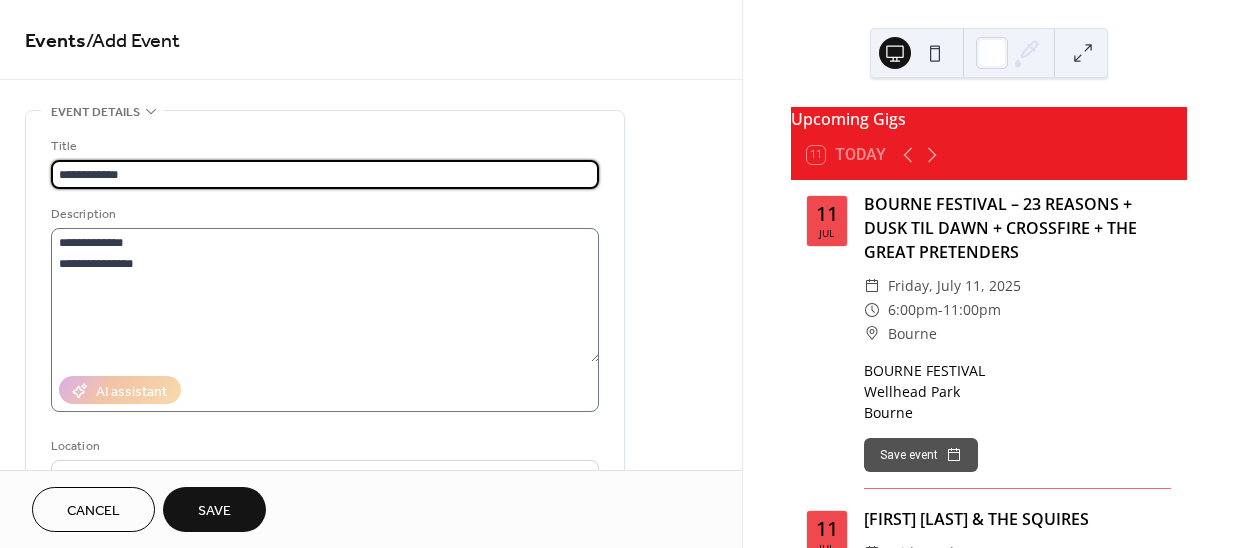 scroll, scrollTop: 272, scrollLeft: 0, axis: vertical 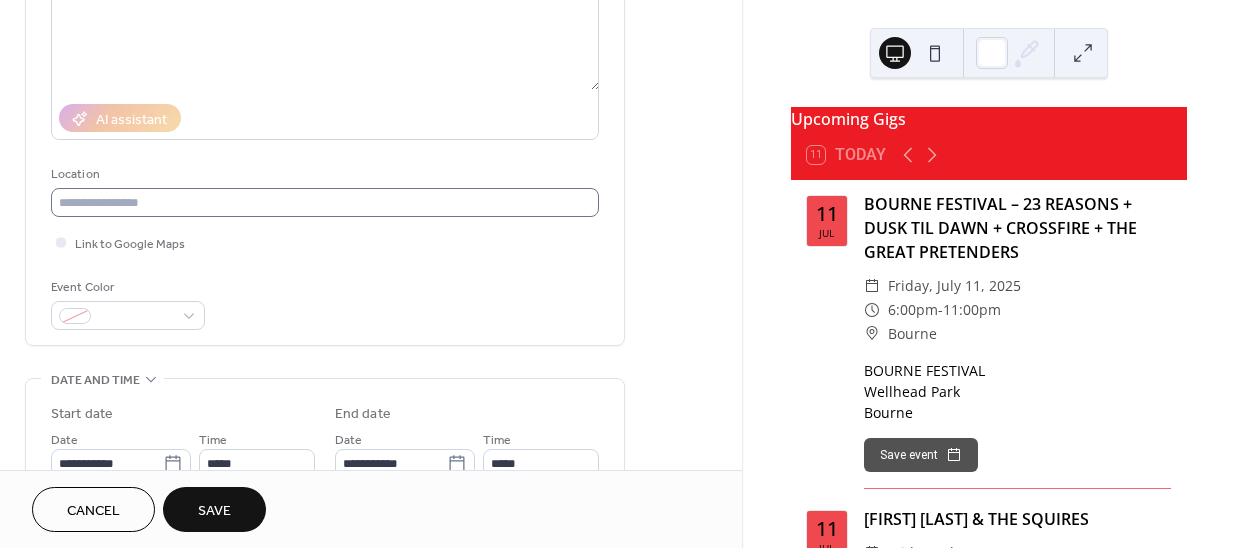 type on "**********" 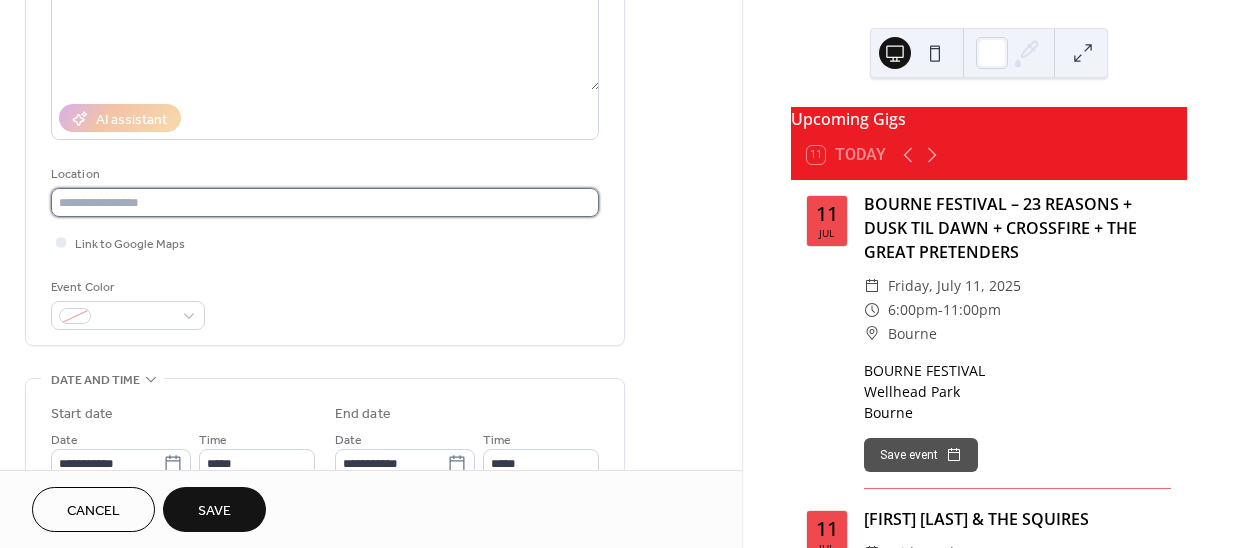 click at bounding box center (325, 202) 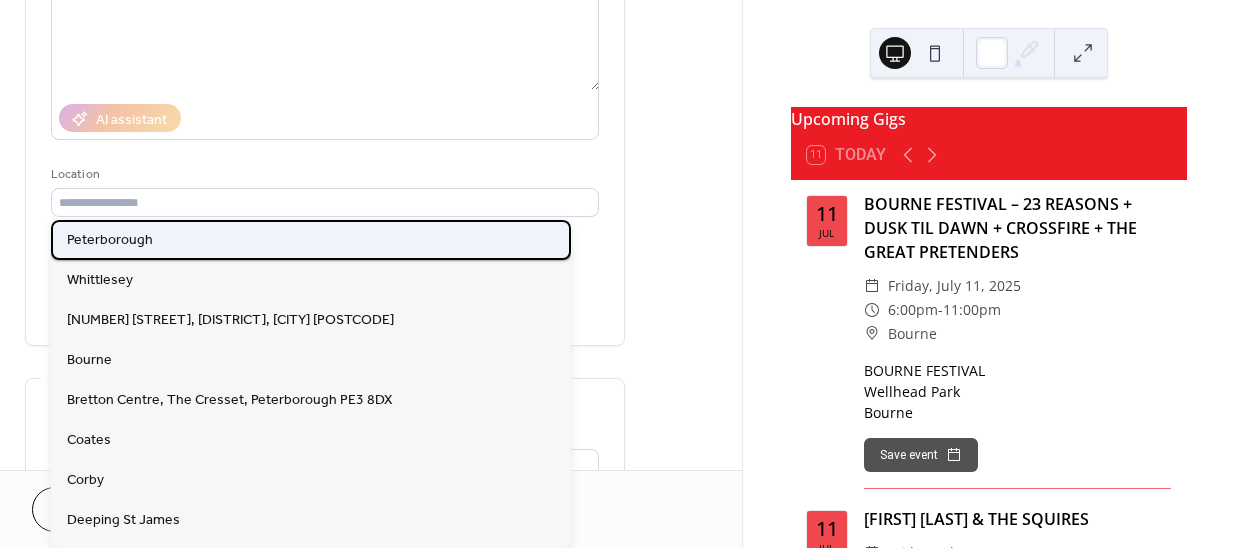 click on "Peterborough" at bounding box center (110, 240) 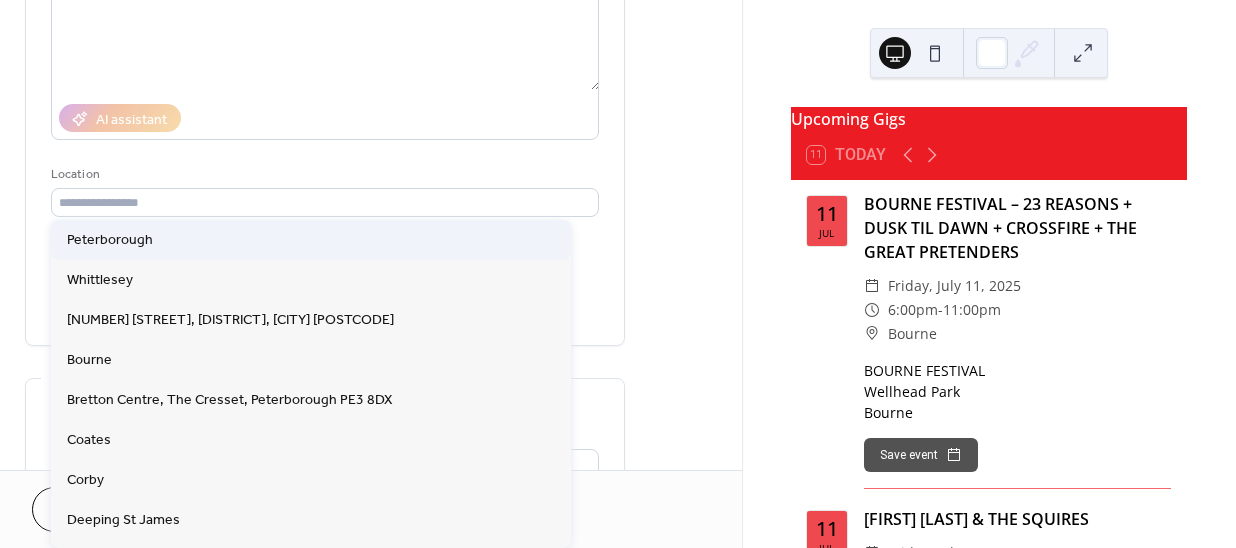 type on "**********" 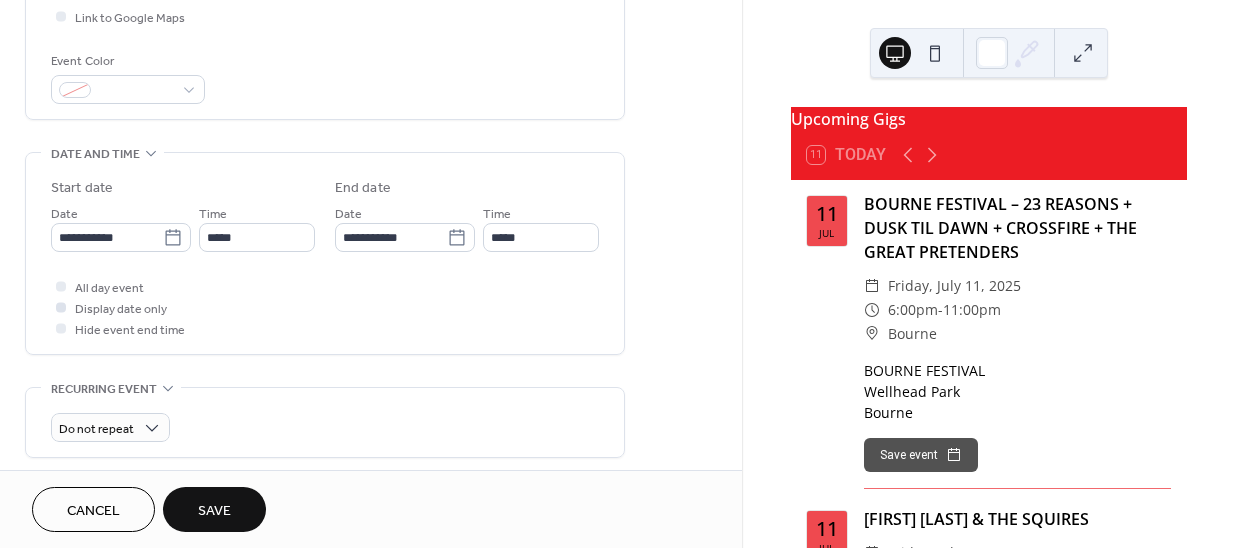 scroll, scrollTop: 545, scrollLeft: 0, axis: vertical 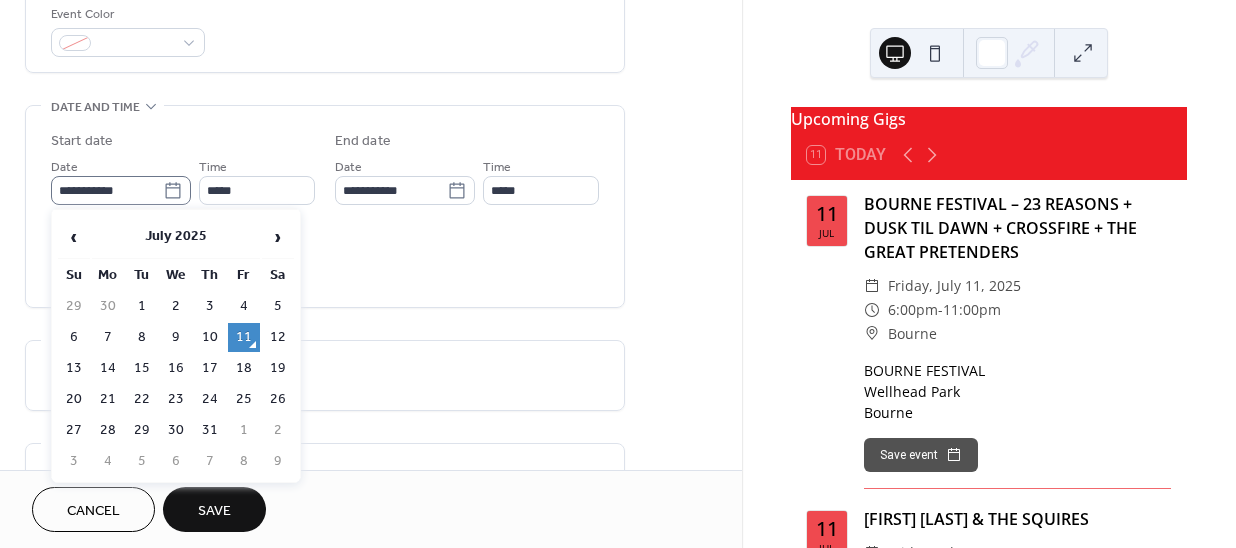 click 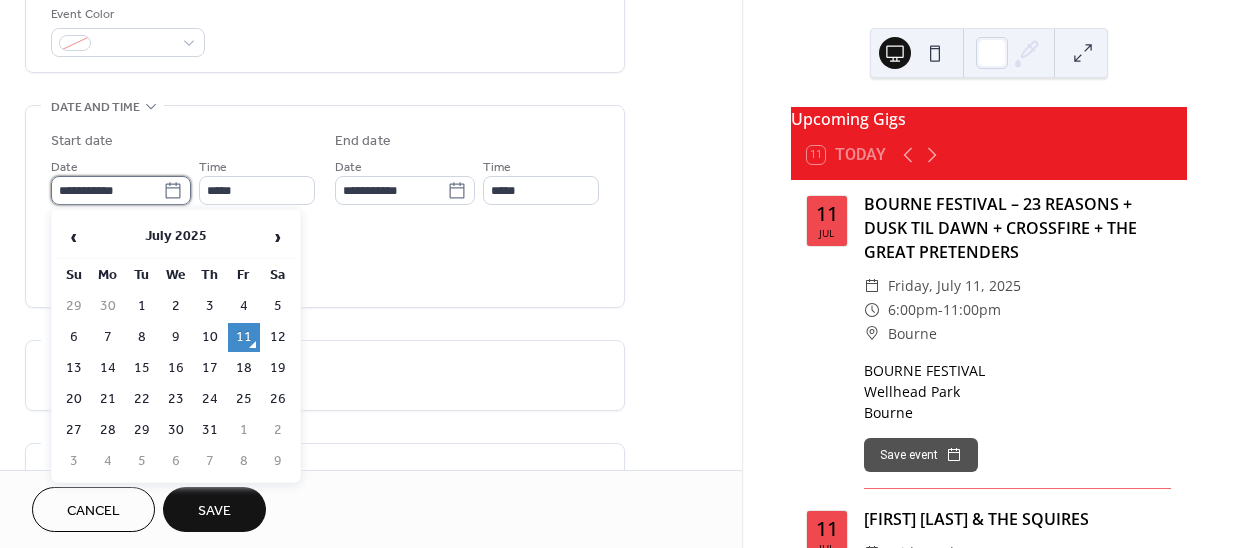 click on "**********" at bounding box center [107, 190] 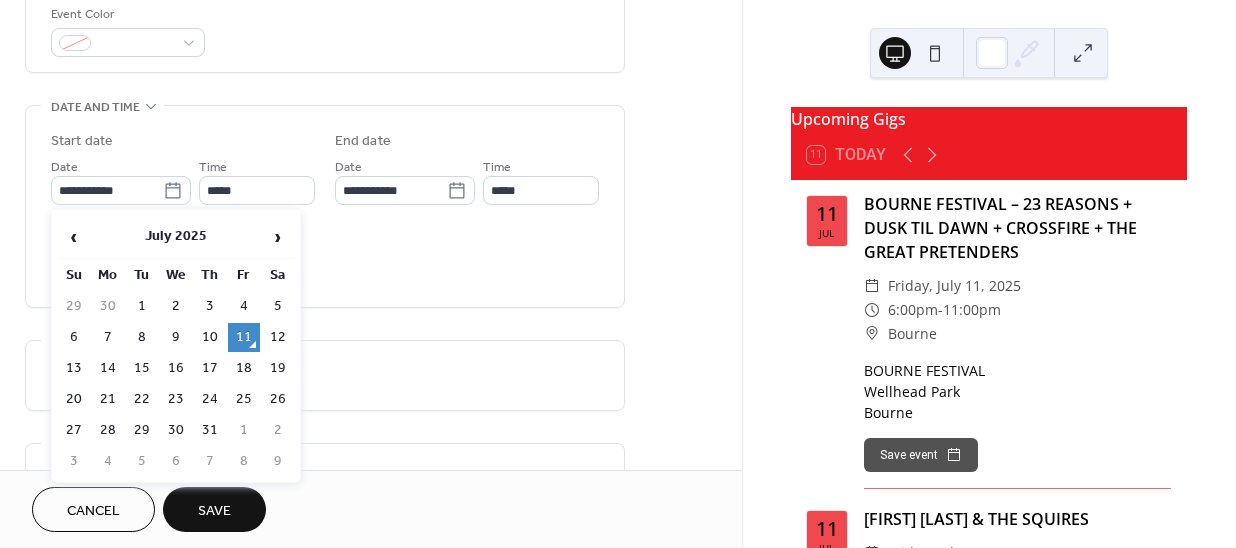 drag, startPoint x: 272, startPoint y: 236, endPoint x: 262, endPoint y: 277, distance: 42.201897 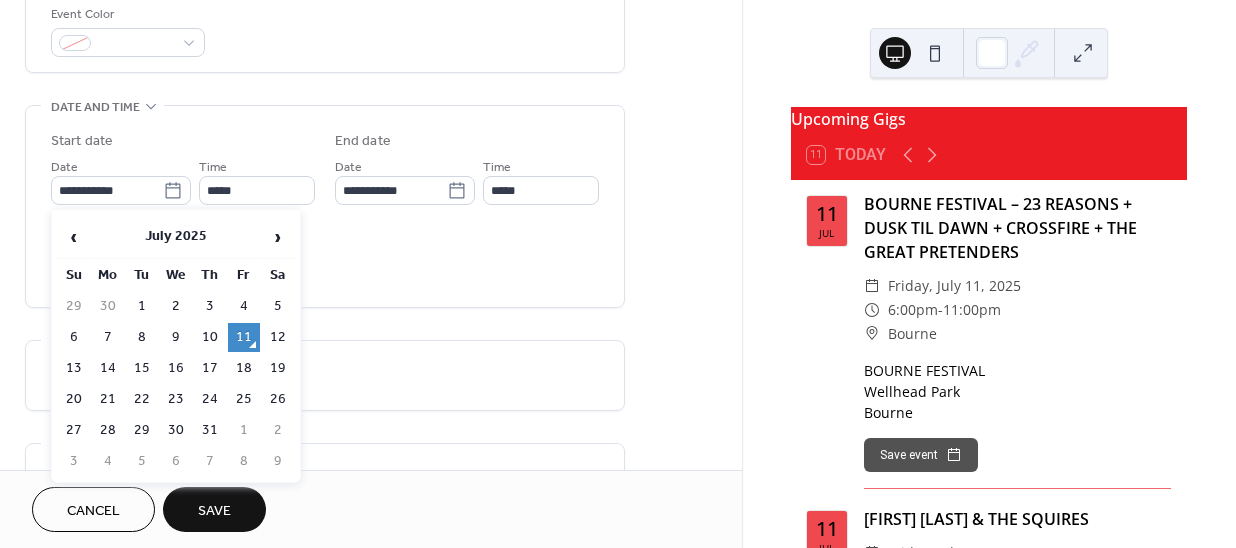 click on "›" at bounding box center [278, 237] 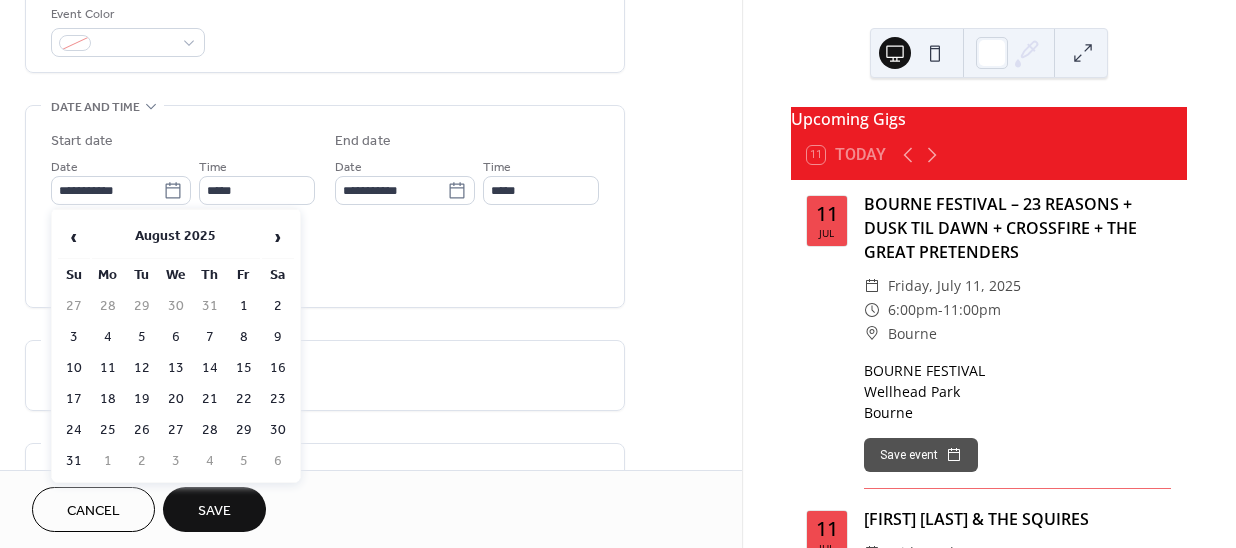 click on "22" at bounding box center (244, 399) 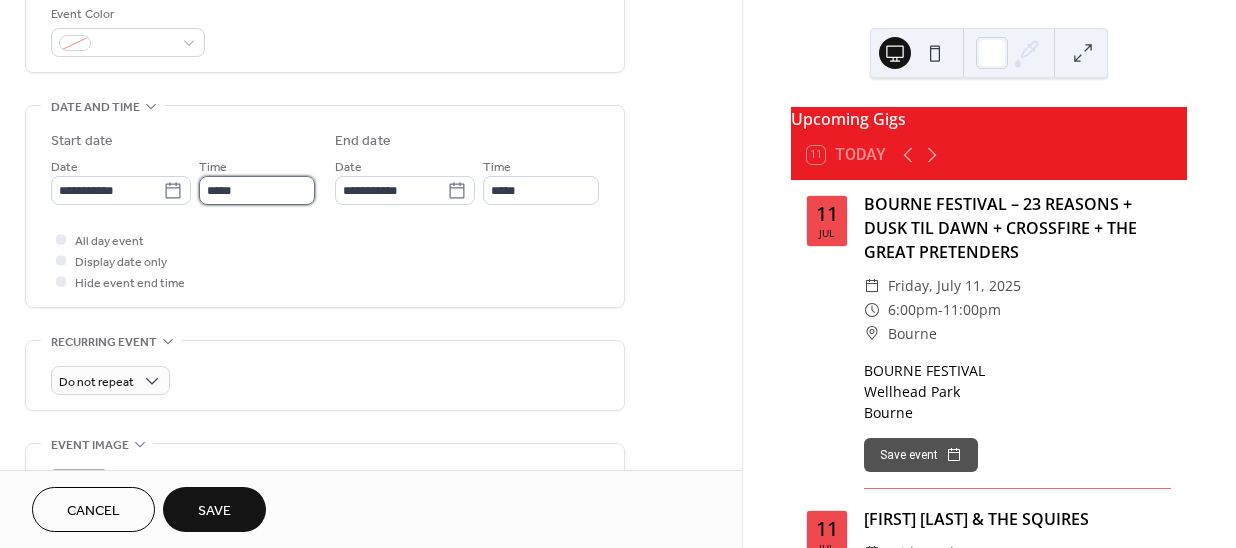 click on "*****" at bounding box center (257, 190) 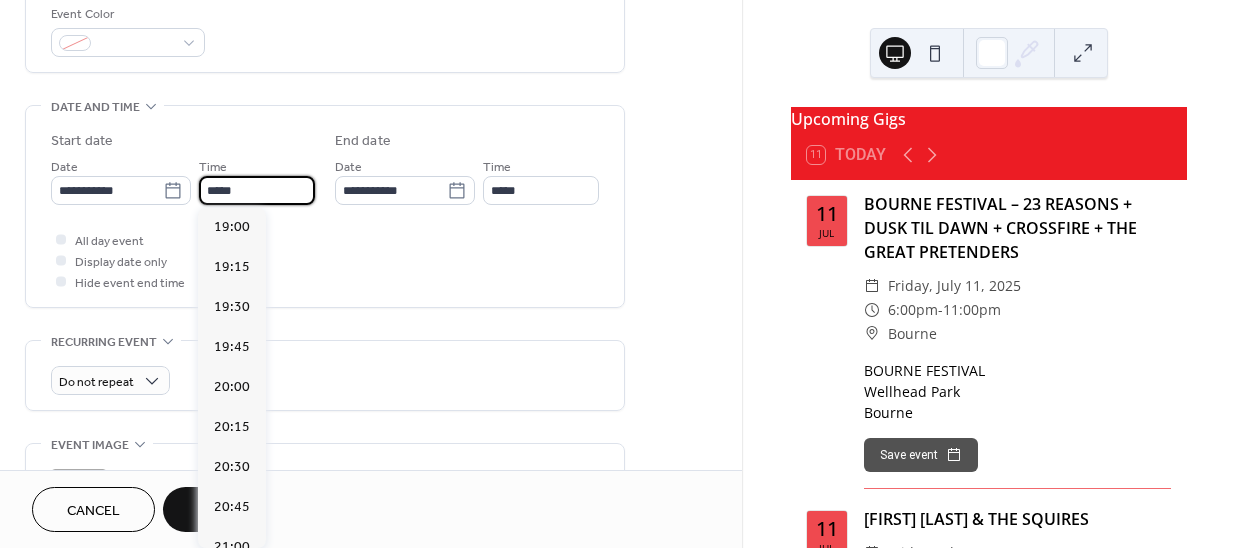 scroll, scrollTop: 3405, scrollLeft: 0, axis: vertical 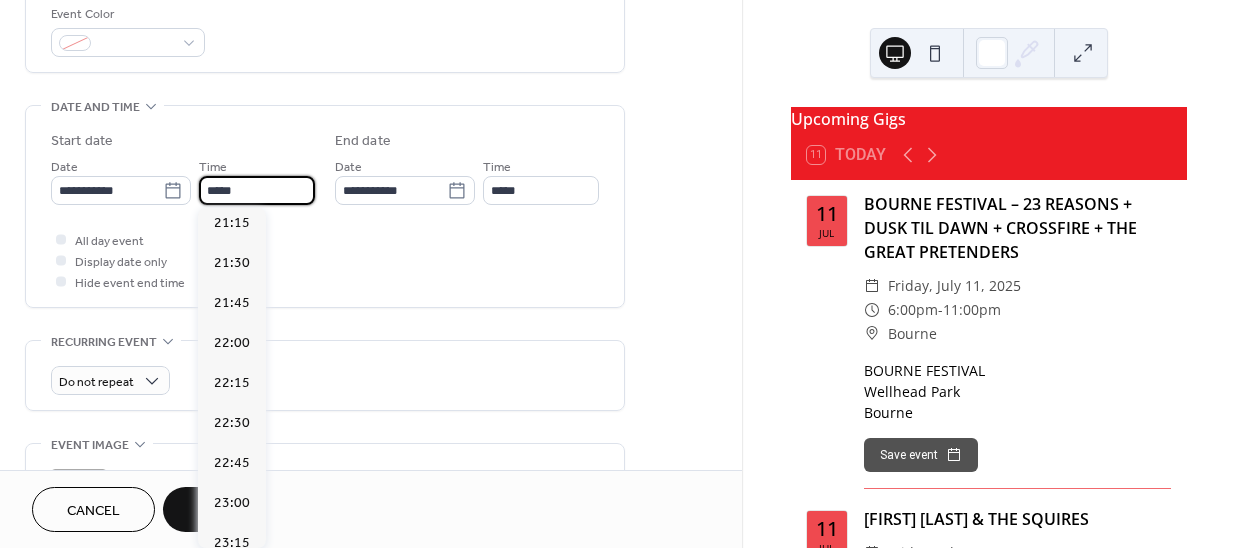 click on "21:00" at bounding box center (232, 182) 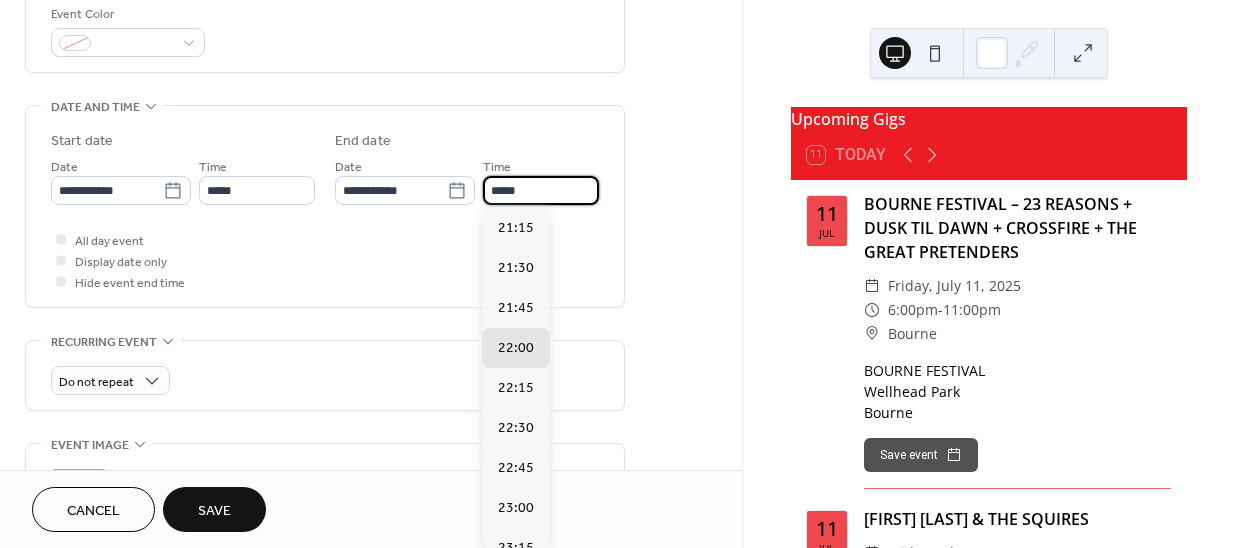 click on "*****" at bounding box center [541, 190] 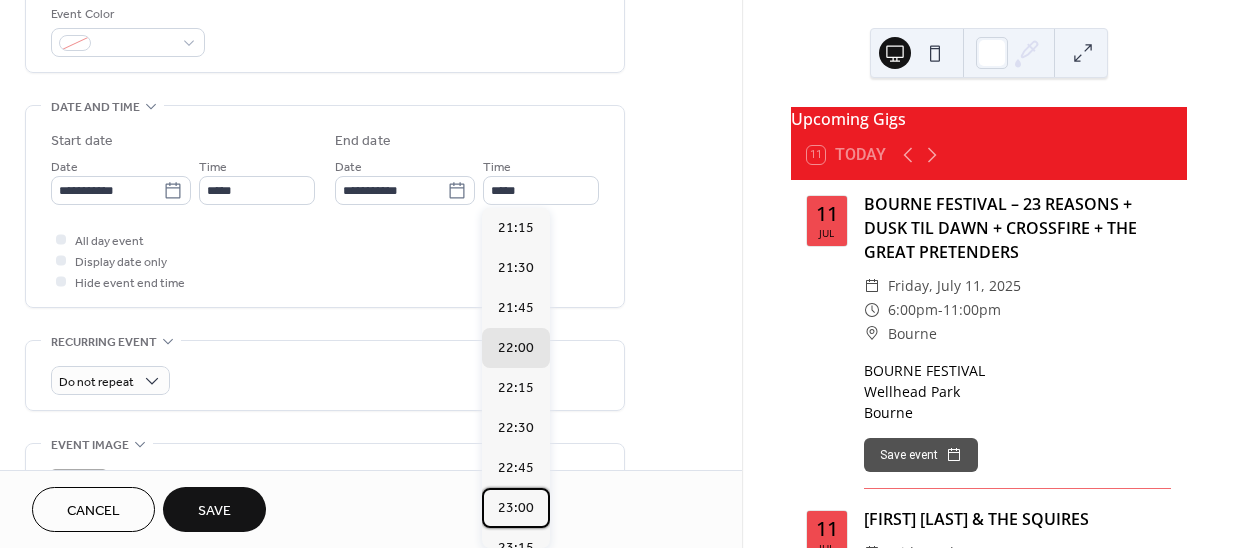 drag, startPoint x: 509, startPoint y: 510, endPoint x: 448, endPoint y: 501, distance: 61.66036 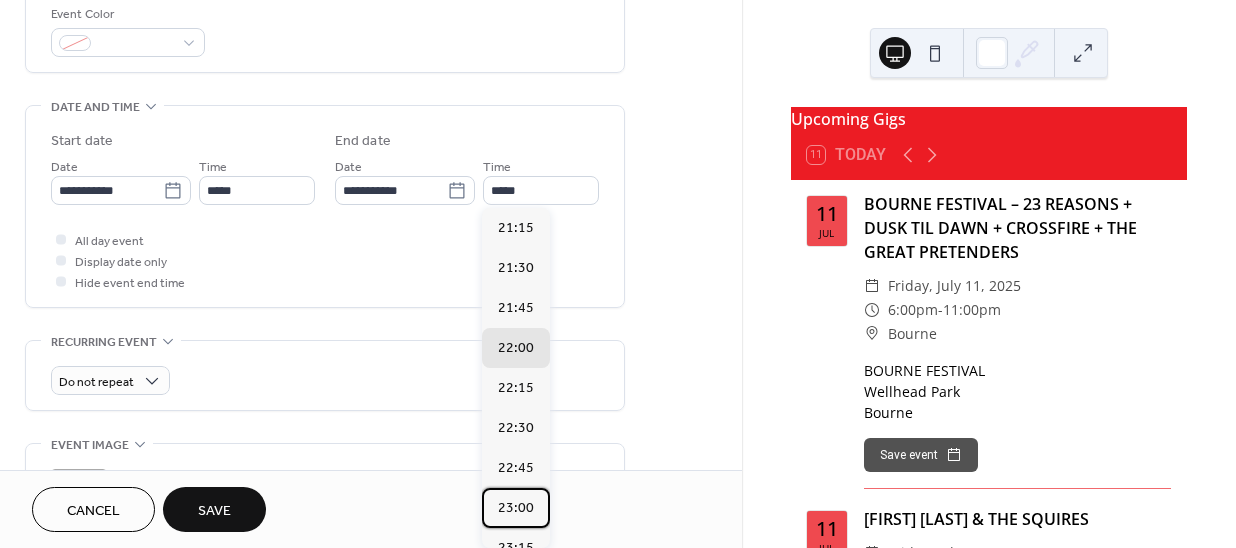 click on "23:00" at bounding box center (516, 507) 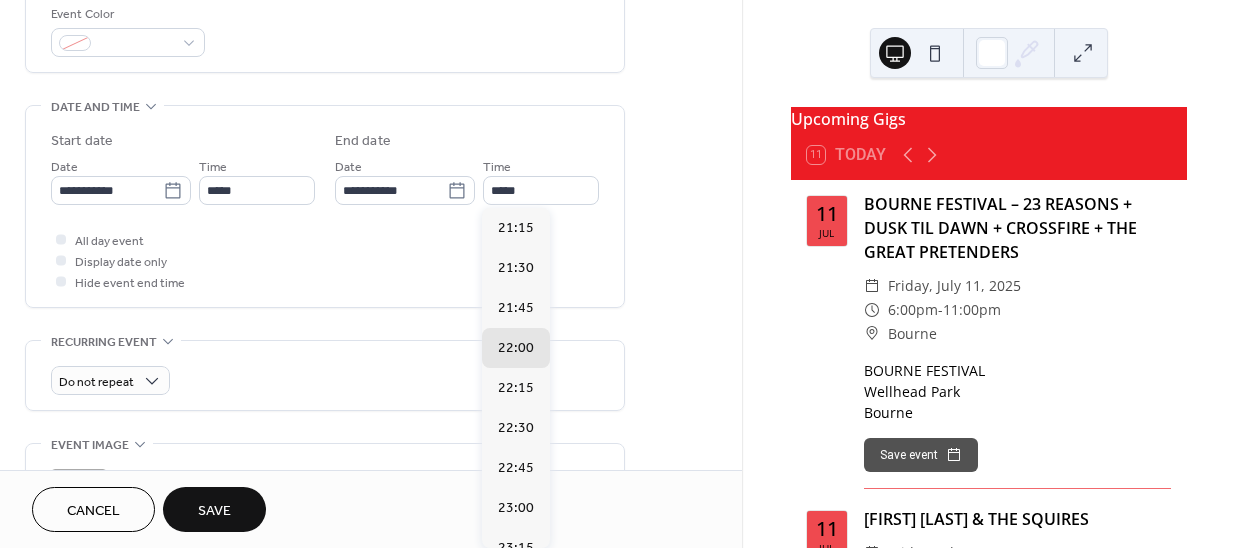 type on "*****" 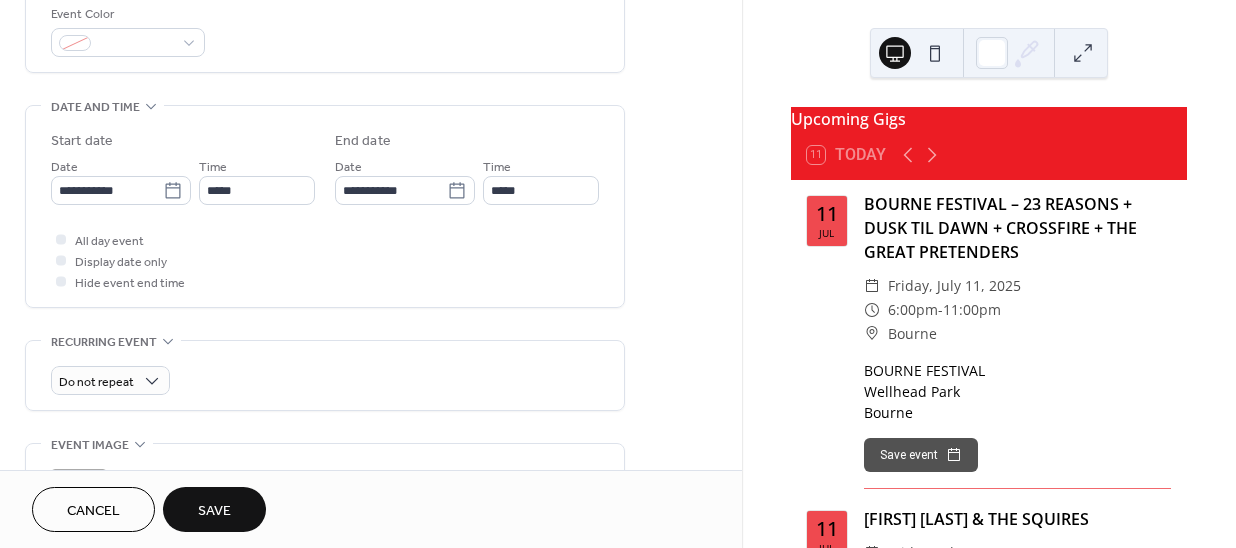 click on "Save" at bounding box center (214, 511) 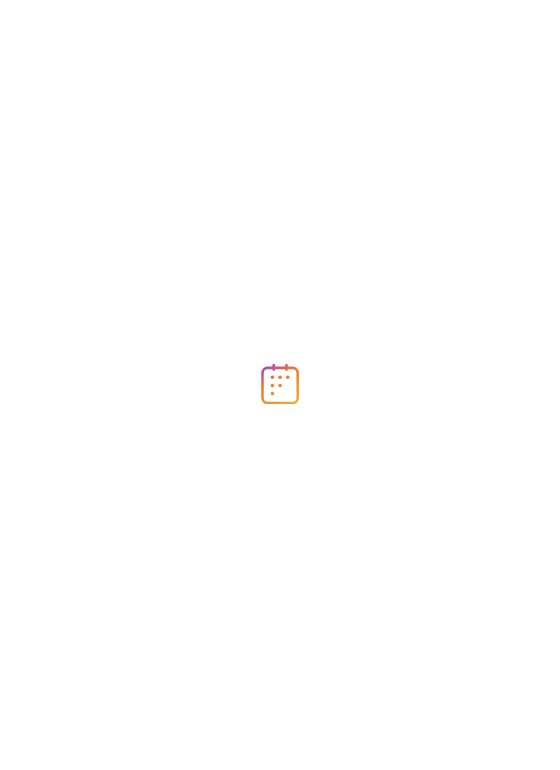 scroll, scrollTop: 0, scrollLeft: 0, axis: both 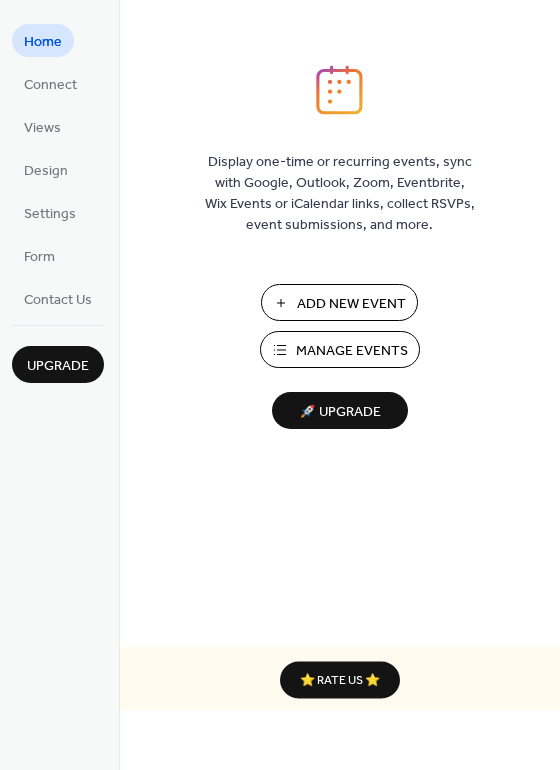 click on "Add New Event" at bounding box center (351, 304) 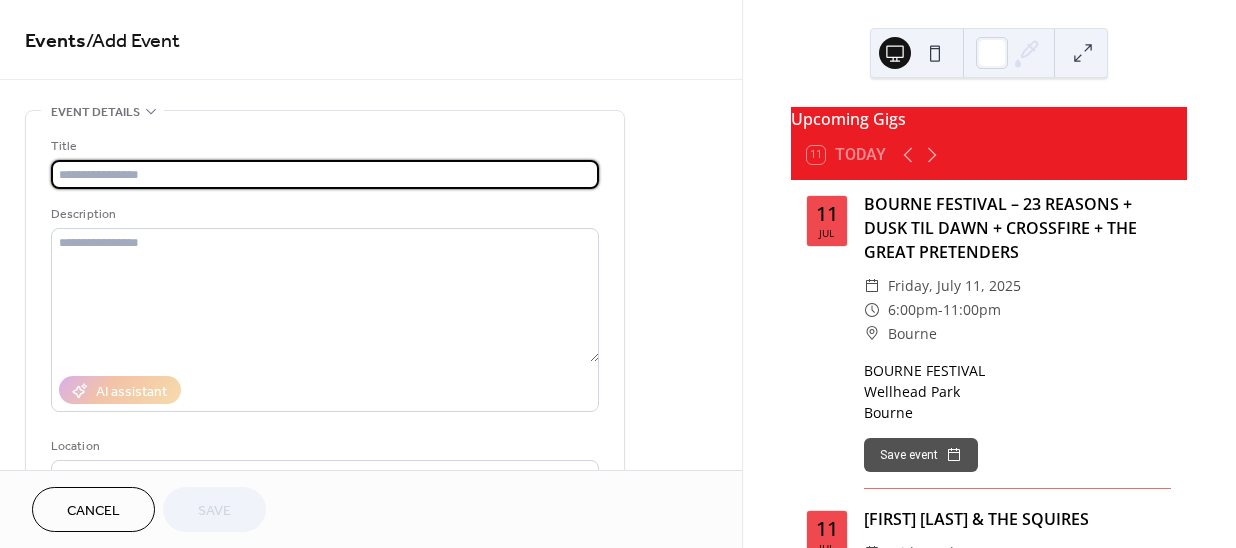 scroll, scrollTop: 0, scrollLeft: 0, axis: both 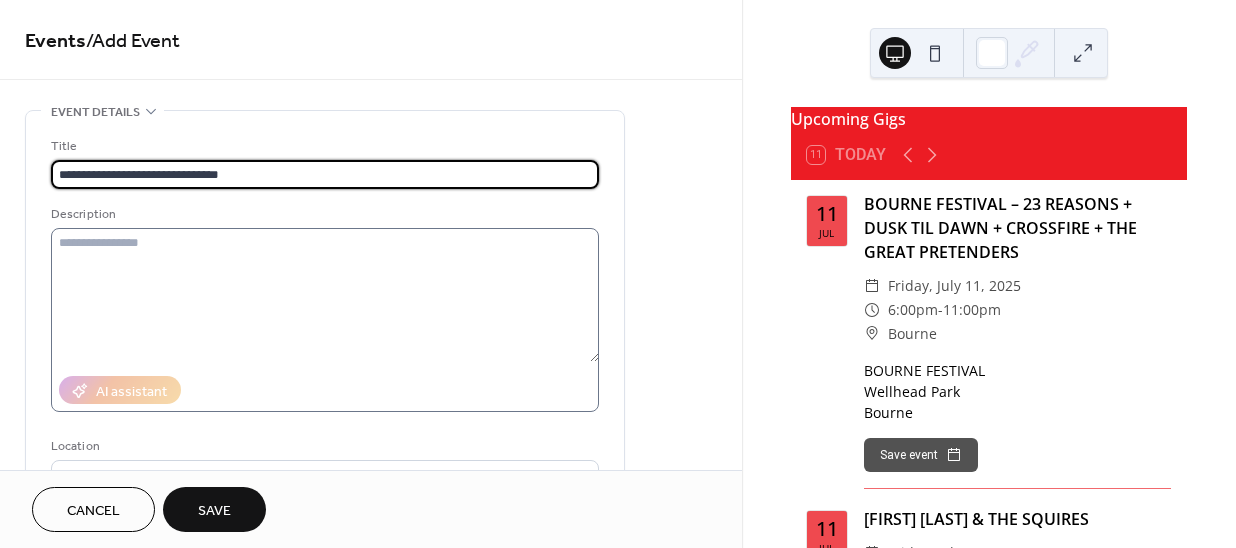 type on "**********" 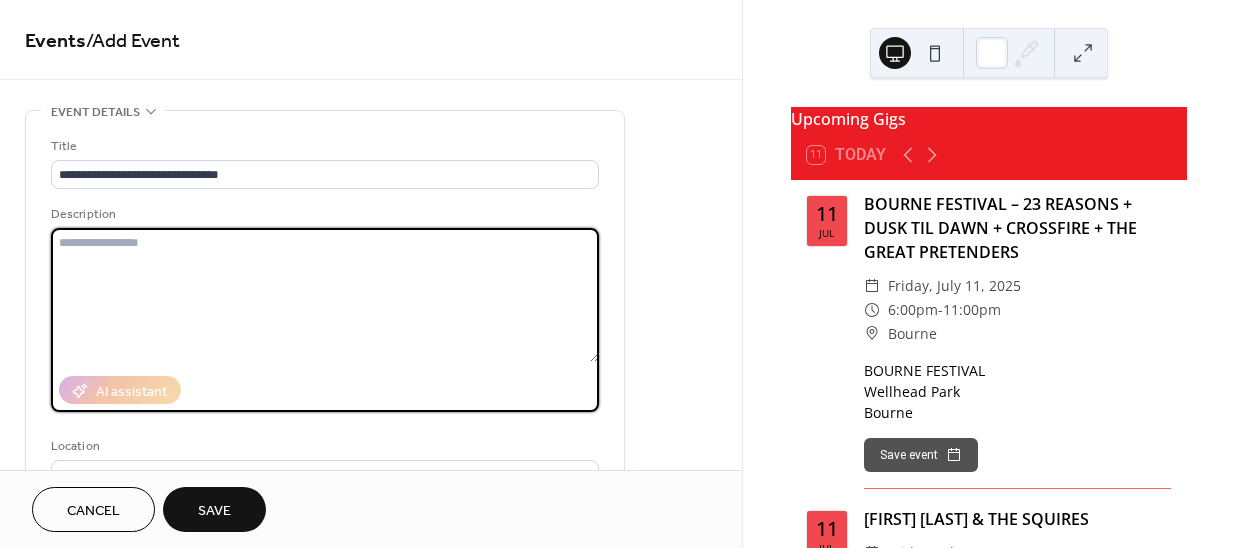 click at bounding box center (325, 295) 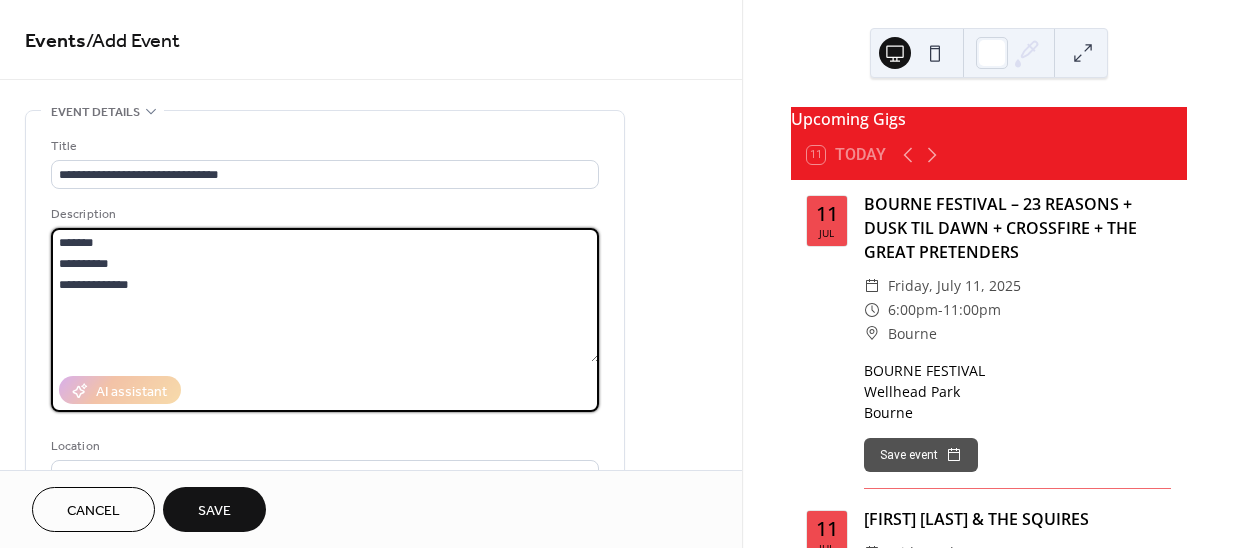 drag, startPoint x: 112, startPoint y: 237, endPoint x: 0, endPoint y: 230, distance: 112.21854 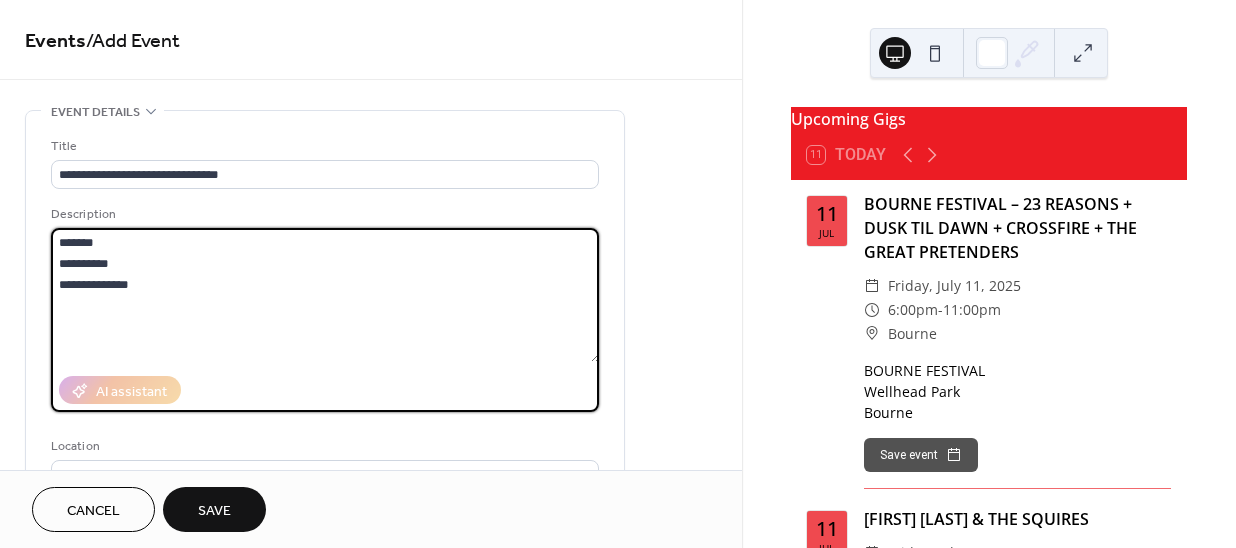 click on "**********" at bounding box center (371, 719) 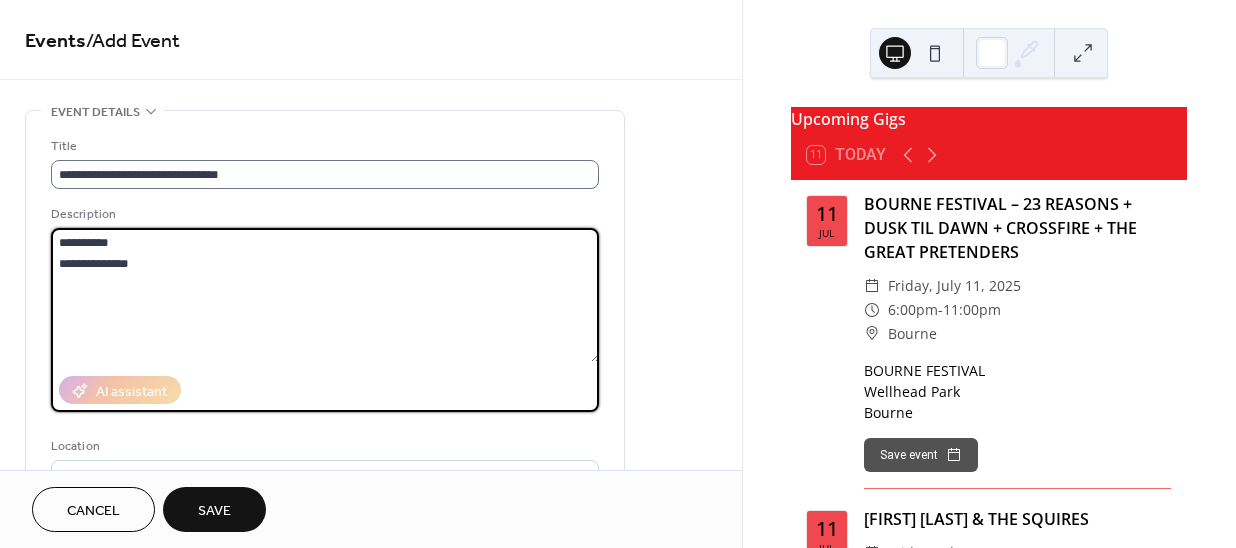 type on "**********" 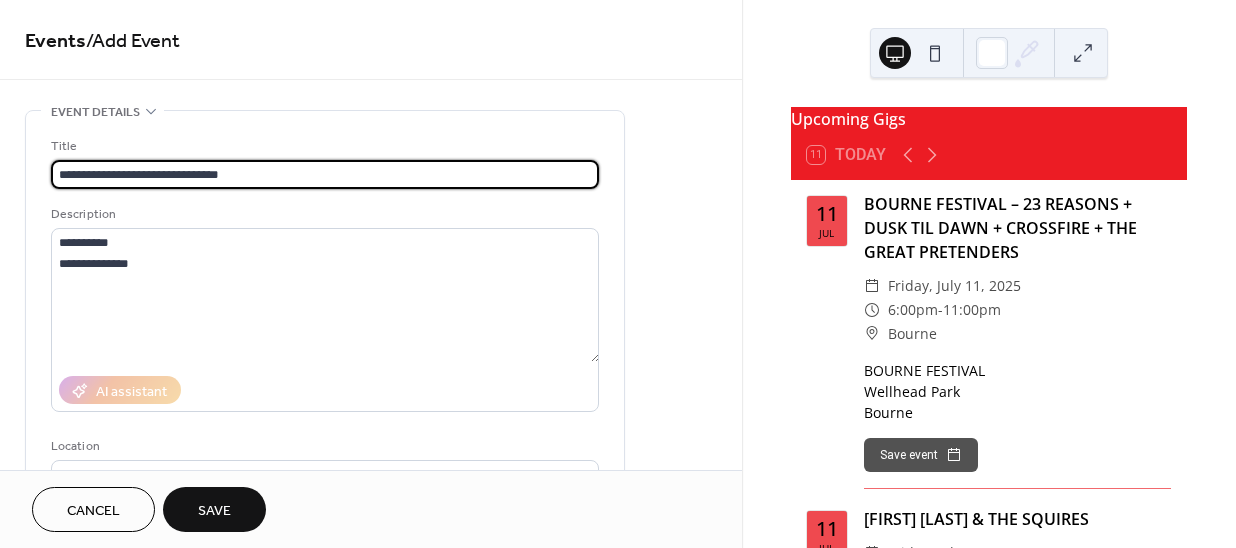 drag, startPoint x: 247, startPoint y: 176, endPoint x: 142, endPoint y: 183, distance: 105.23308 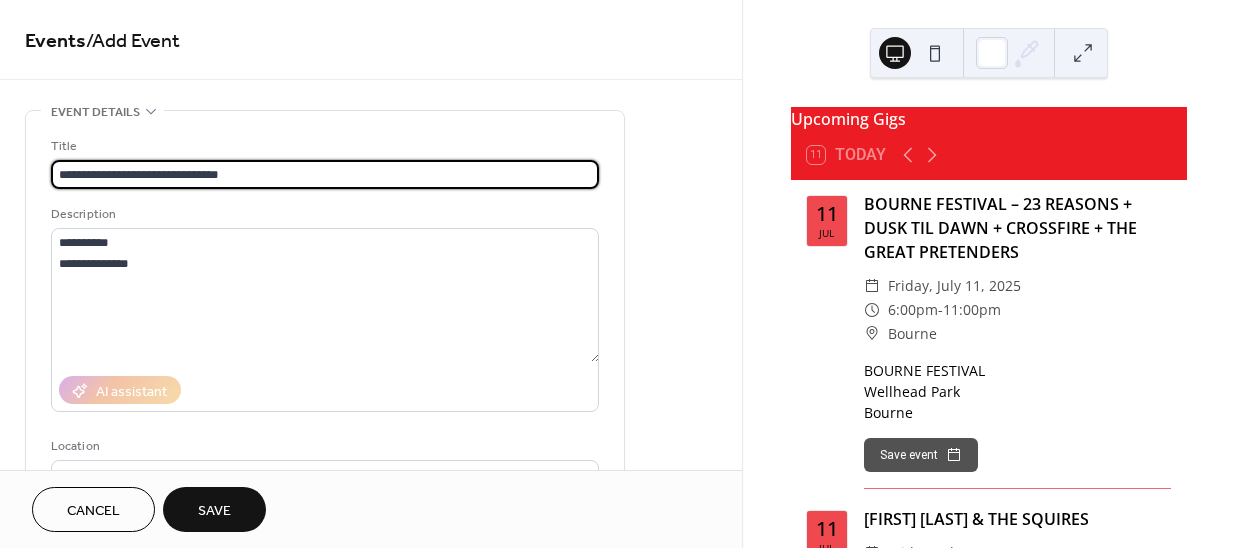 click on "**********" at bounding box center [325, 174] 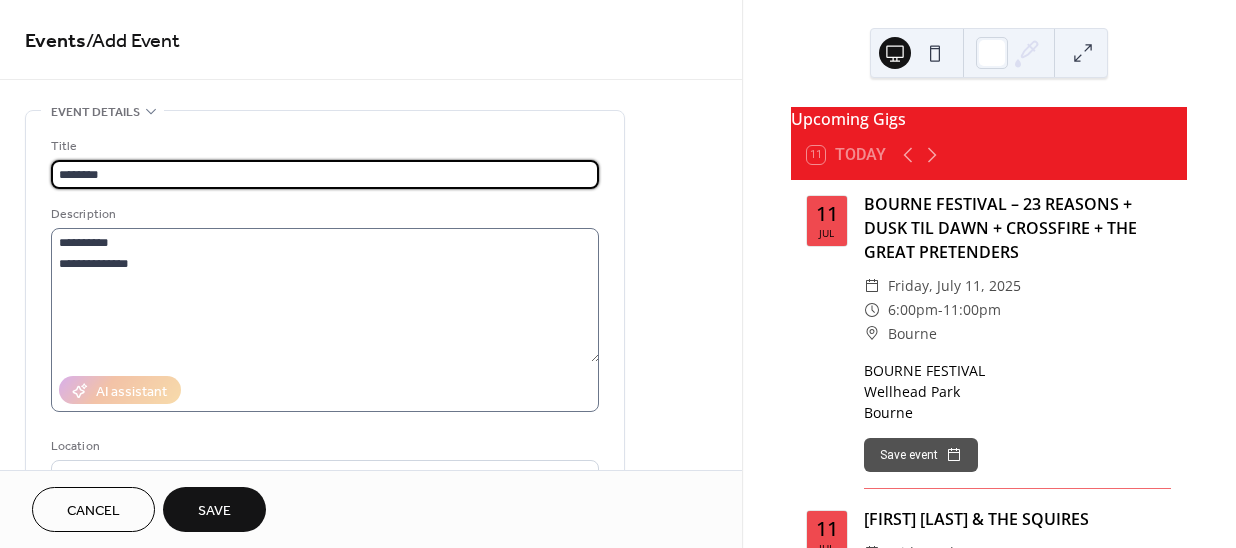 scroll, scrollTop: 272, scrollLeft: 0, axis: vertical 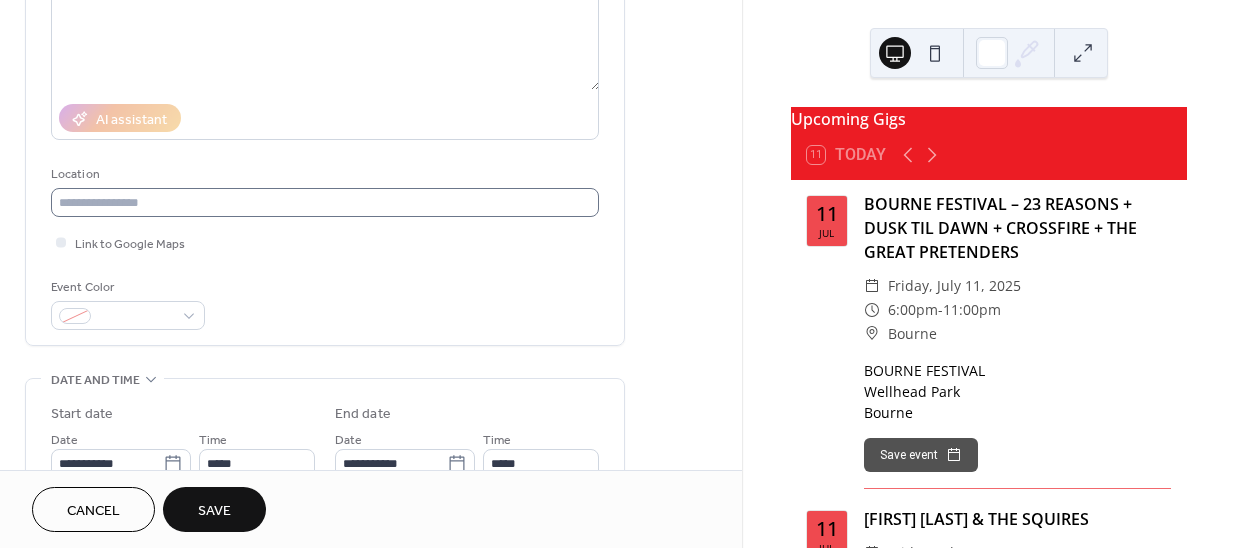 type on "******" 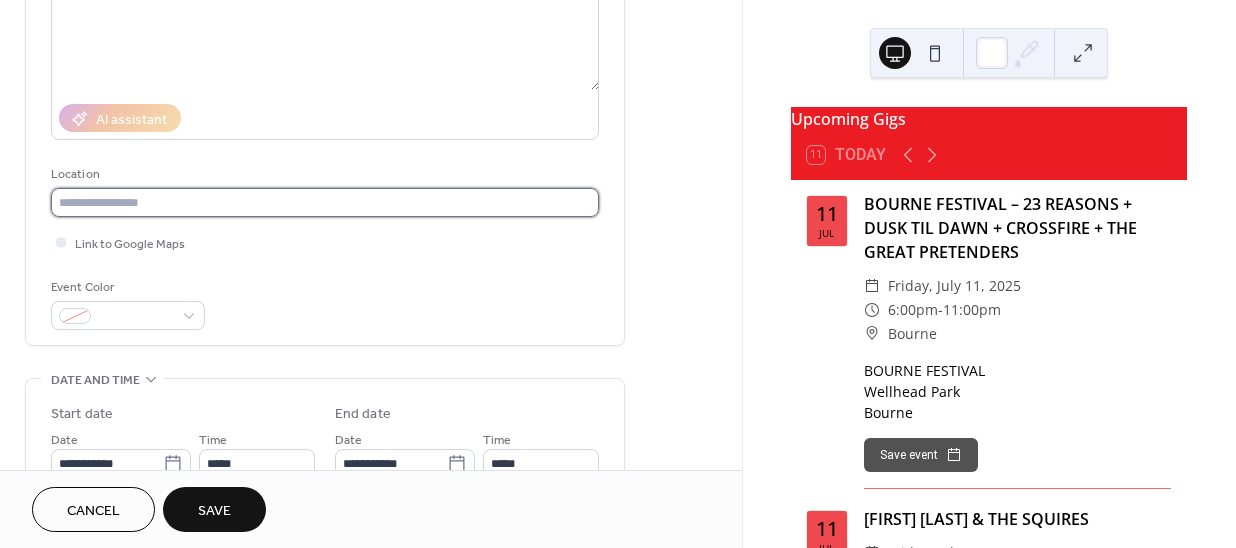 click at bounding box center (325, 202) 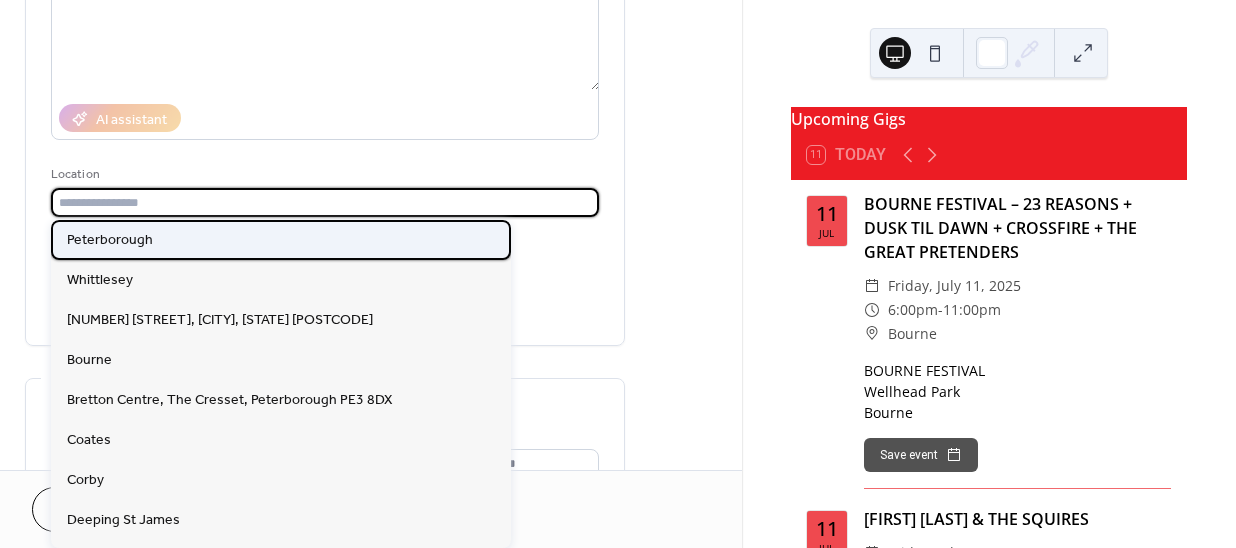 click on "Peterborough" at bounding box center [110, 240] 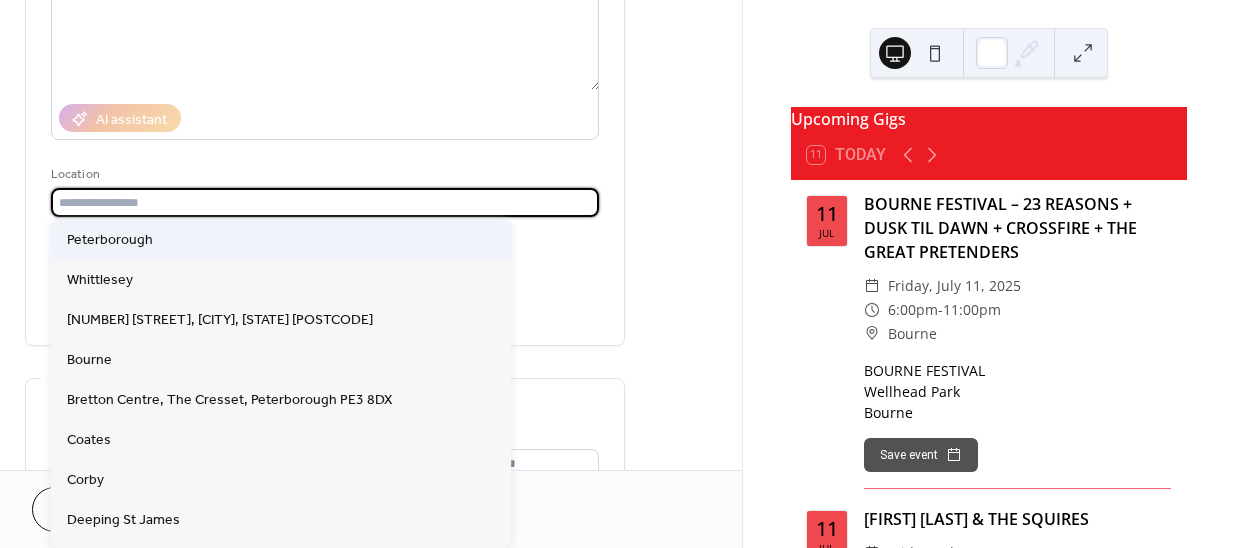 type on "**********" 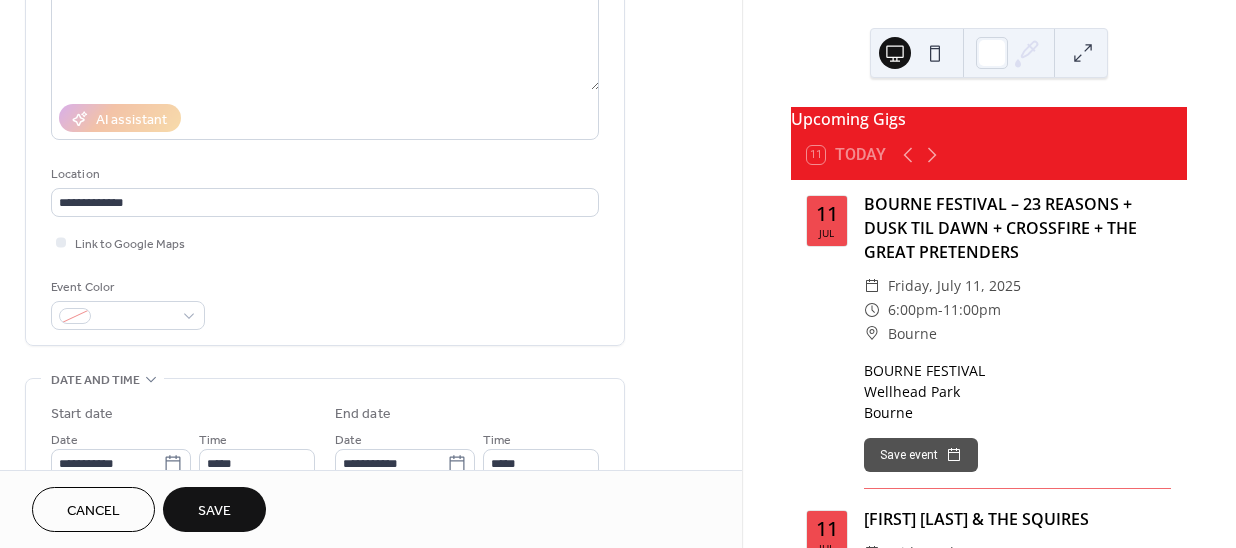 scroll, scrollTop: 0, scrollLeft: 0, axis: both 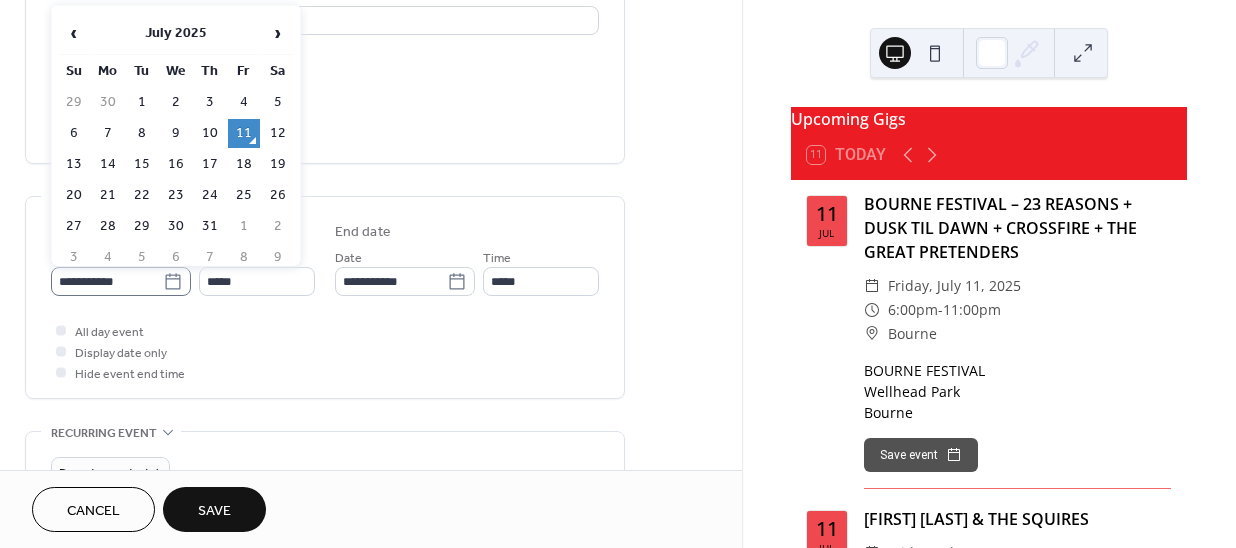 click 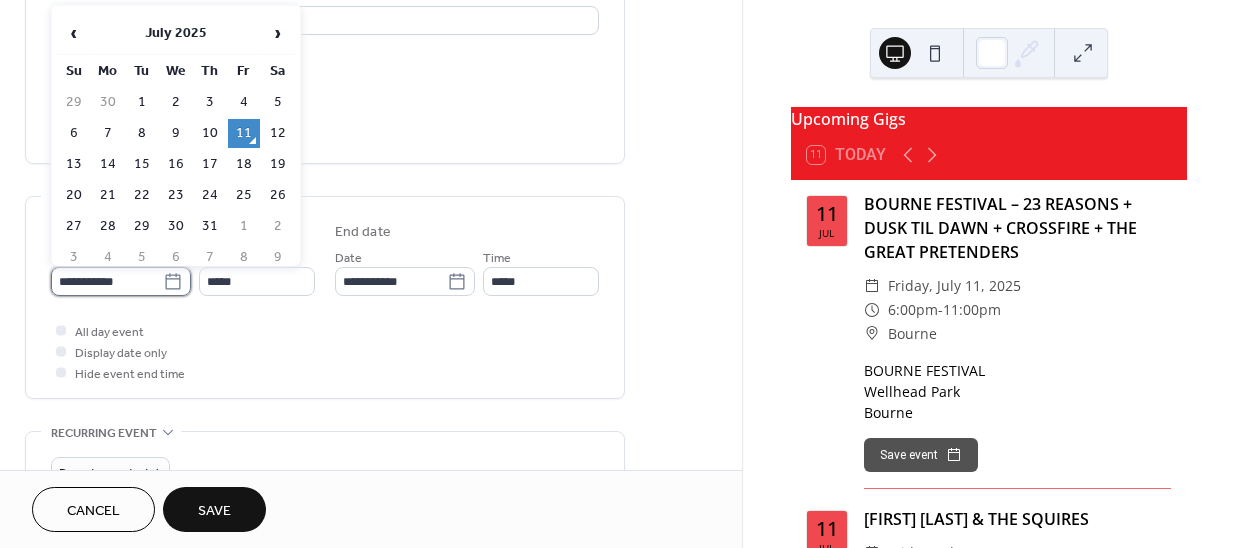 click on "**********" at bounding box center (107, 281) 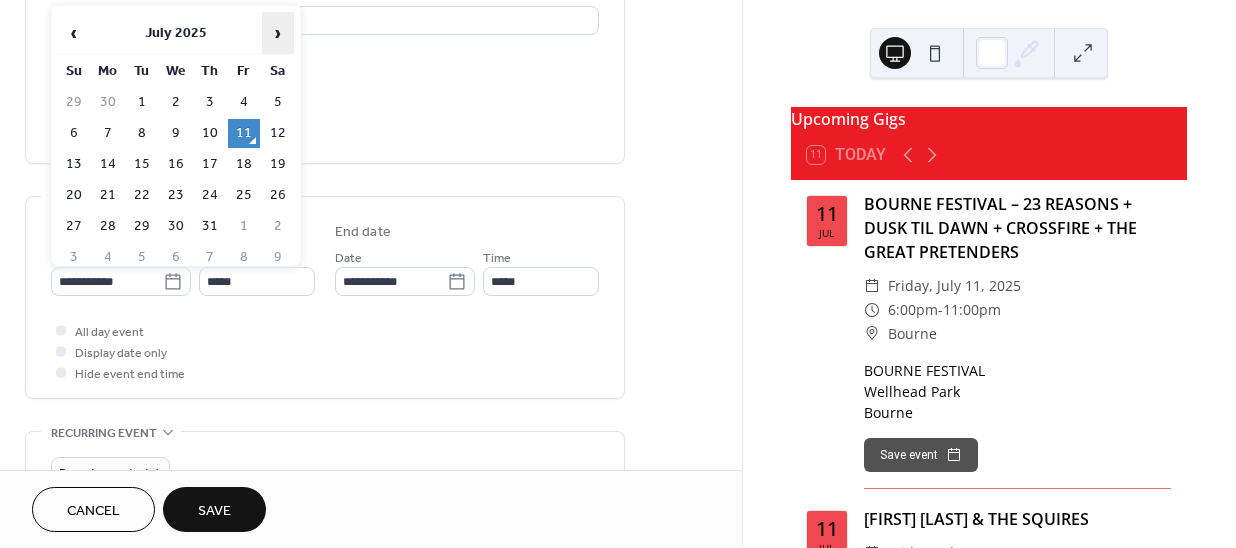 click on "›" at bounding box center [278, 33] 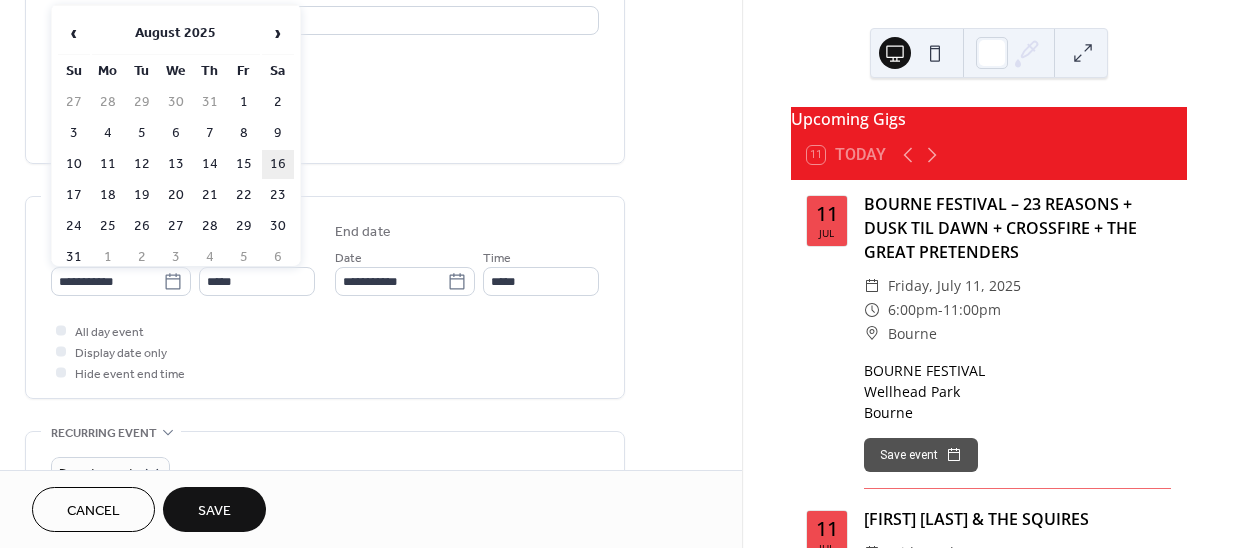 click on "16" at bounding box center (278, 164) 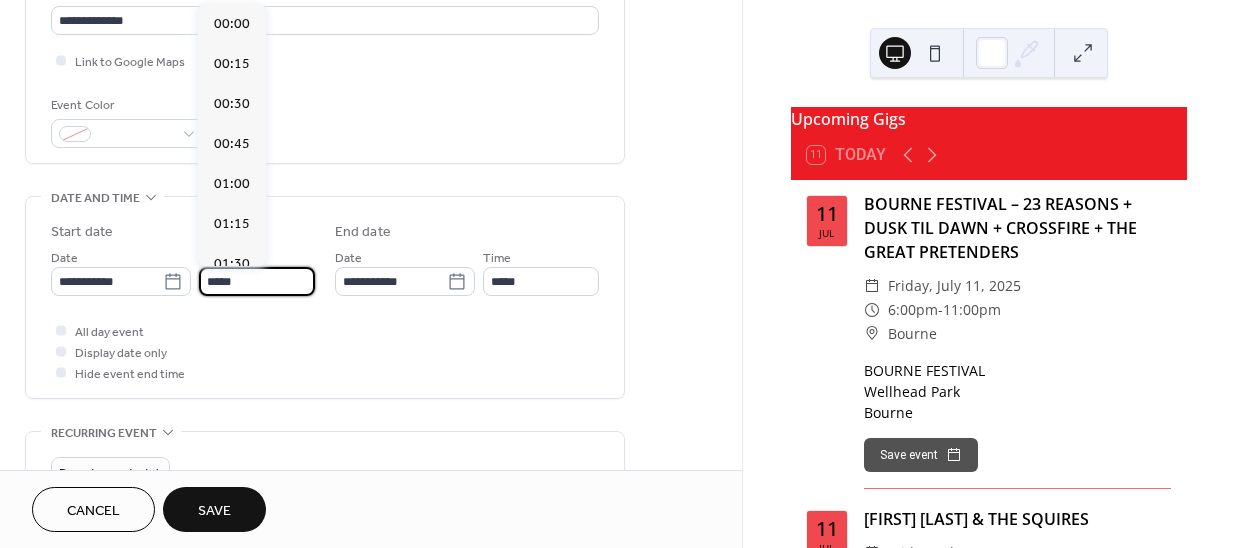 click on "*****" at bounding box center (257, 281) 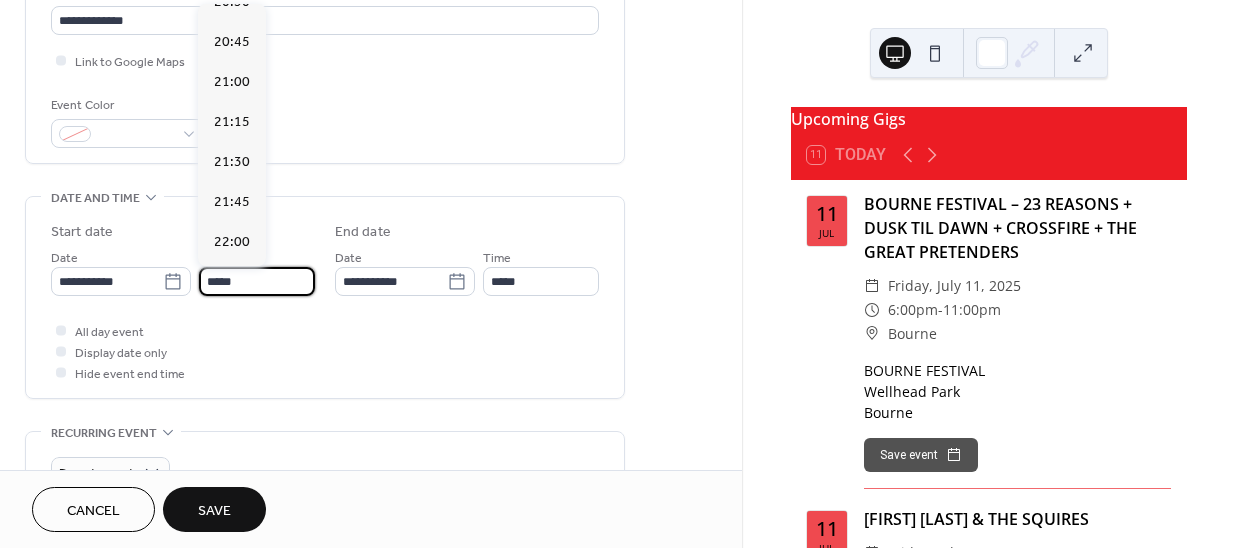 scroll, scrollTop: 3314, scrollLeft: 0, axis: vertical 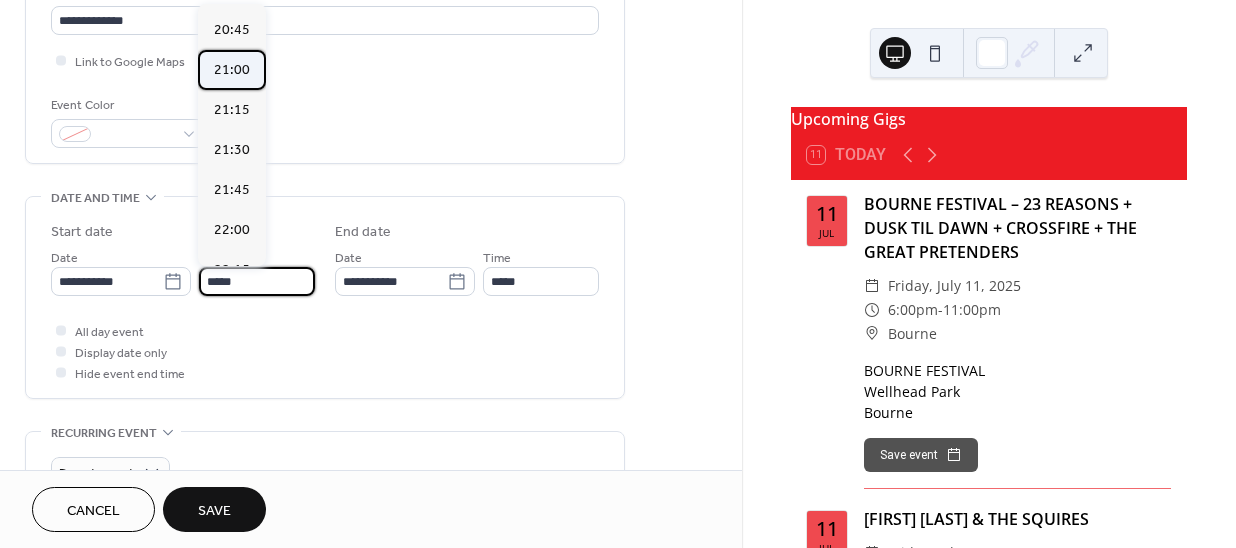 click on "21:00" at bounding box center [232, 70] 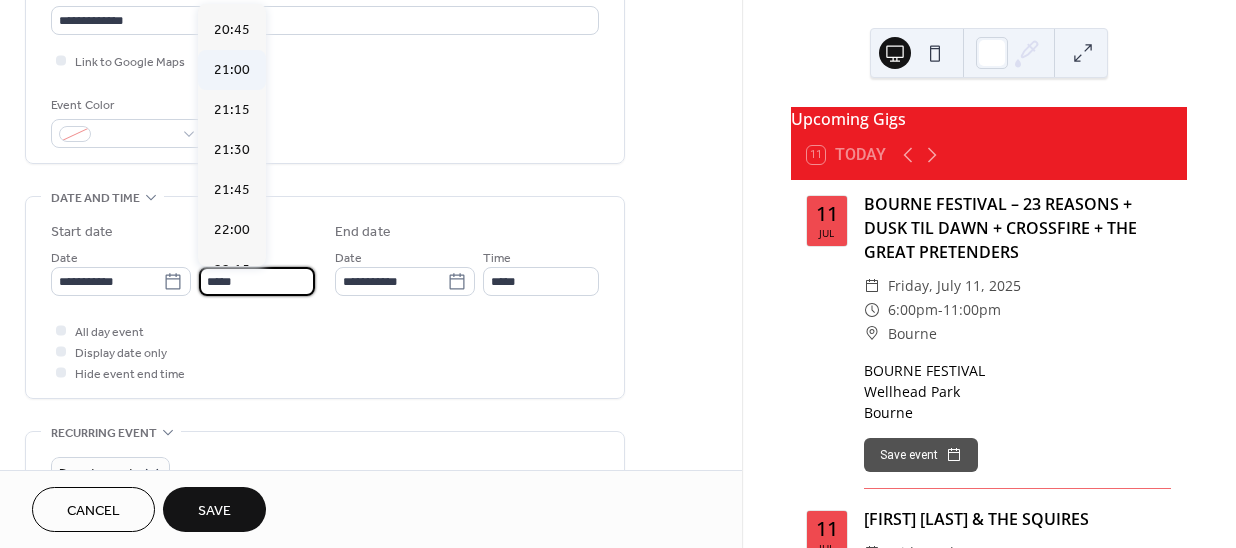 type on "*****" 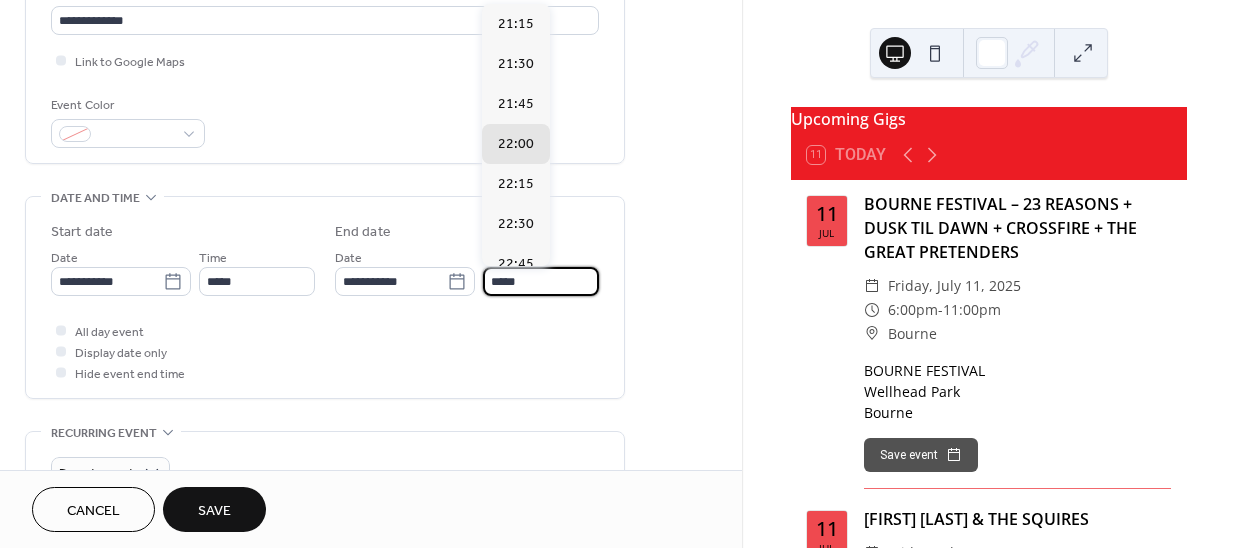 click on "*****" at bounding box center [541, 281] 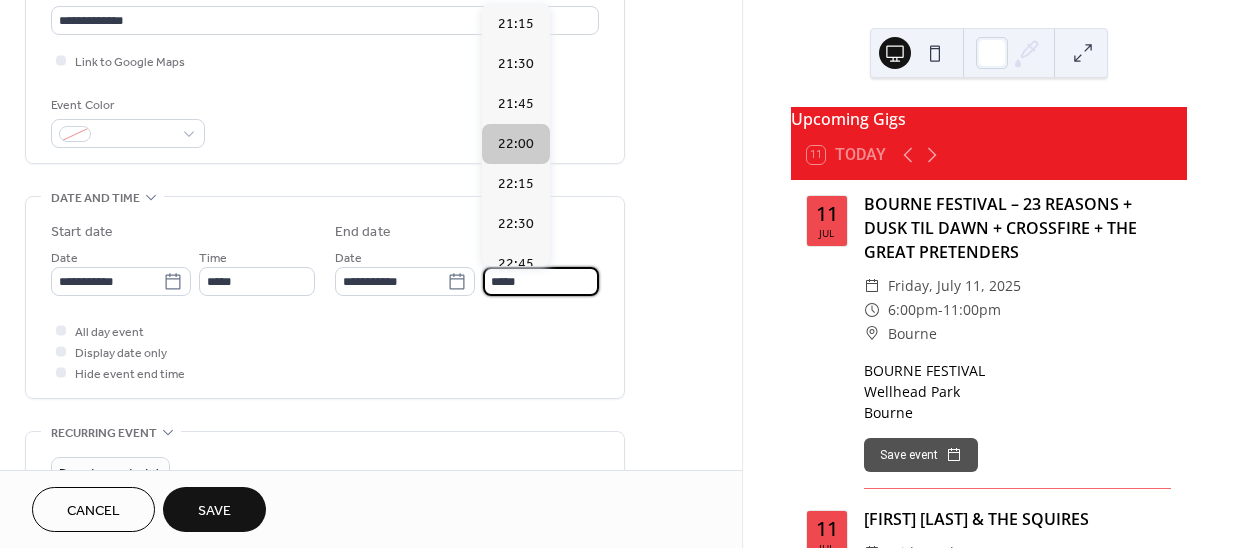 scroll, scrollTop: 90, scrollLeft: 0, axis: vertical 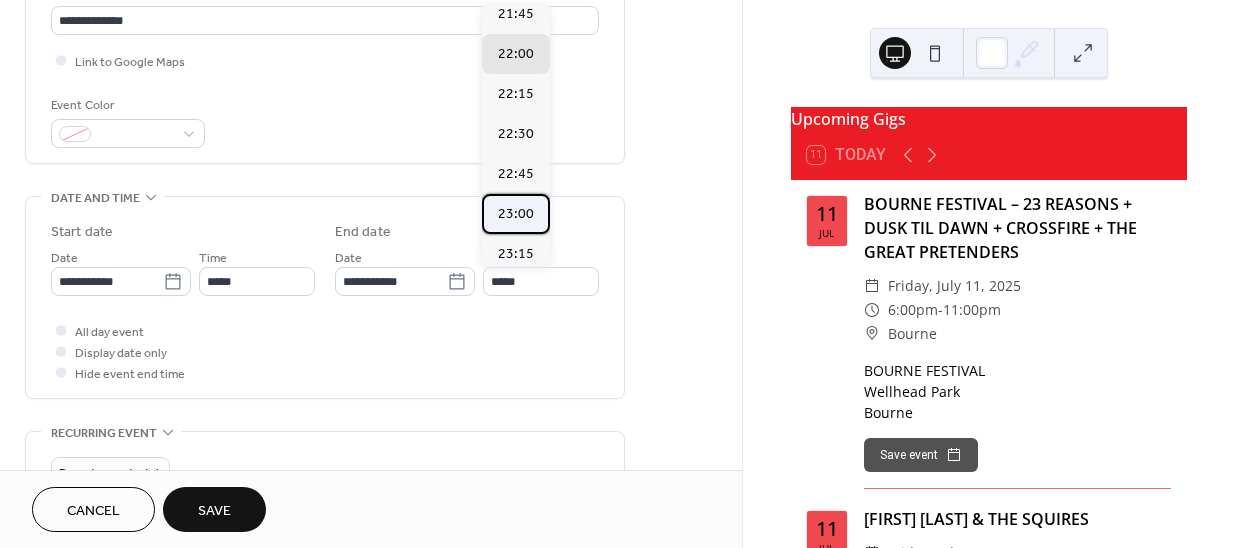 drag, startPoint x: 516, startPoint y: 208, endPoint x: 425, endPoint y: 254, distance: 101.96568 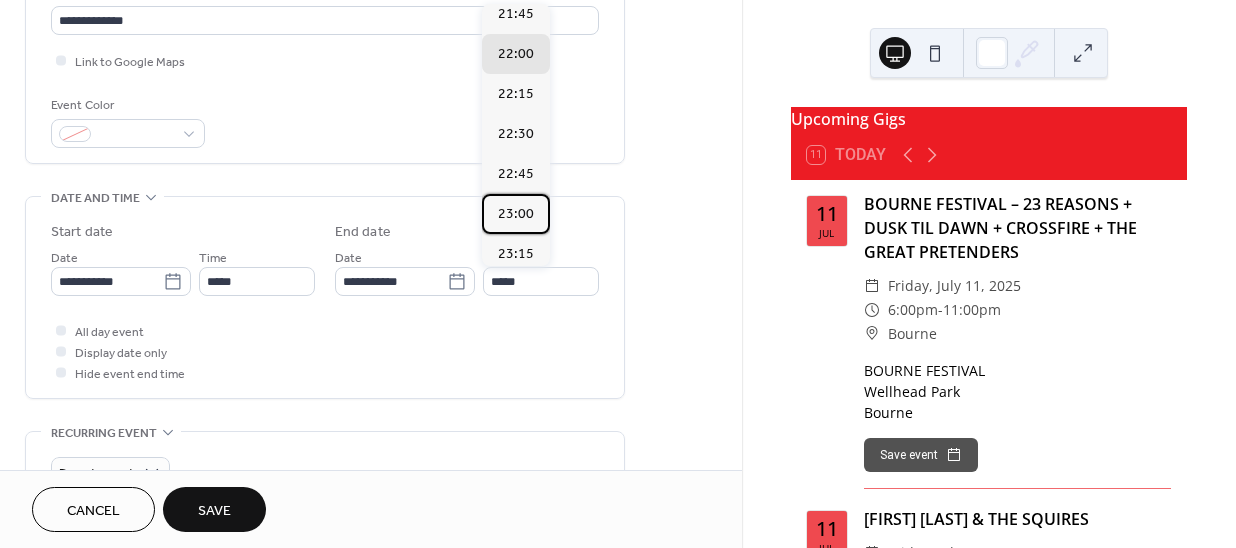 click on "23:00" at bounding box center (516, 214) 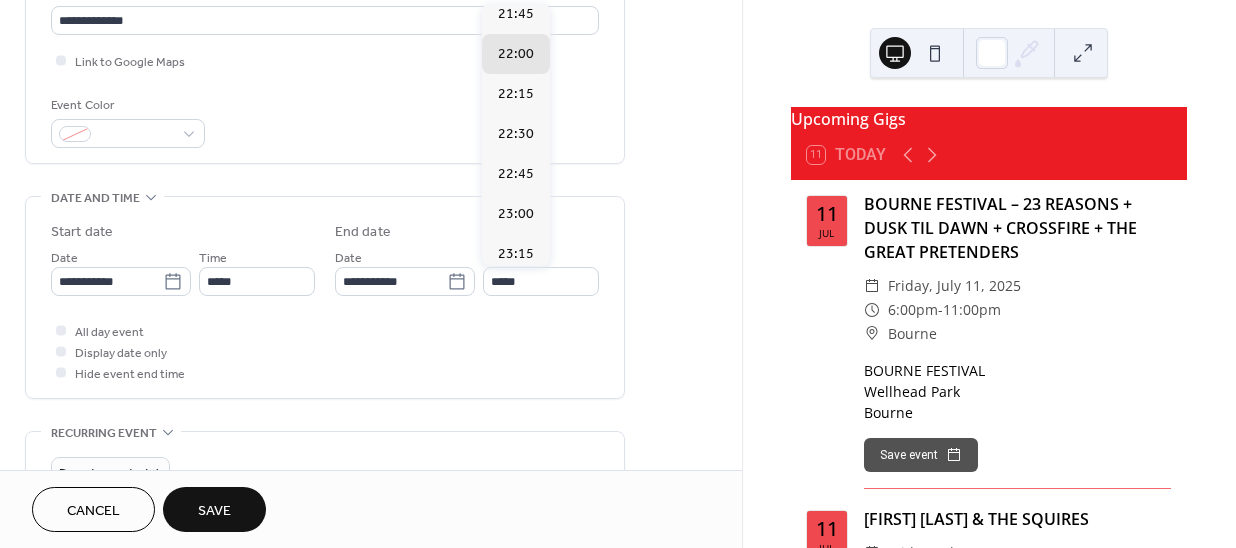 type on "*****" 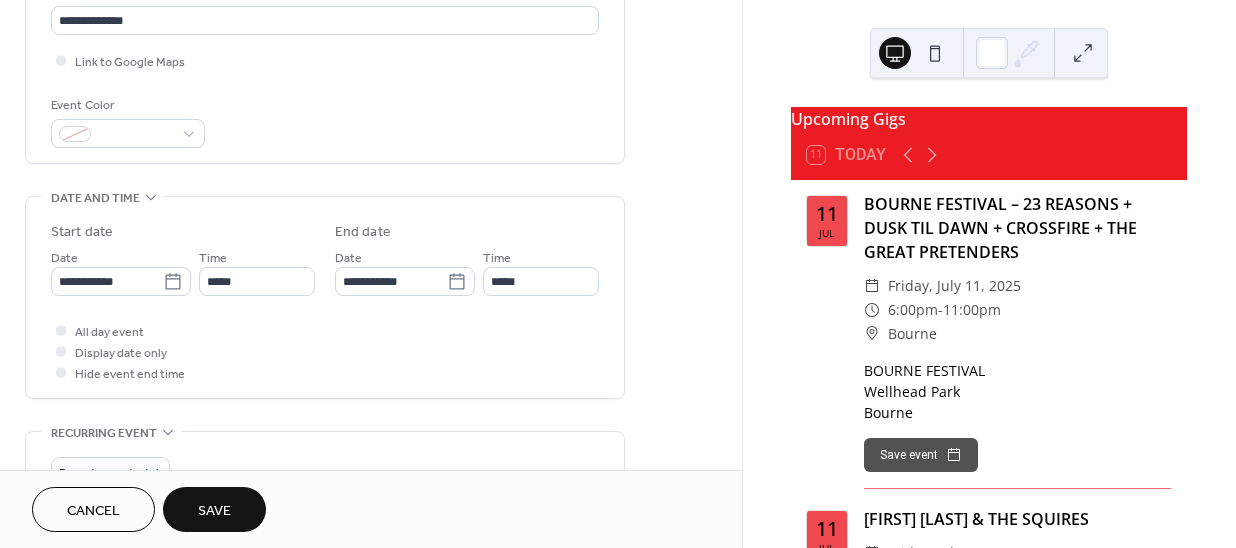 click on "Save" at bounding box center [214, 509] 